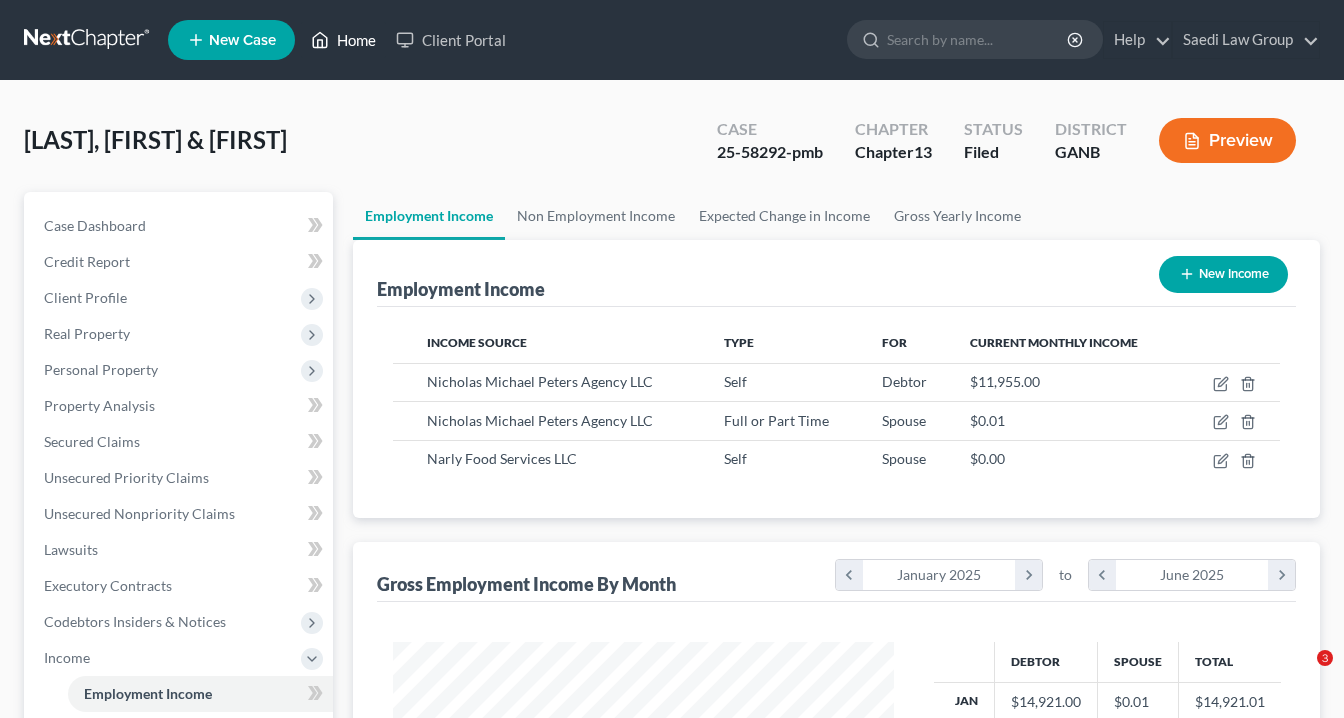 scroll, scrollTop: 0, scrollLeft: 0, axis: both 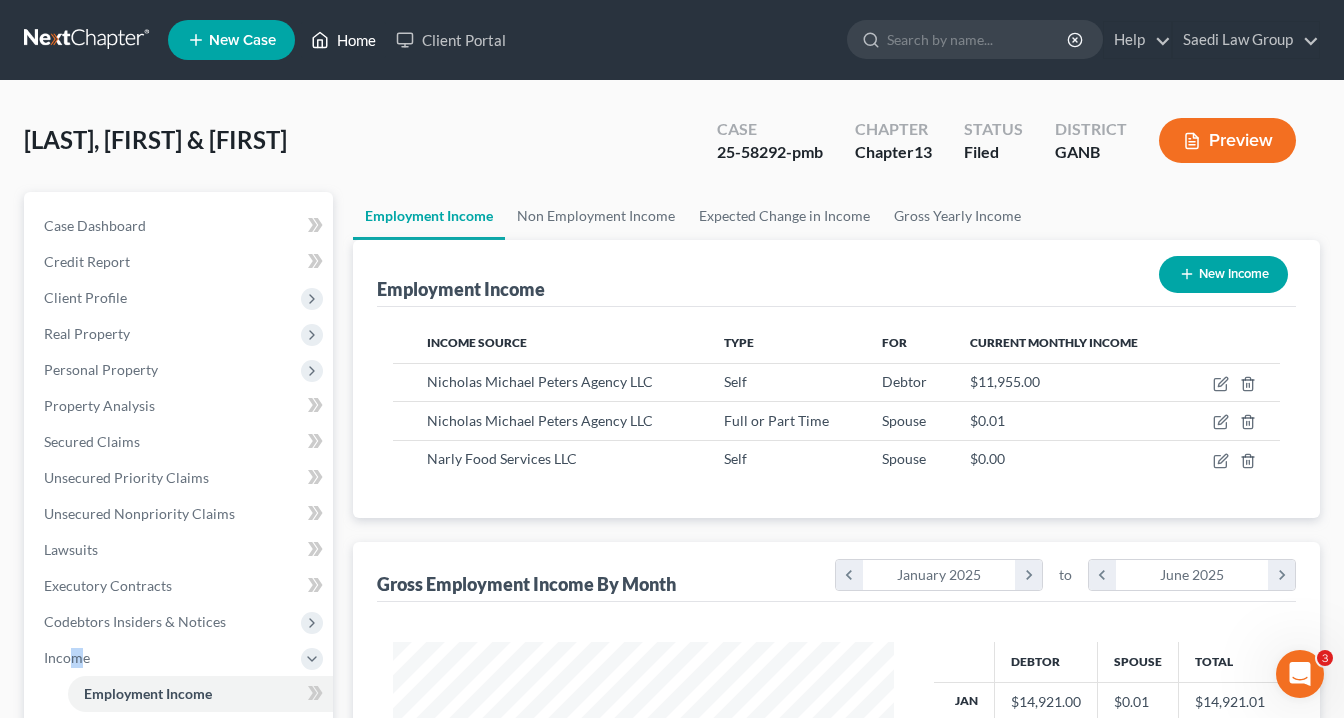 click on "Home" at bounding box center (343, 40) 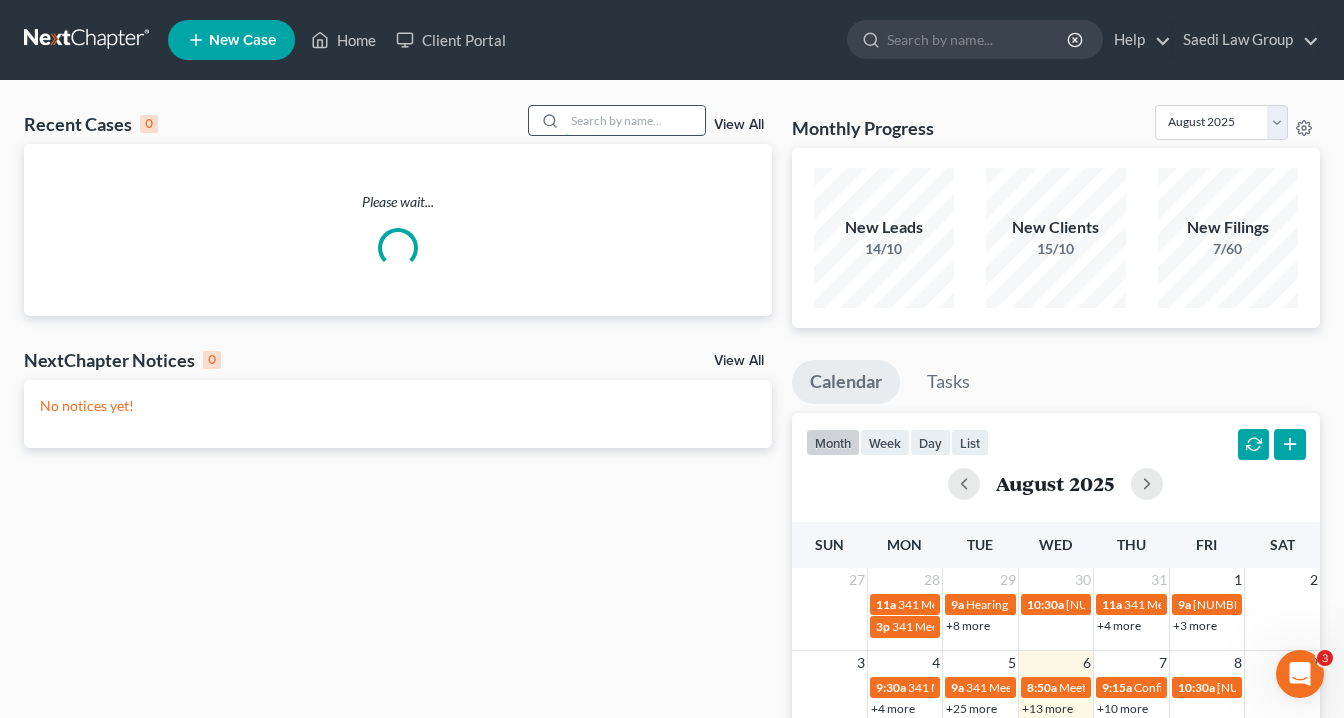 drag, startPoint x: 579, startPoint y: 125, endPoint x: 600, endPoint y: 122, distance: 21.213203 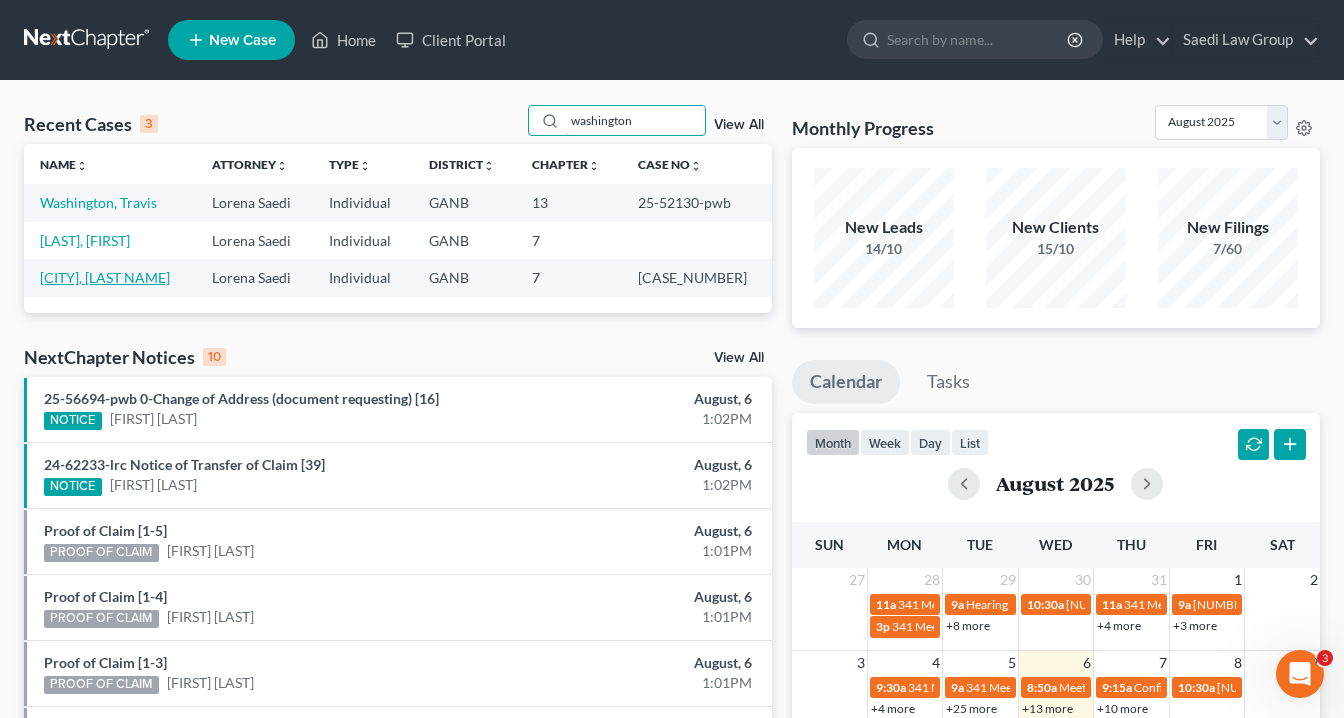 type on "washington" 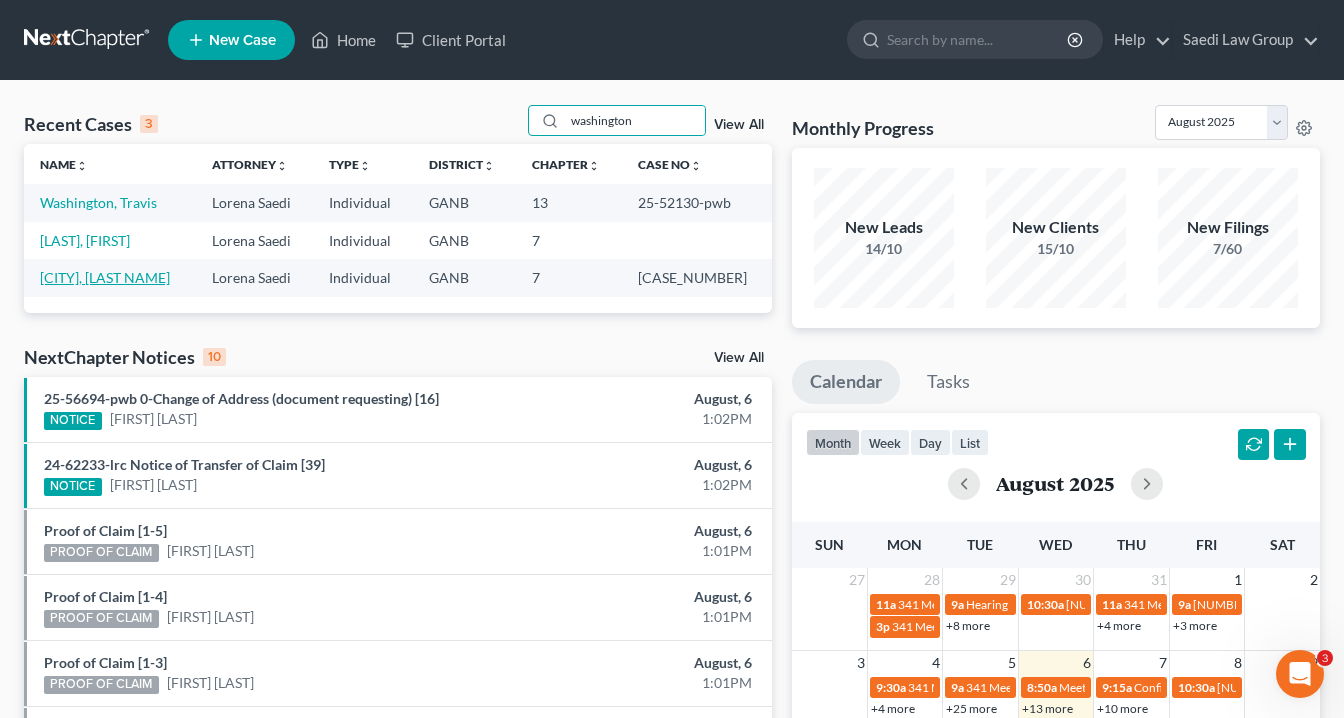 click on "[CITY], [LAST NAME]" at bounding box center [105, 277] 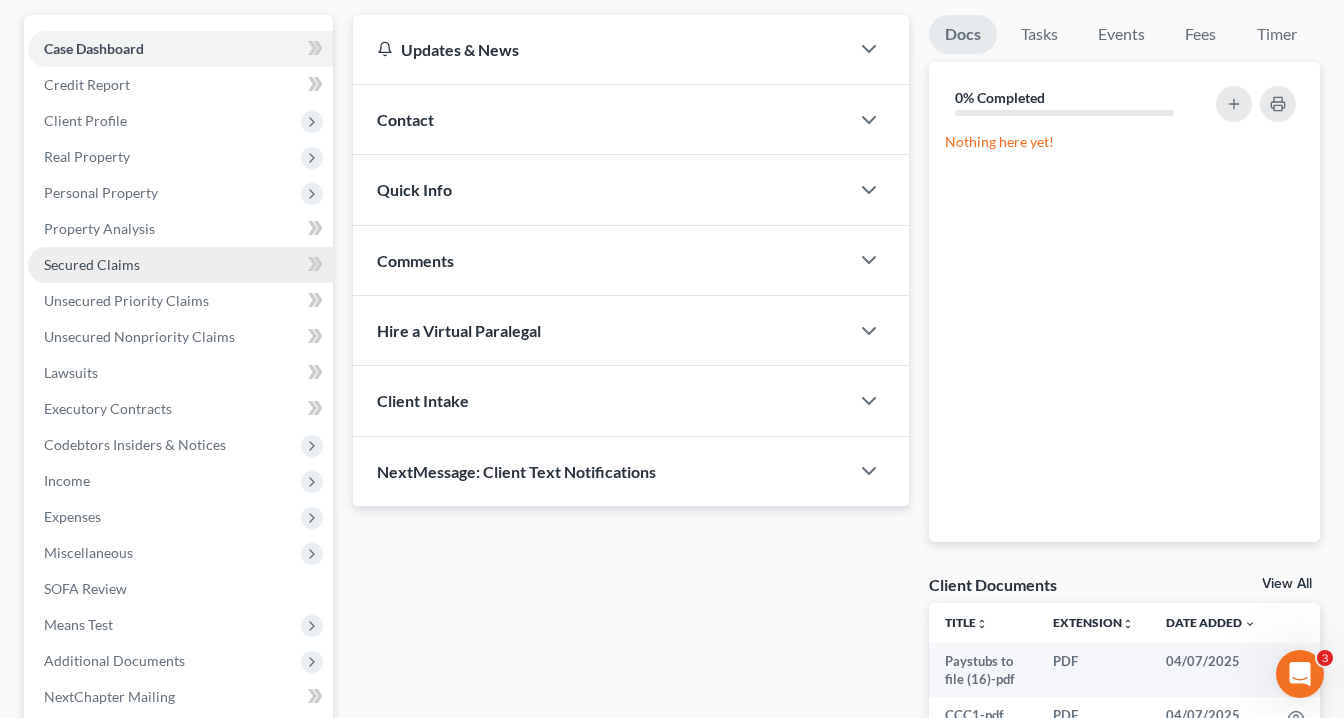 scroll, scrollTop: 320, scrollLeft: 0, axis: vertical 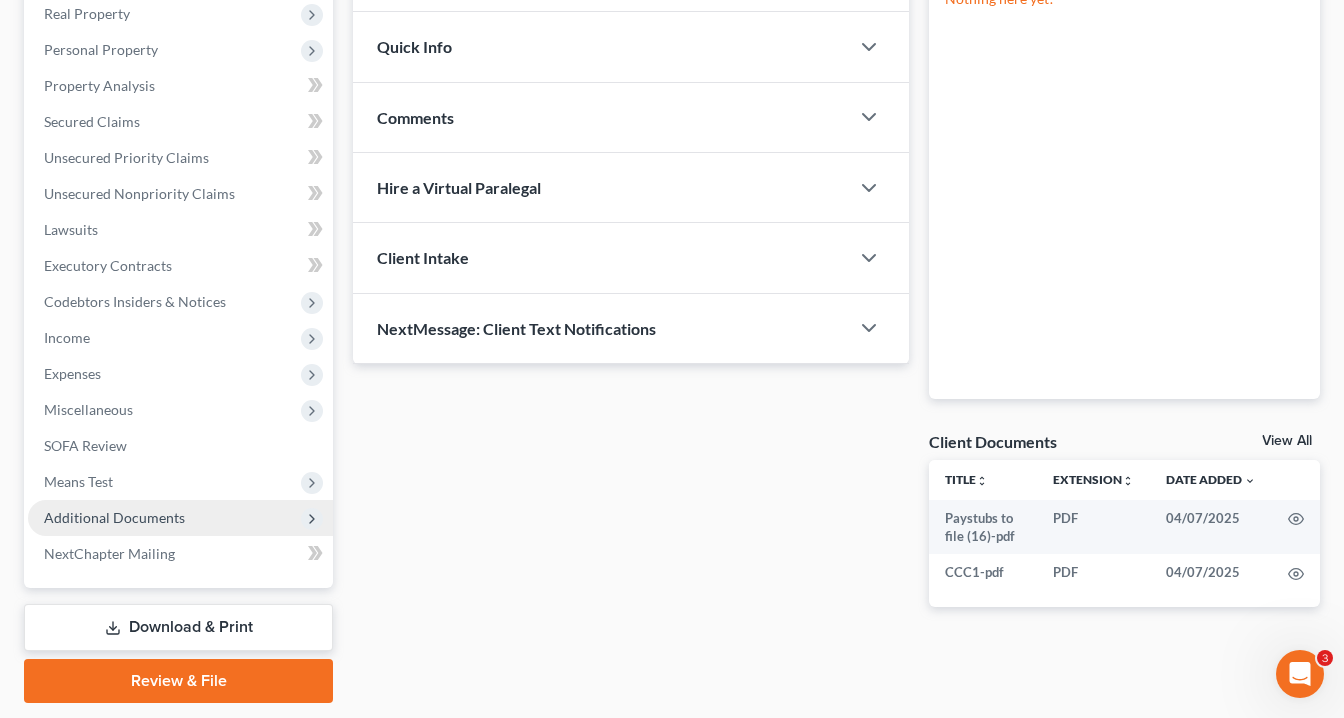 click on "Additional Documents" at bounding box center (180, 518) 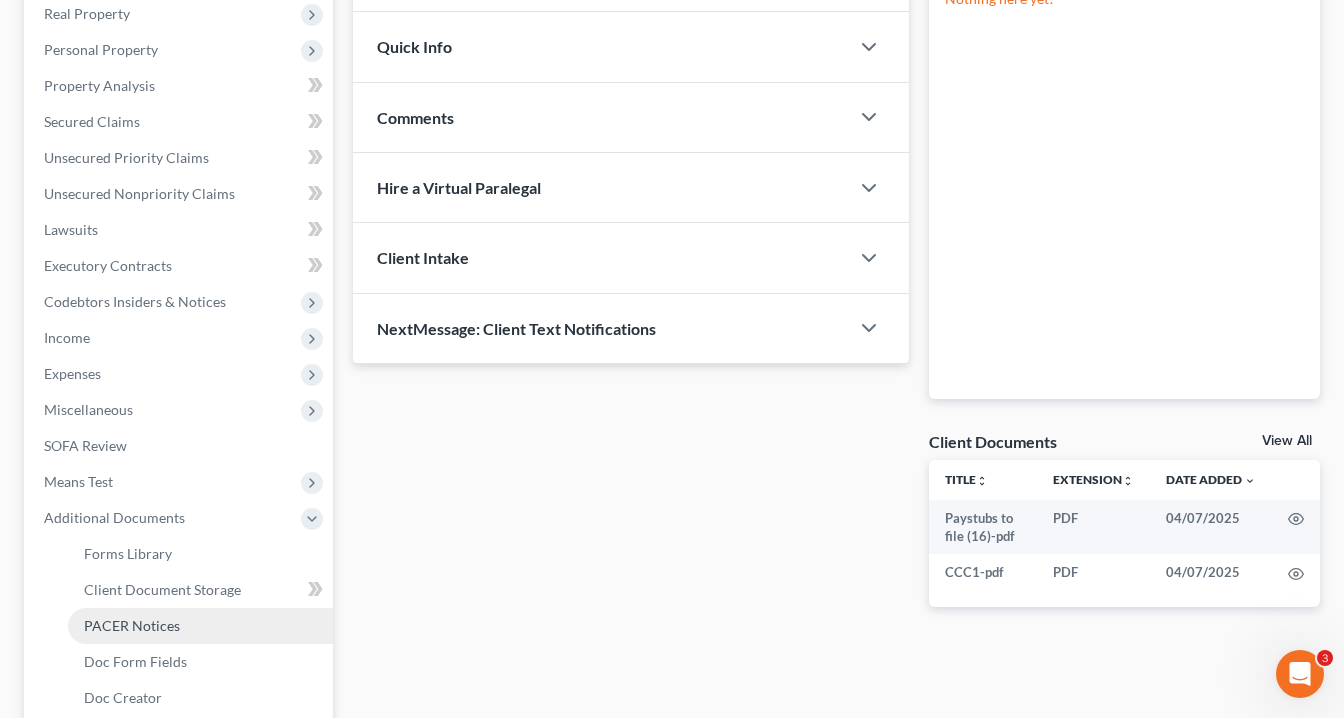 click on "PACER Notices" at bounding box center (132, 625) 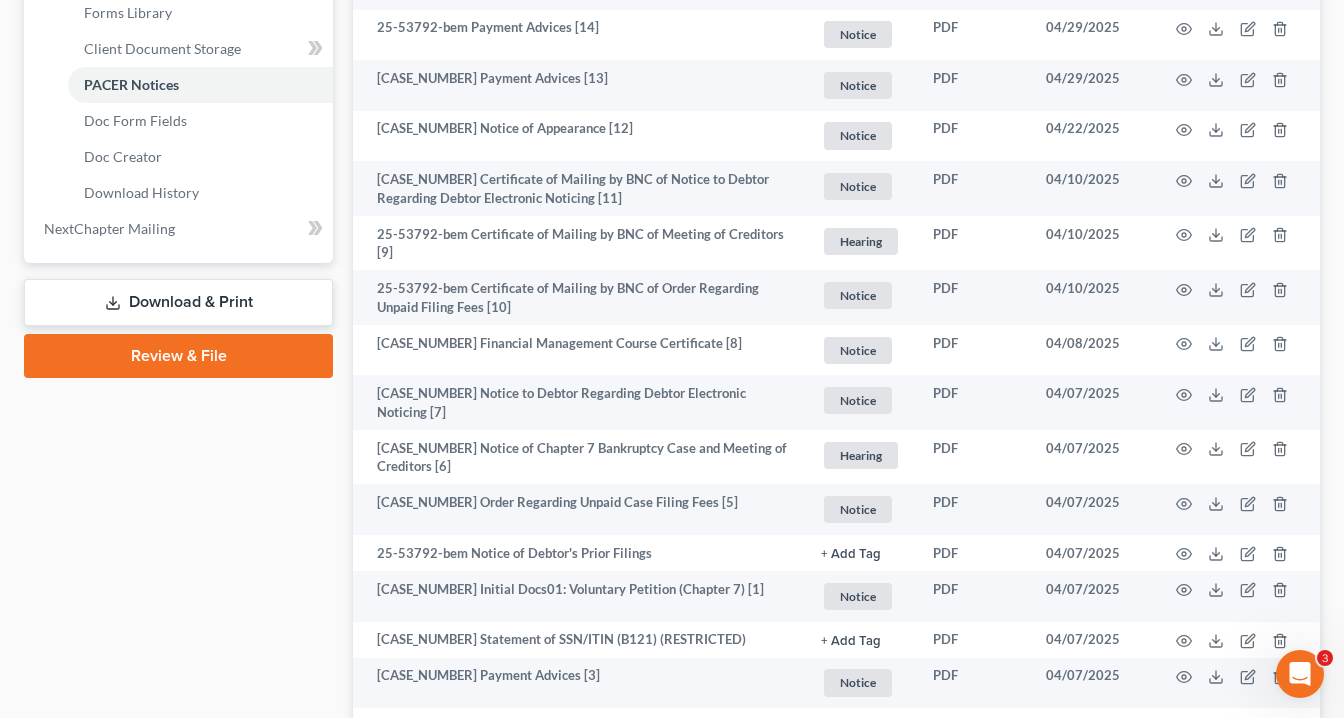 scroll, scrollTop: 1040, scrollLeft: 0, axis: vertical 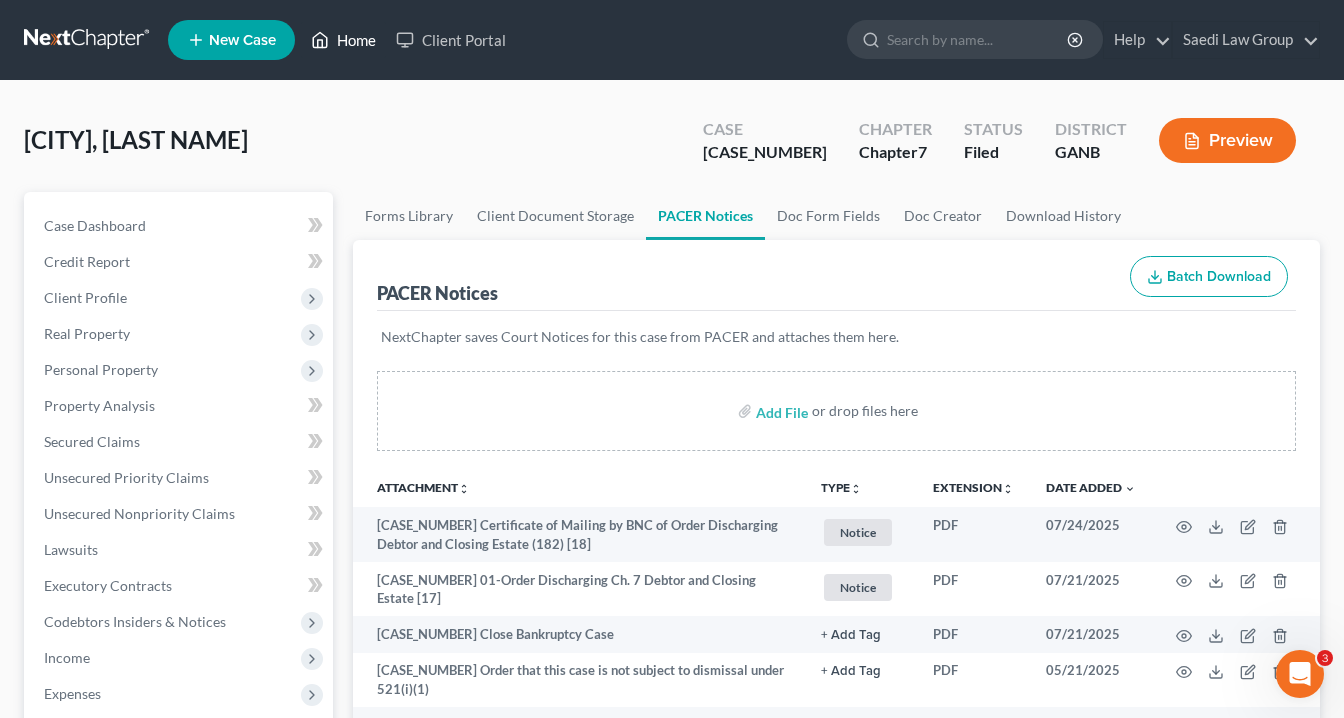 click on "Home" at bounding box center [343, 40] 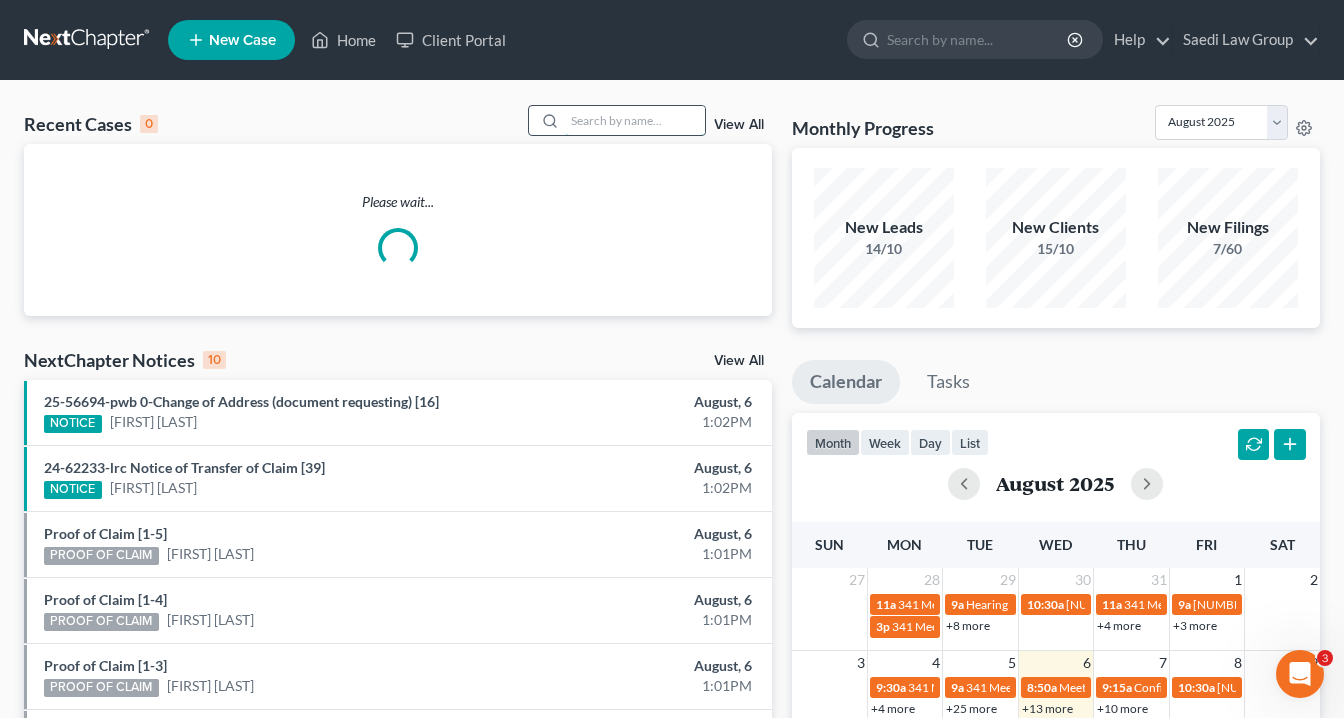 click at bounding box center [635, 120] 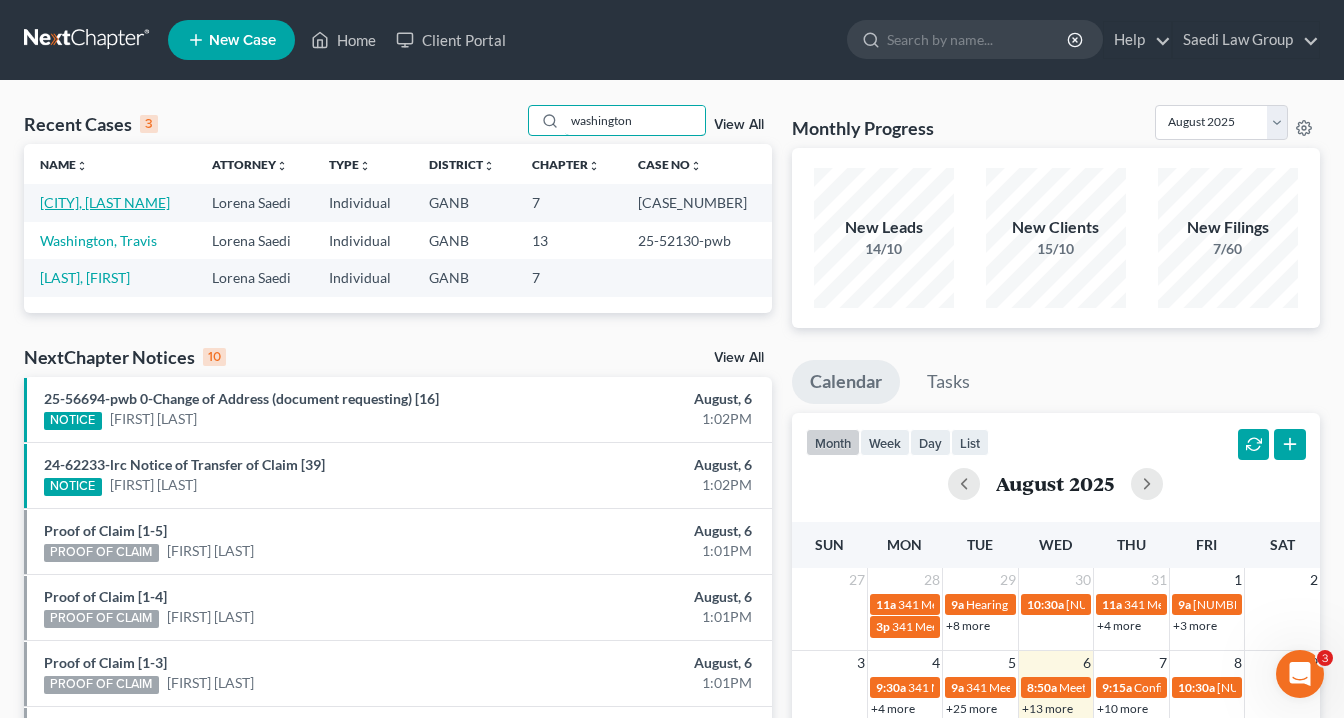 type on "washington" 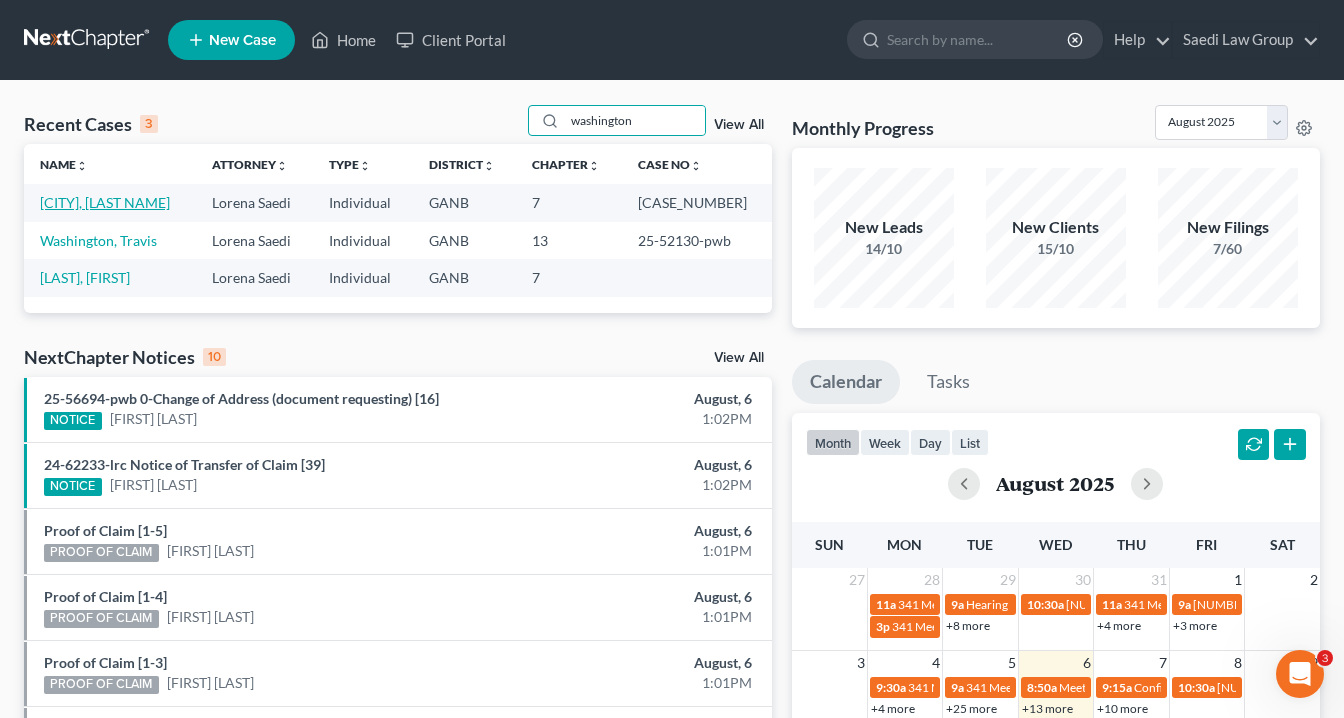 click on "[LAST], [FIRST]" at bounding box center (105, 202) 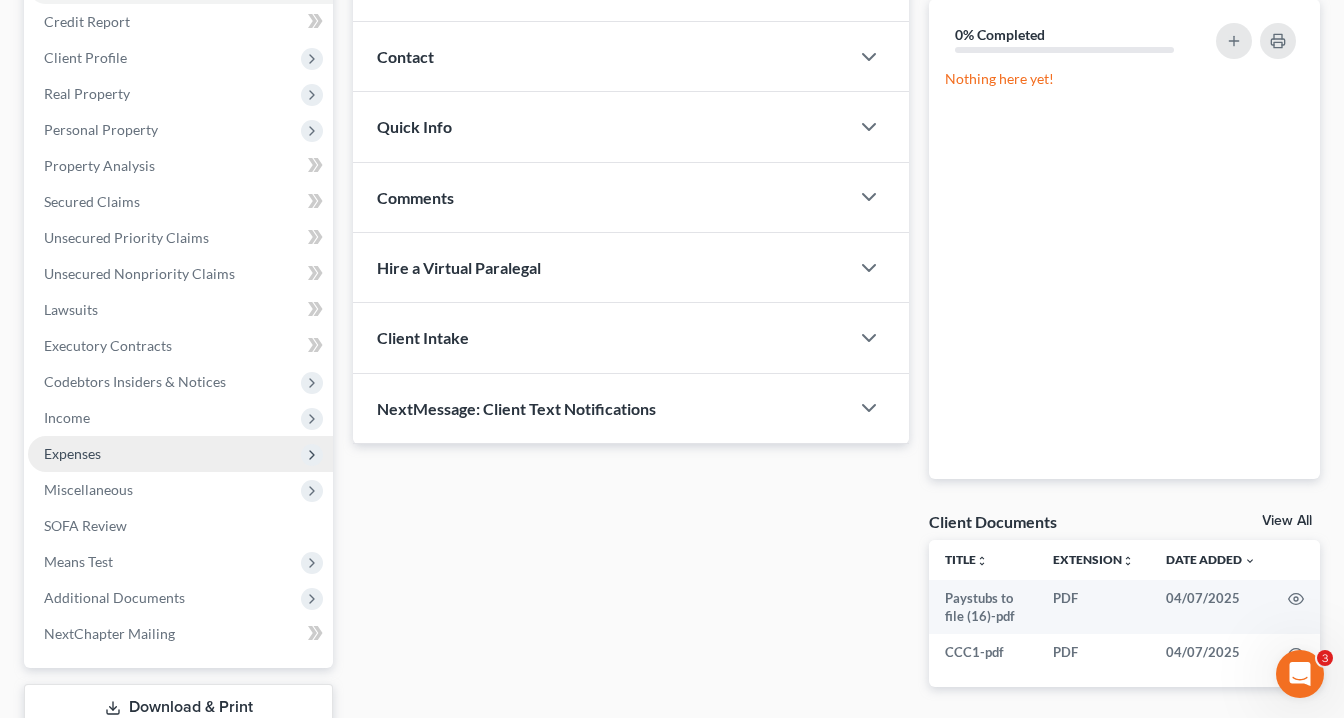 scroll, scrollTop: 378, scrollLeft: 0, axis: vertical 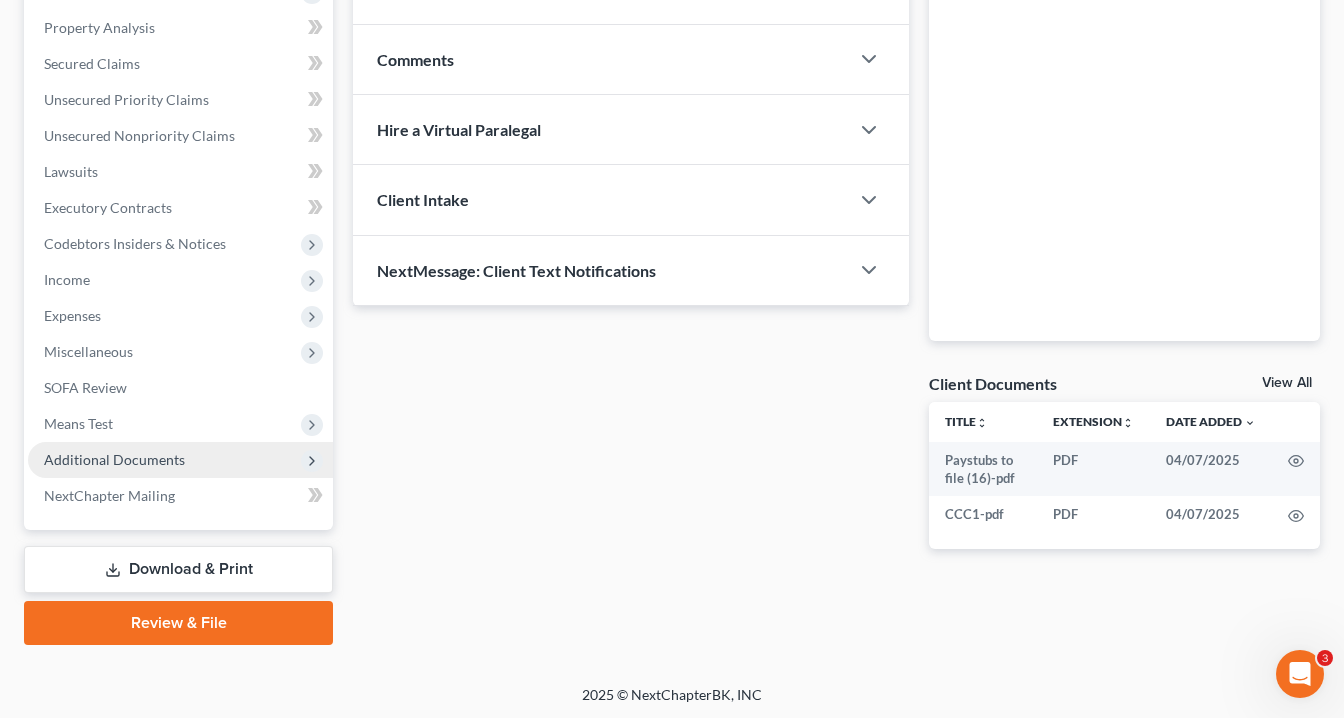 click on "Additional Documents" at bounding box center (114, 459) 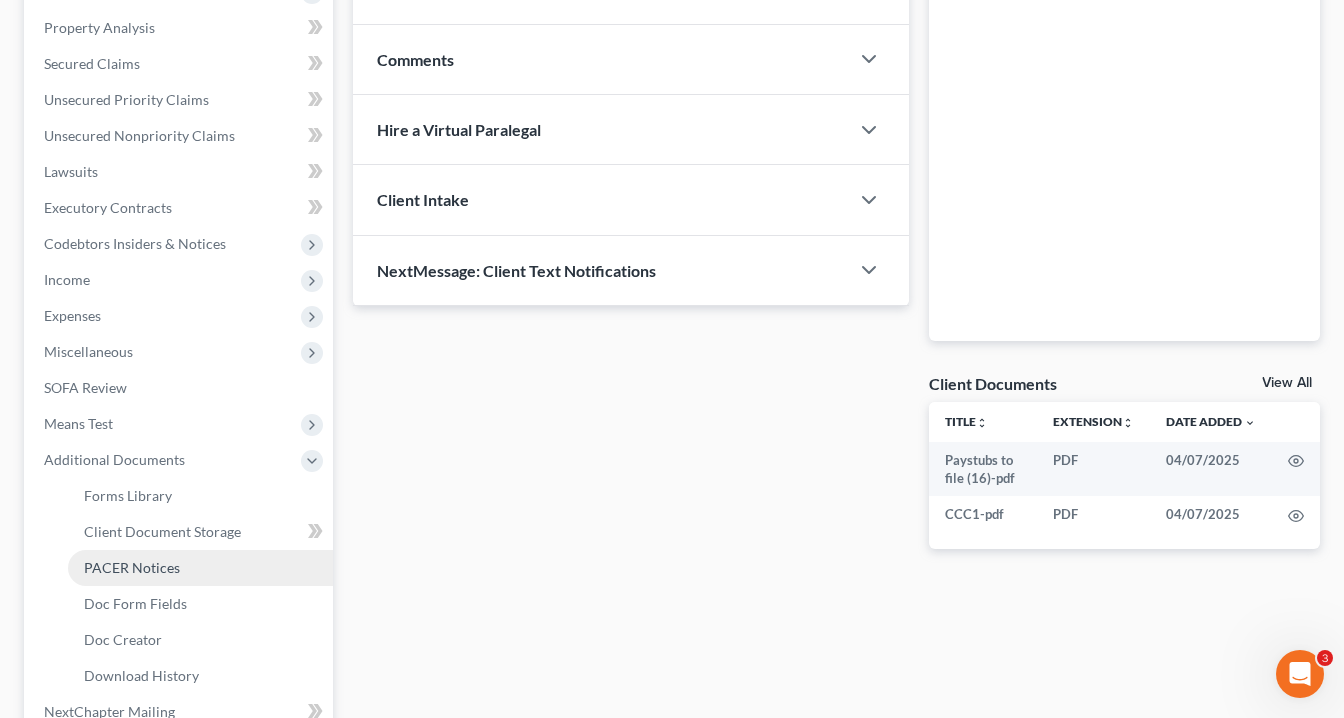 click on "PACER Notices" at bounding box center [200, 568] 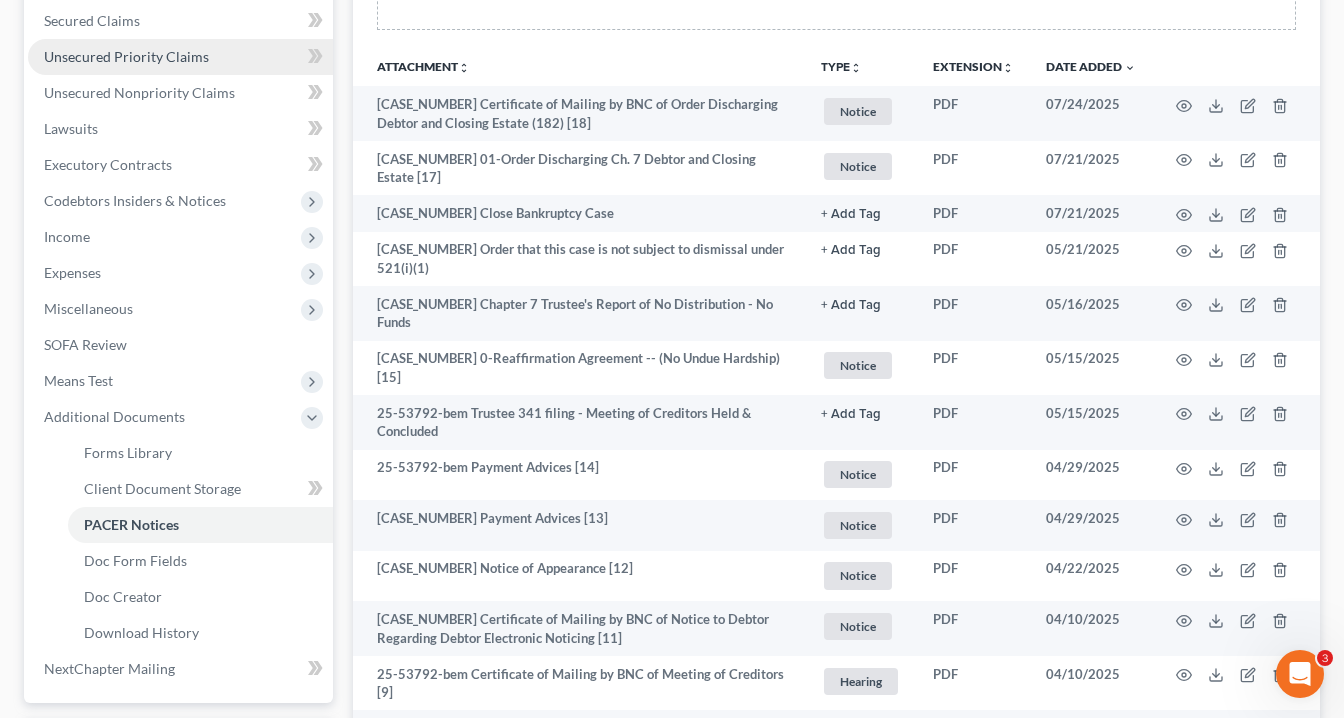 scroll, scrollTop: 400, scrollLeft: 0, axis: vertical 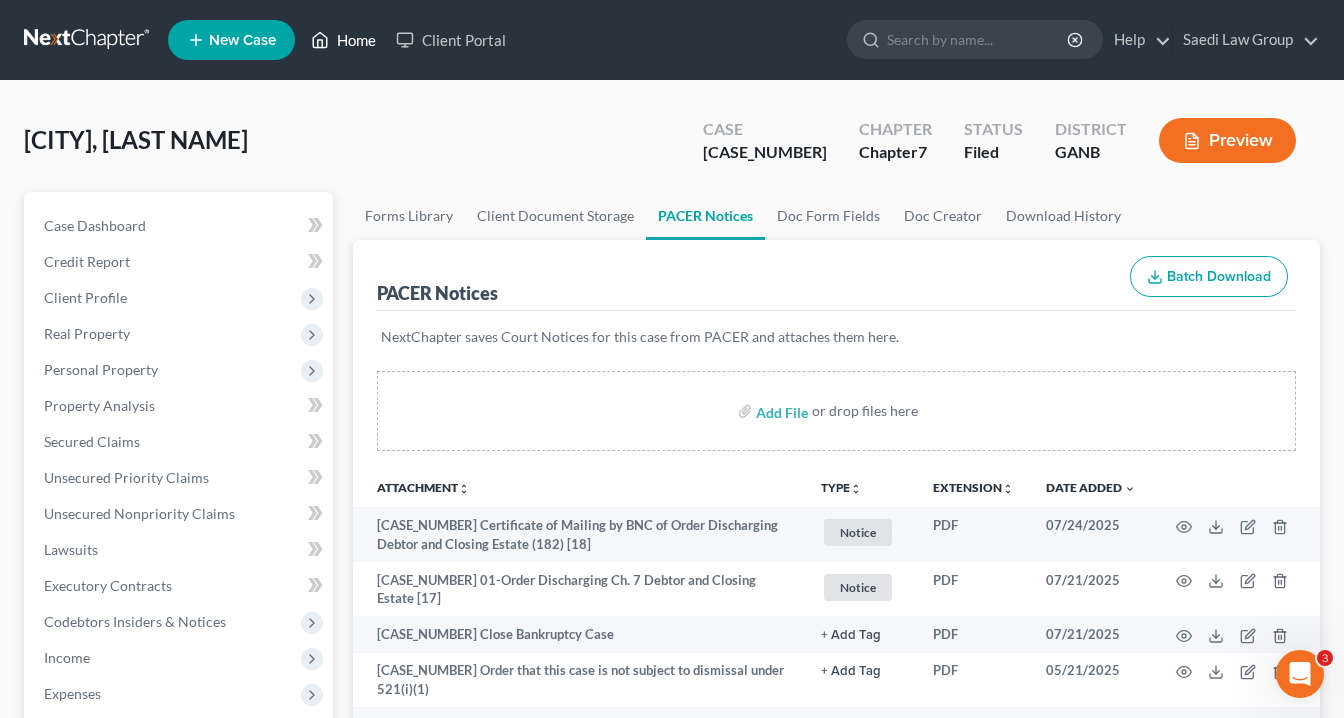 click on "Home" at bounding box center (343, 40) 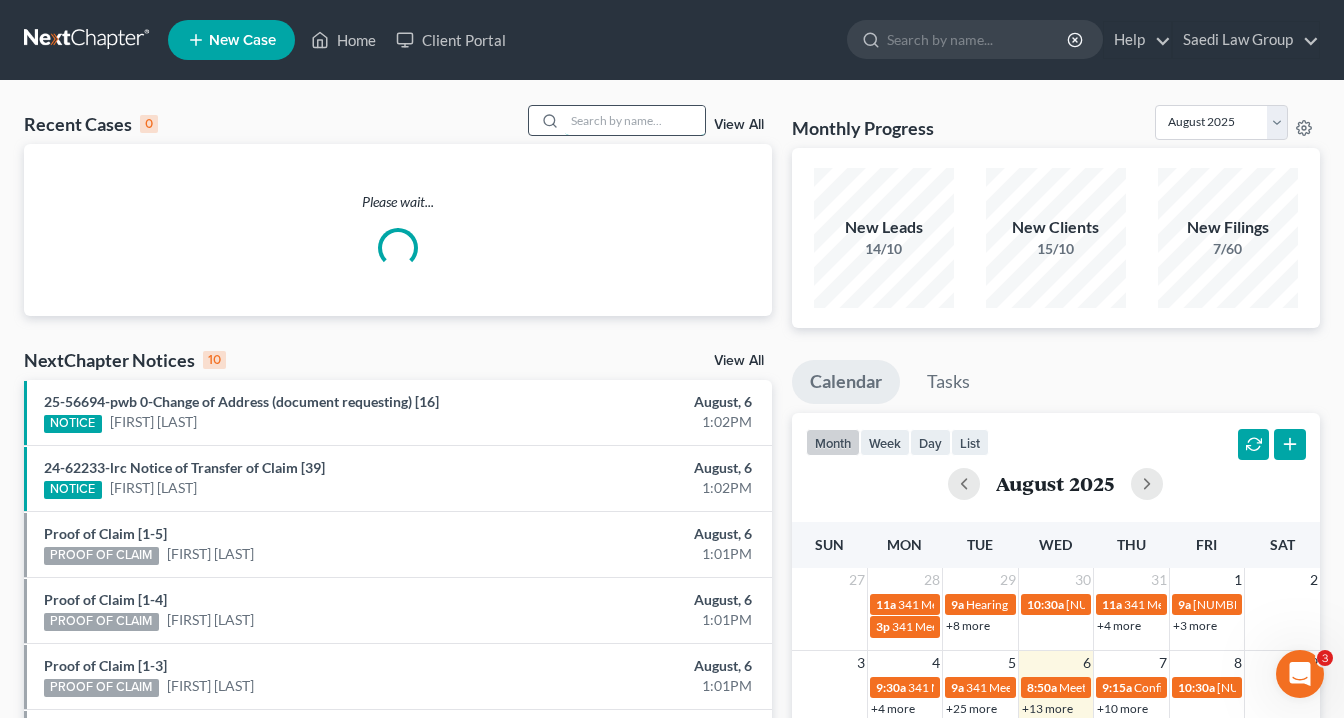 click at bounding box center [635, 120] 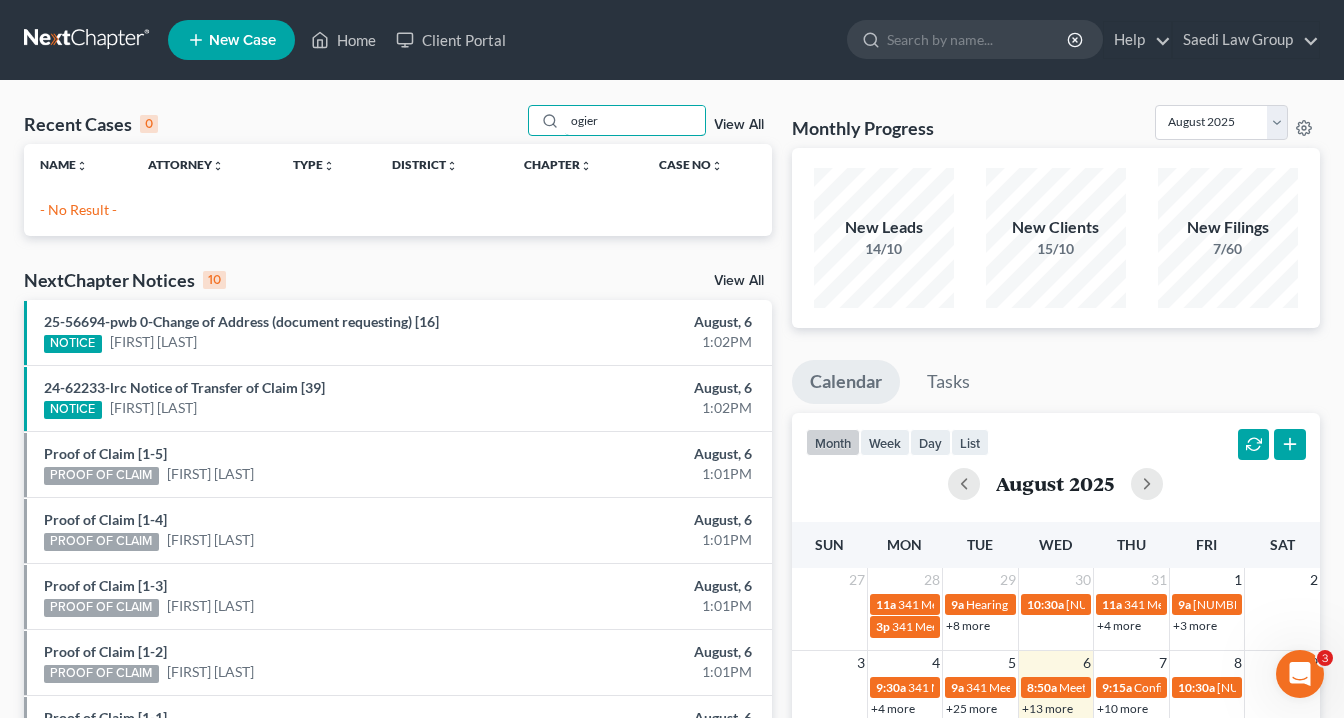 drag, startPoint x: 619, startPoint y: 121, endPoint x: 486, endPoint y: 123, distance: 133.01503 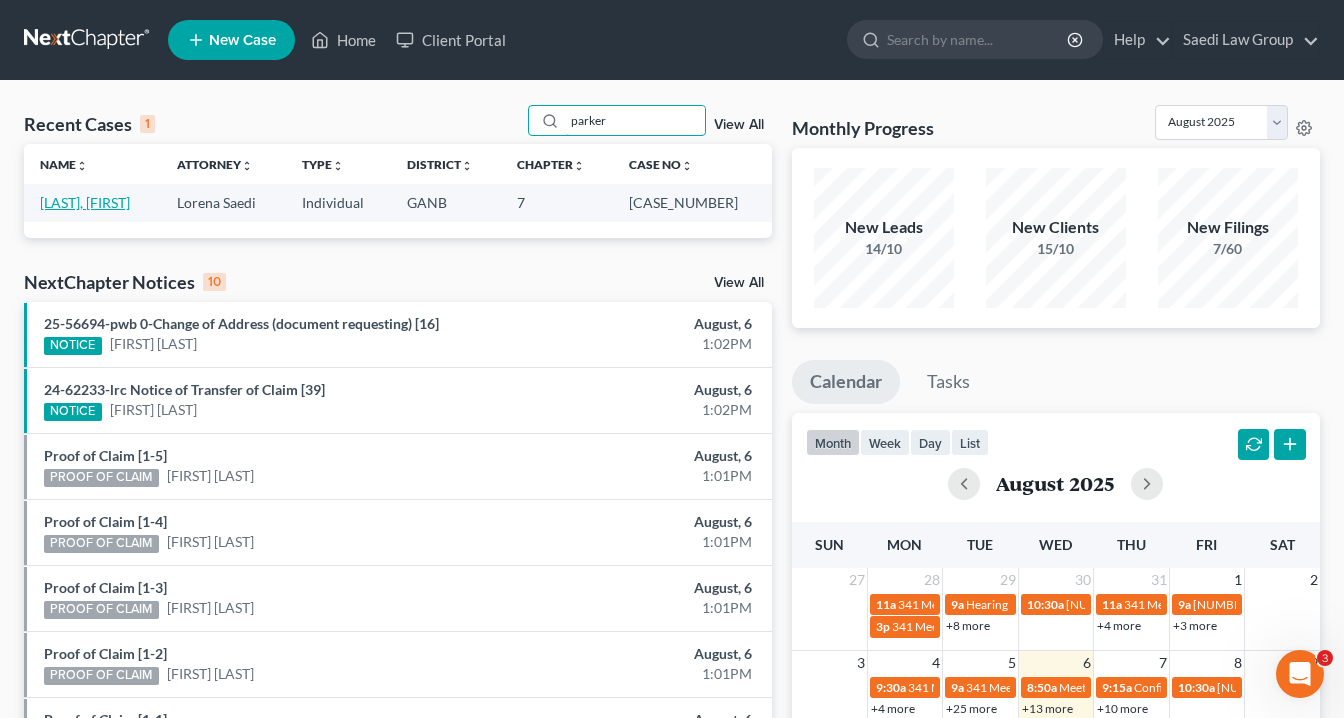 type on "parker" 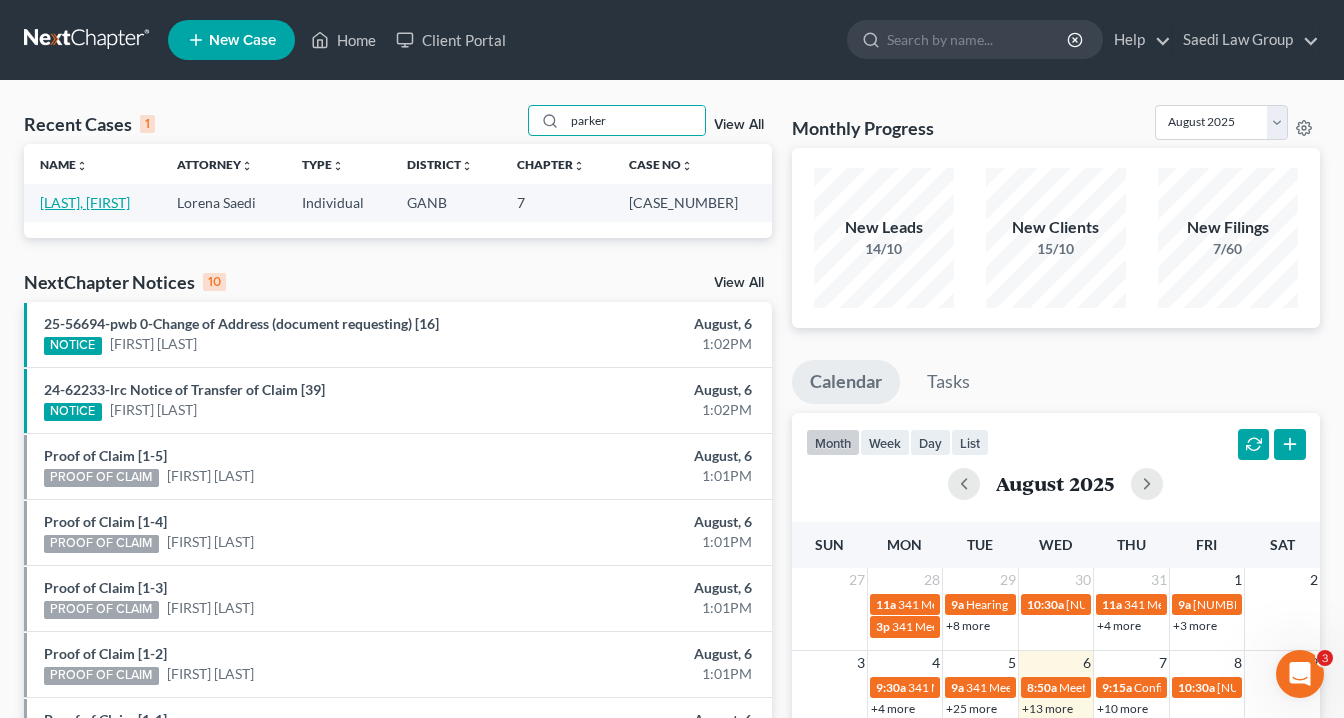 click on "[LAST], [FIRST]" at bounding box center [85, 202] 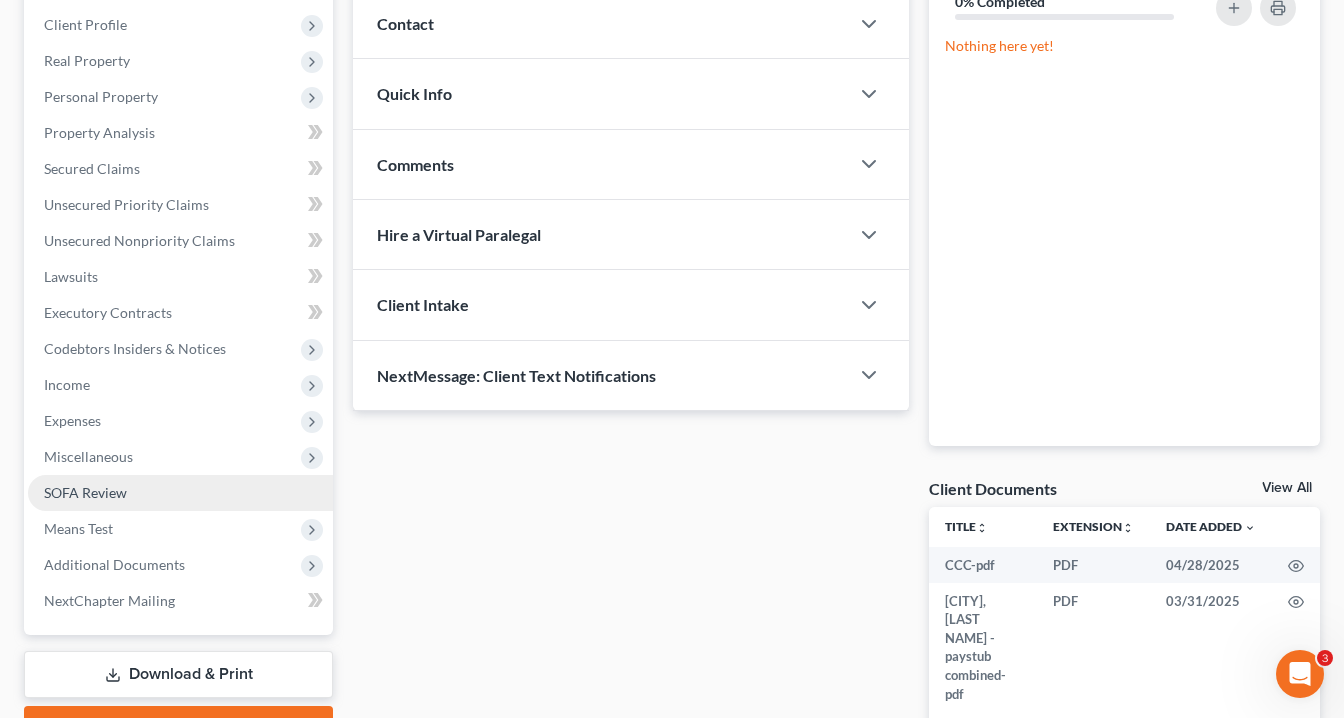 scroll, scrollTop: 378, scrollLeft: 0, axis: vertical 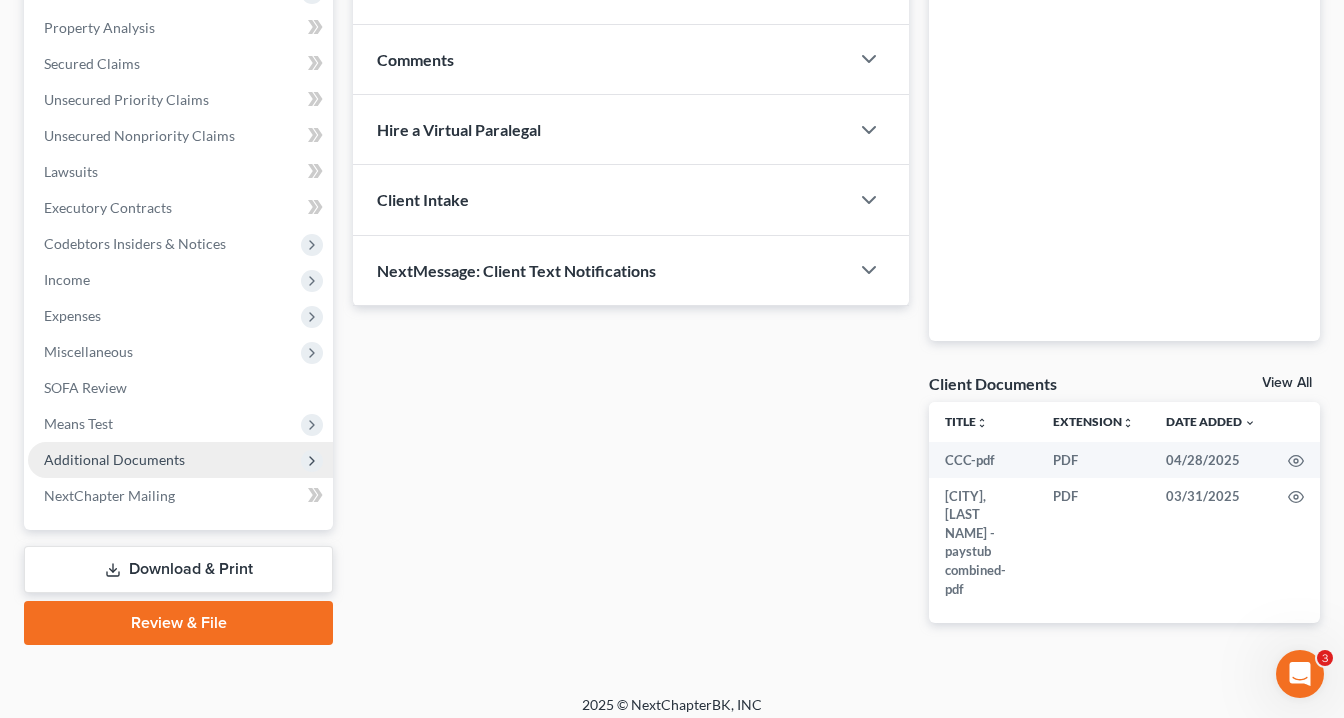click on "Additional Documents" at bounding box center (114, 459) 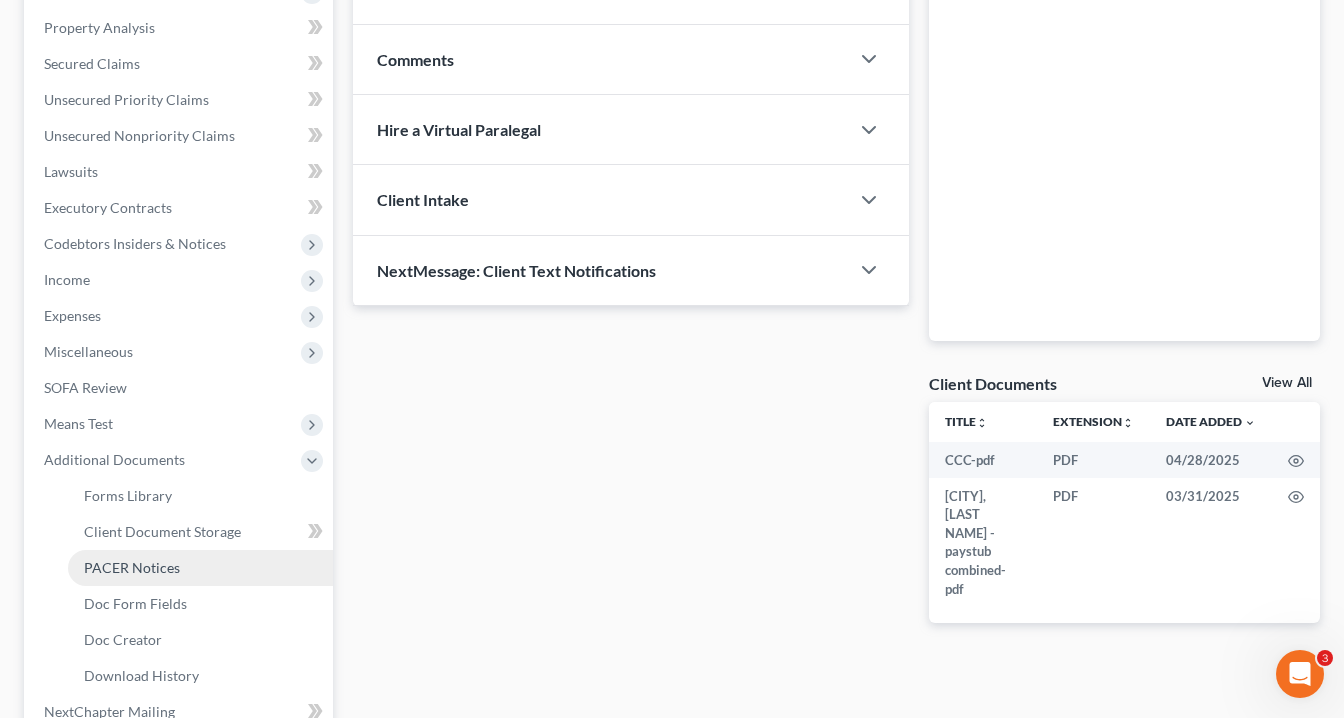 click on "PACER Notices" at bounding box center [132, 567] 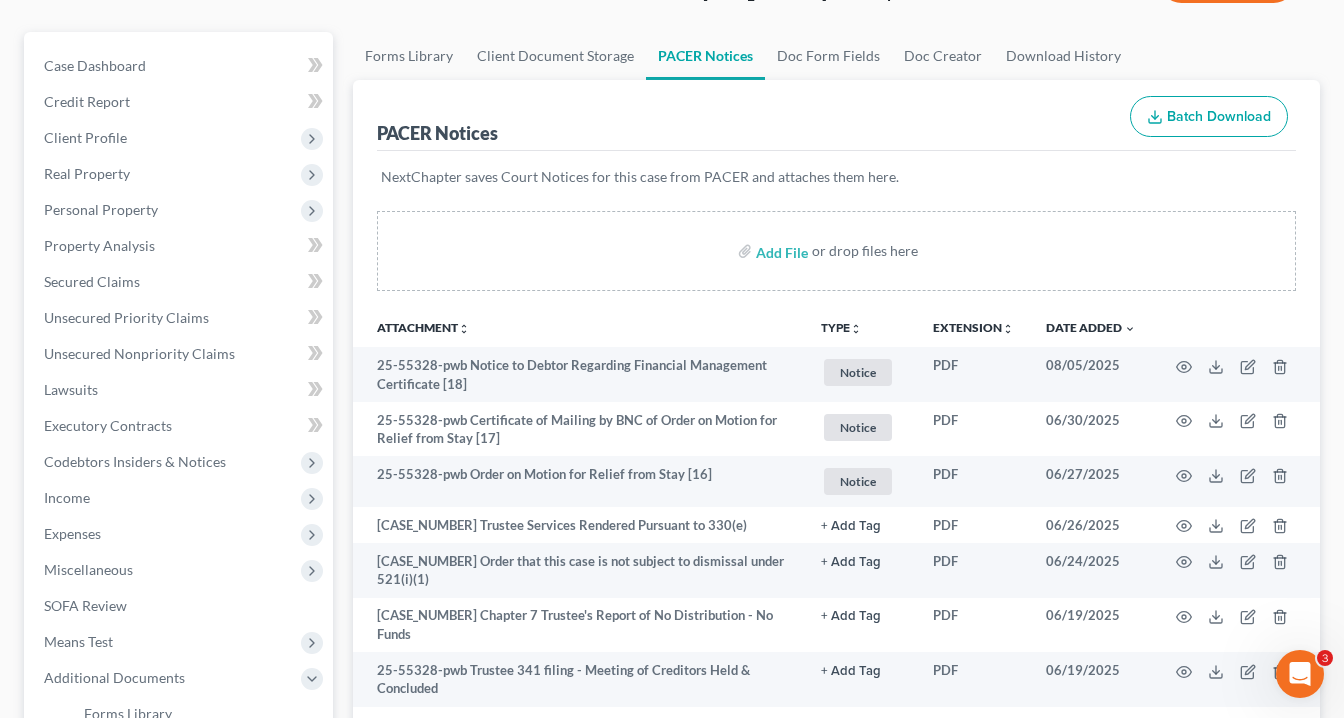 scroll, scrollTop: 0, scrollLeft: 0, axis: both 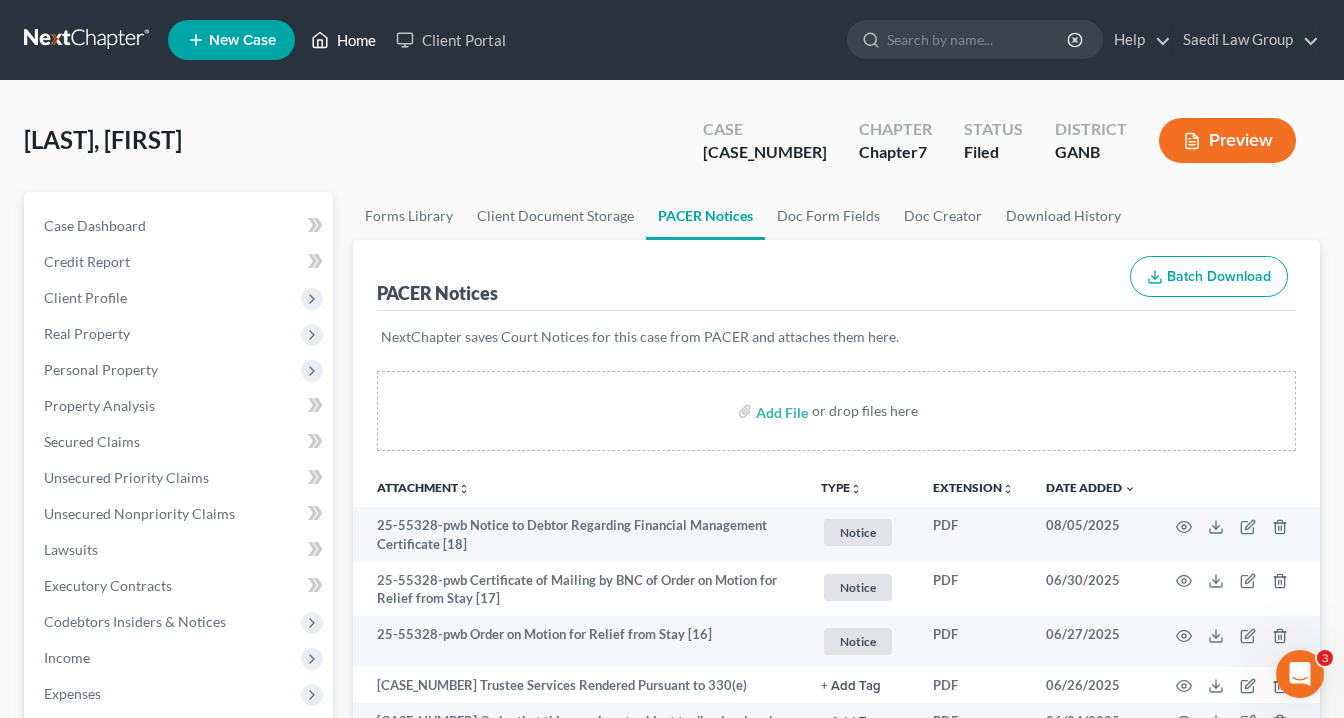 click on "Home" at bounding box center (343, 40) 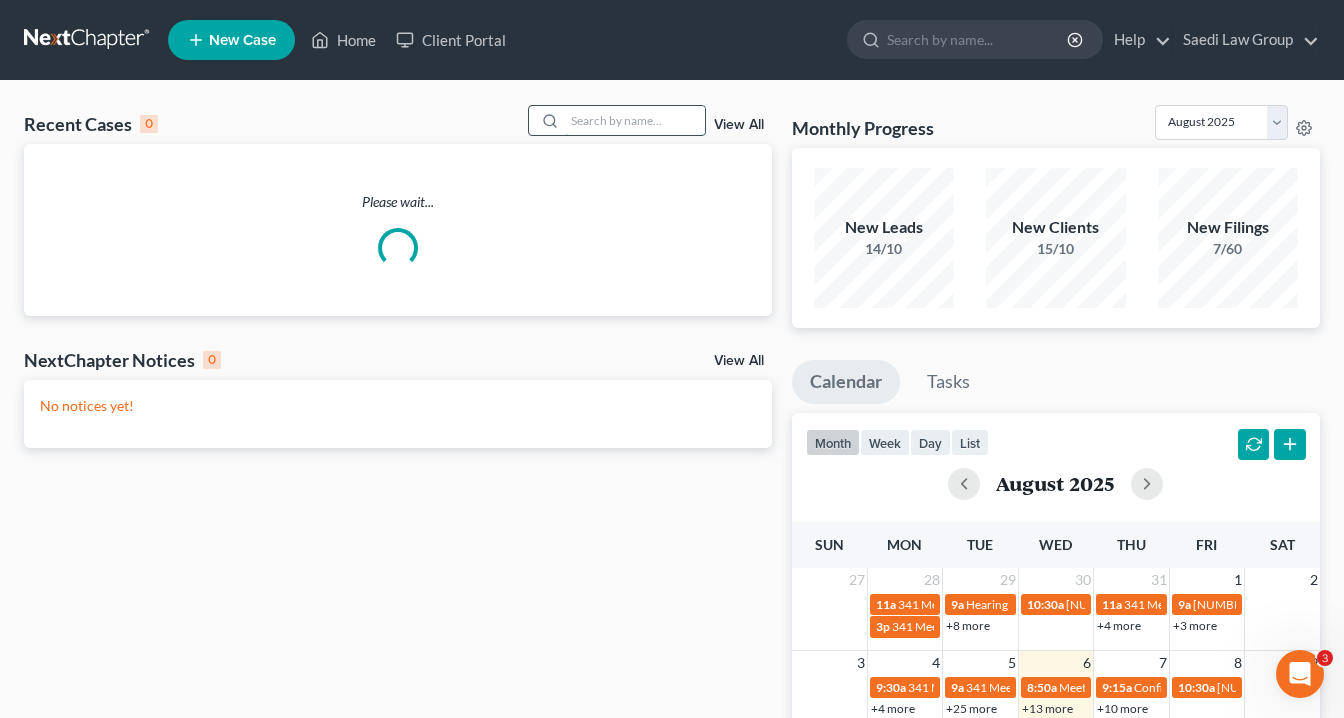 click at bounding box center (635, 120) 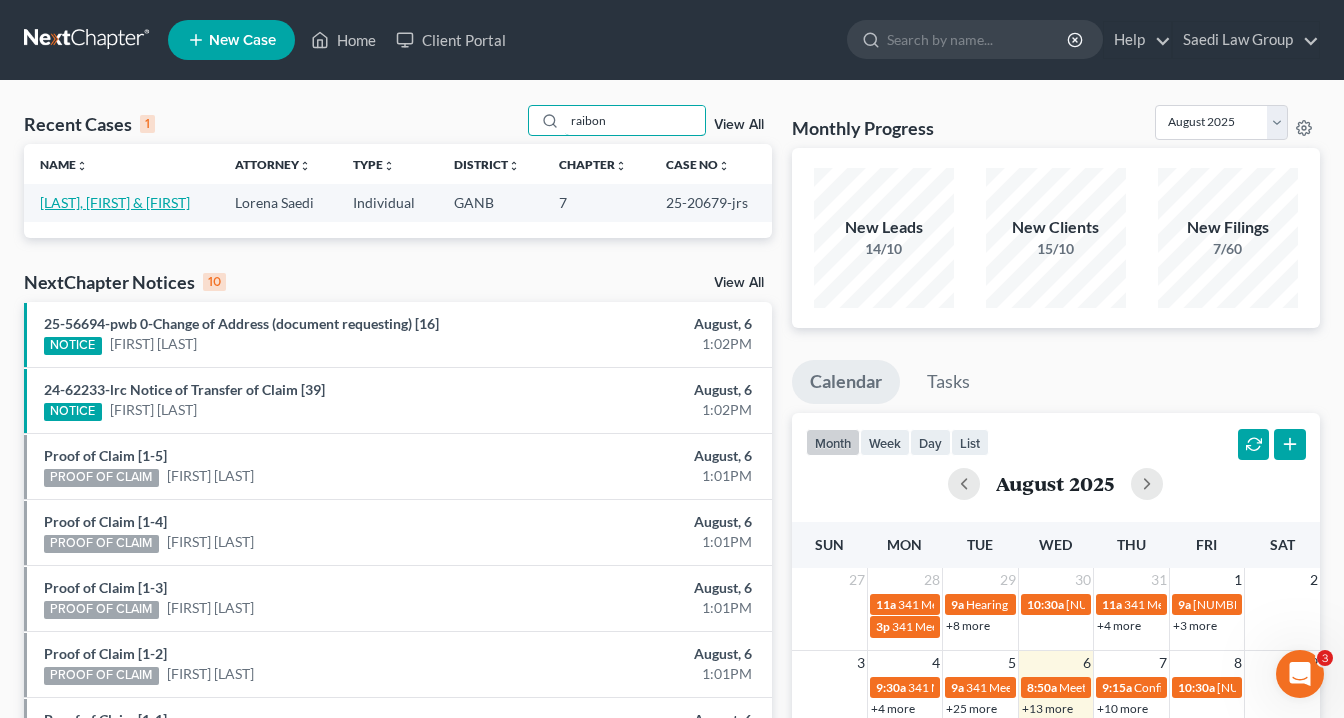 type on "raibon" 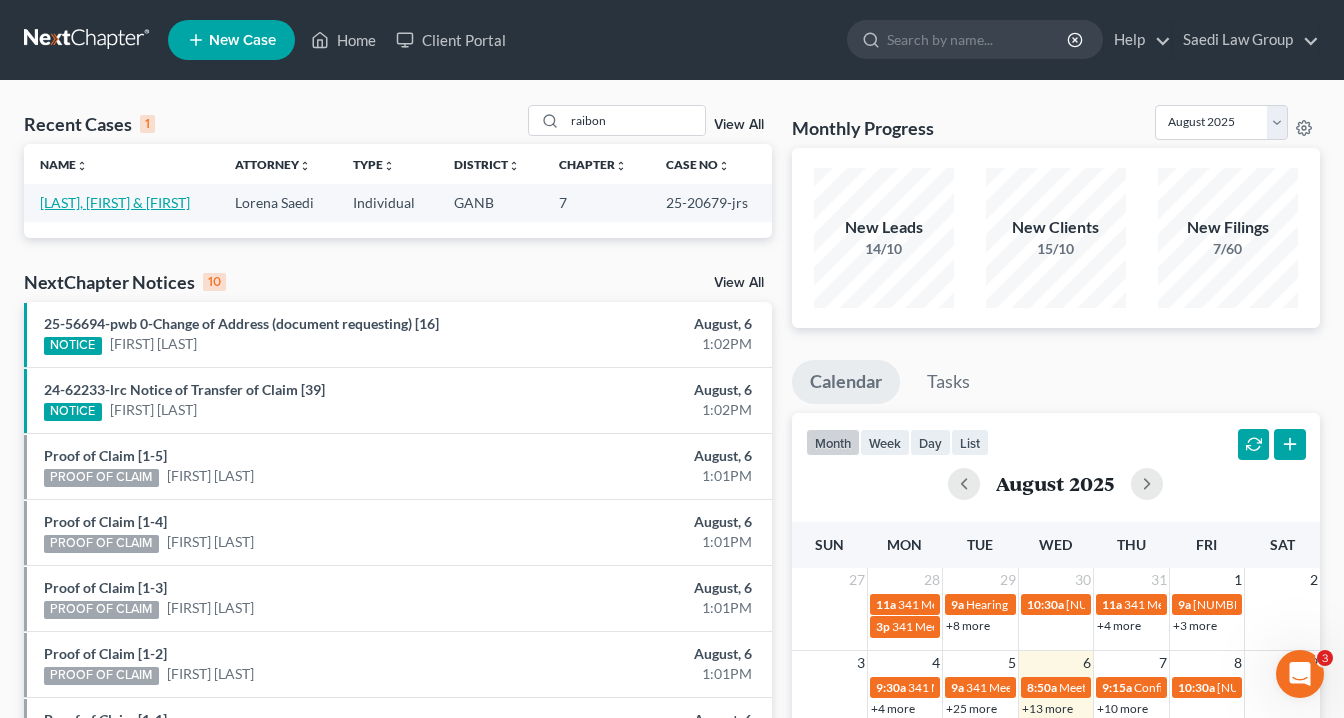 click on "[LAST], [FIRST] & [LAST]" at bounding box center [115, 202] 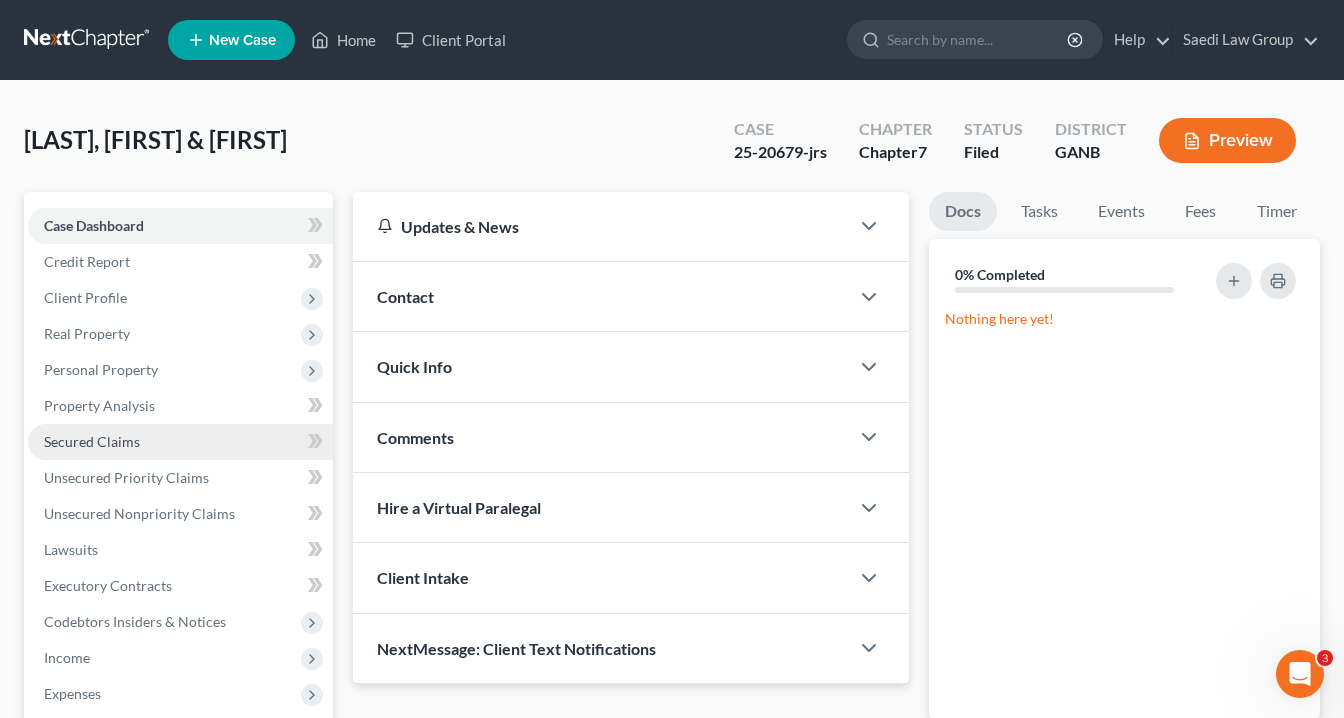 click on "Secured Claims" at bounding box center (92, 441) 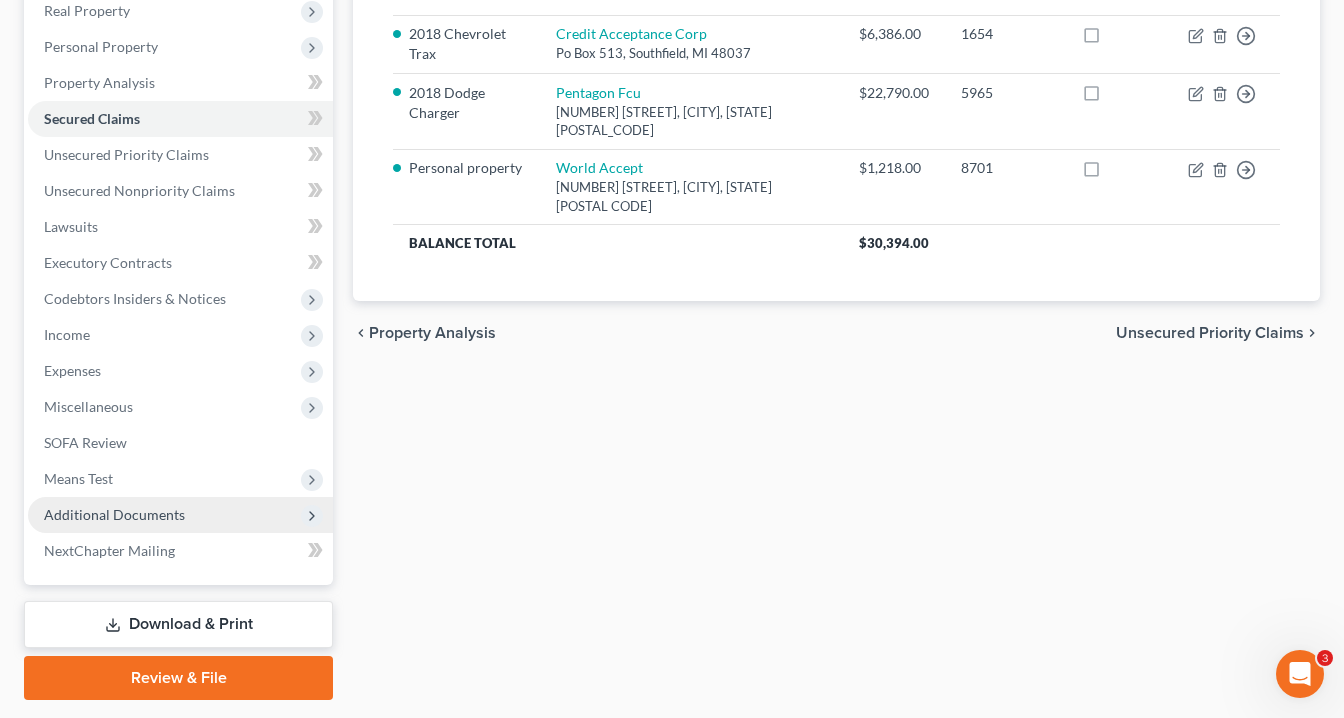 scroll, scrollTop: 378, scrollLeft: 0, axis: vertical 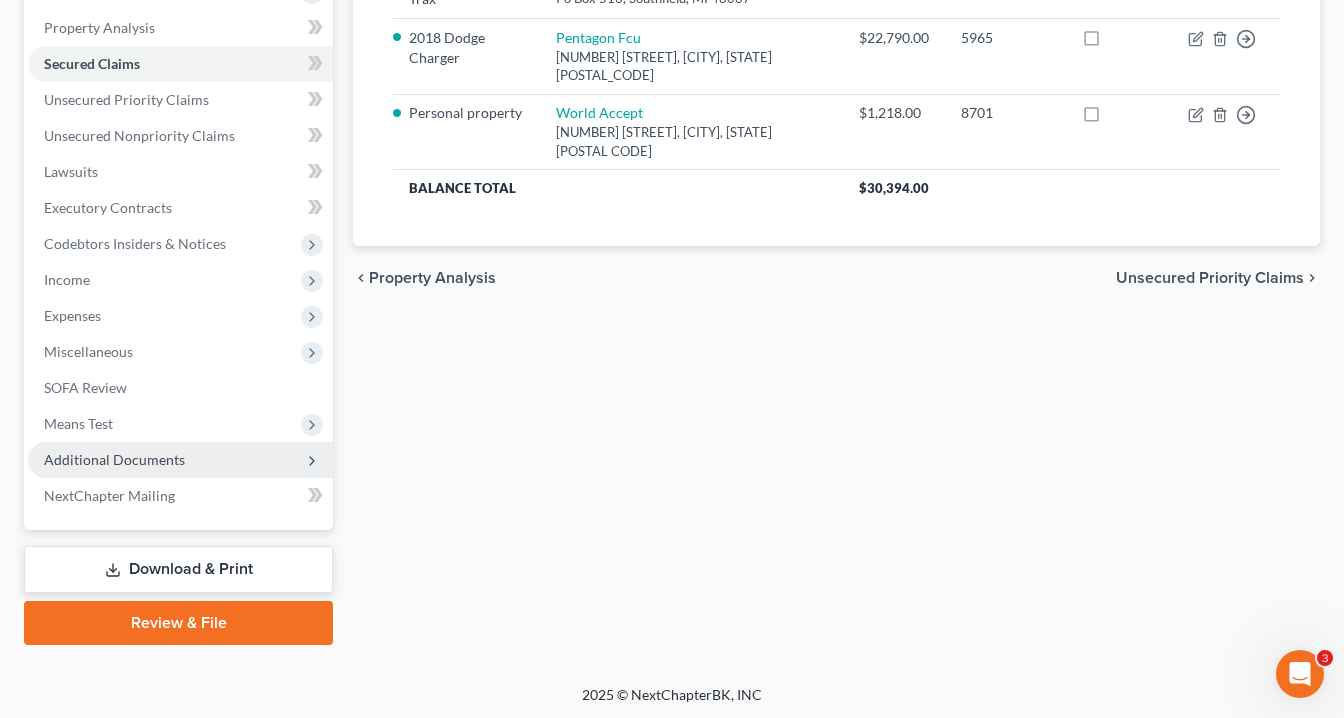 click on "Additional Documents" at bounding box center [114, 459] 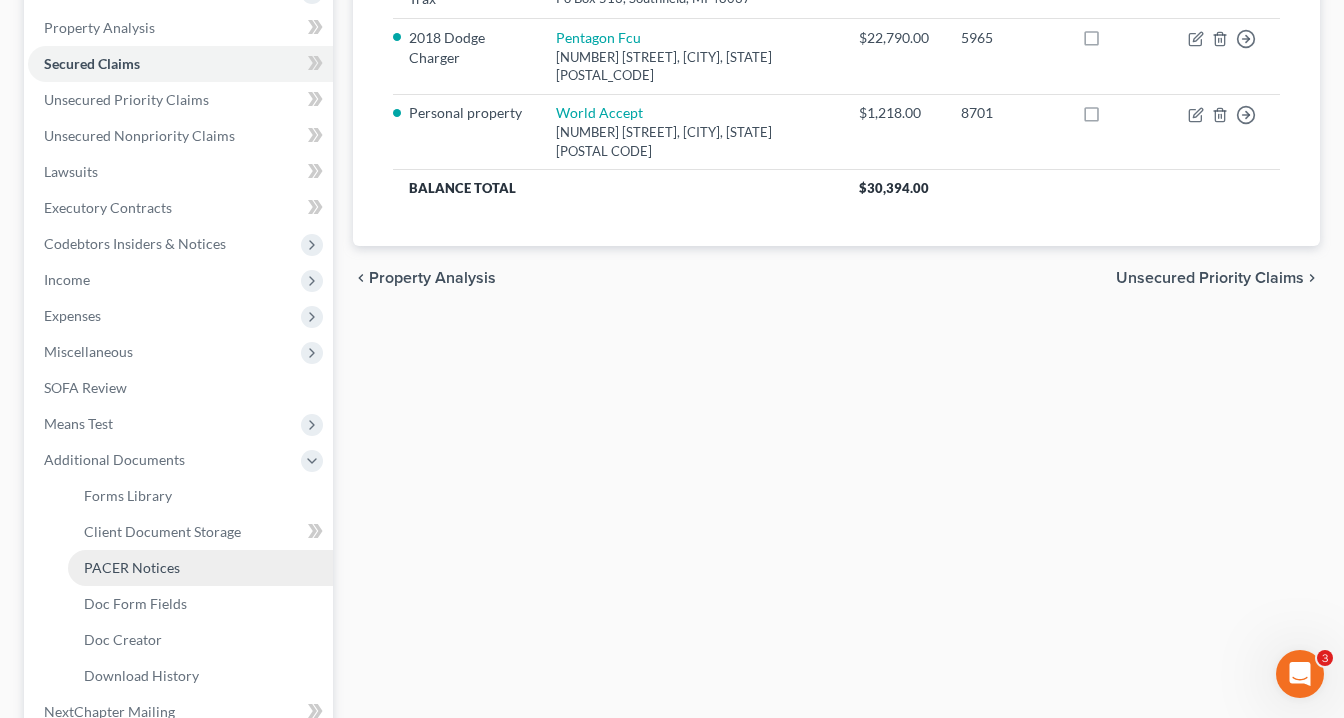 click on "PACER Notices" at bounding box center [132, 567] 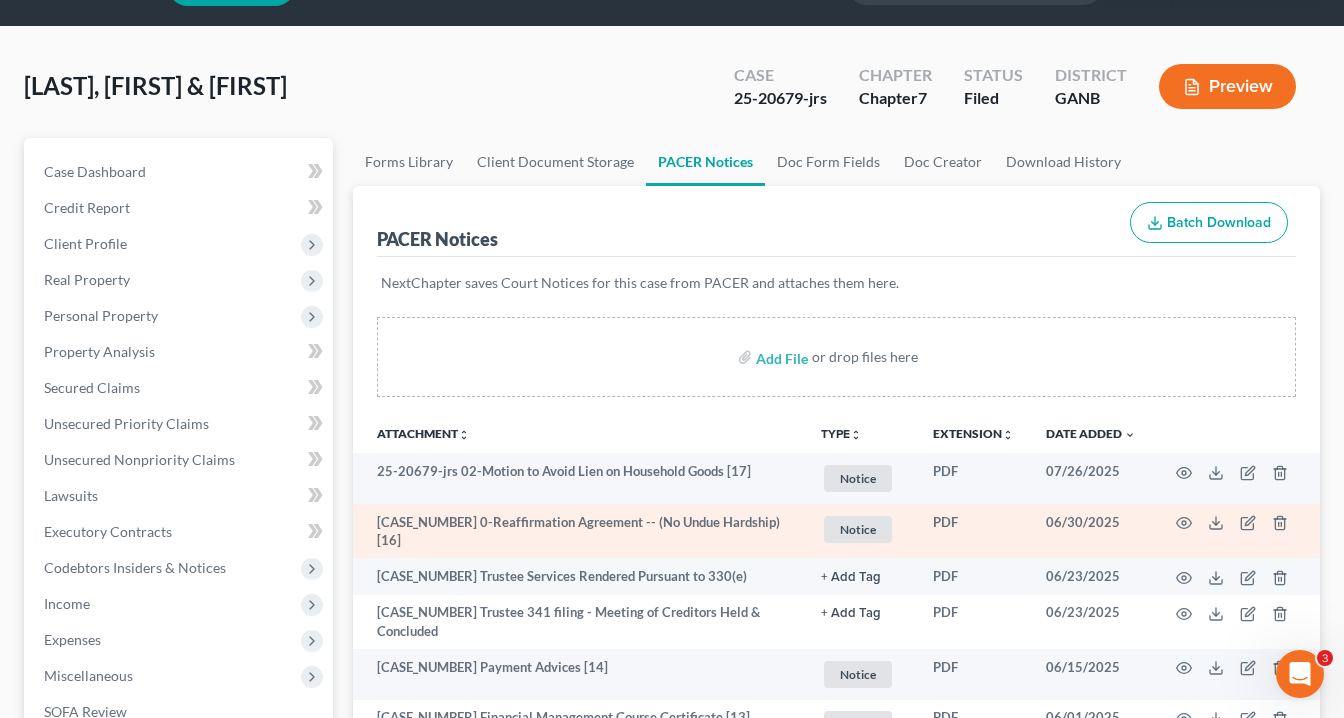 scroll, scrollTop: 80, scrollLeft: 0, axis: vertical 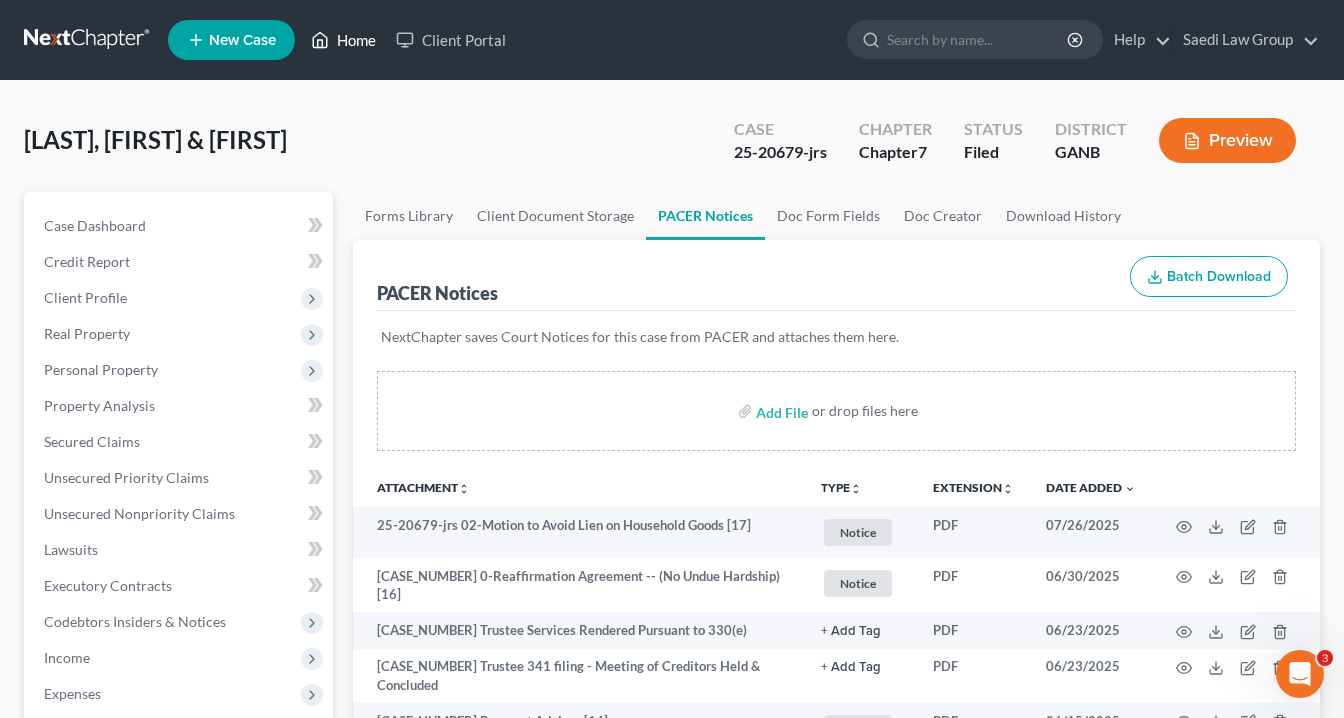 click on "Home" at bounding box center [343, 40] 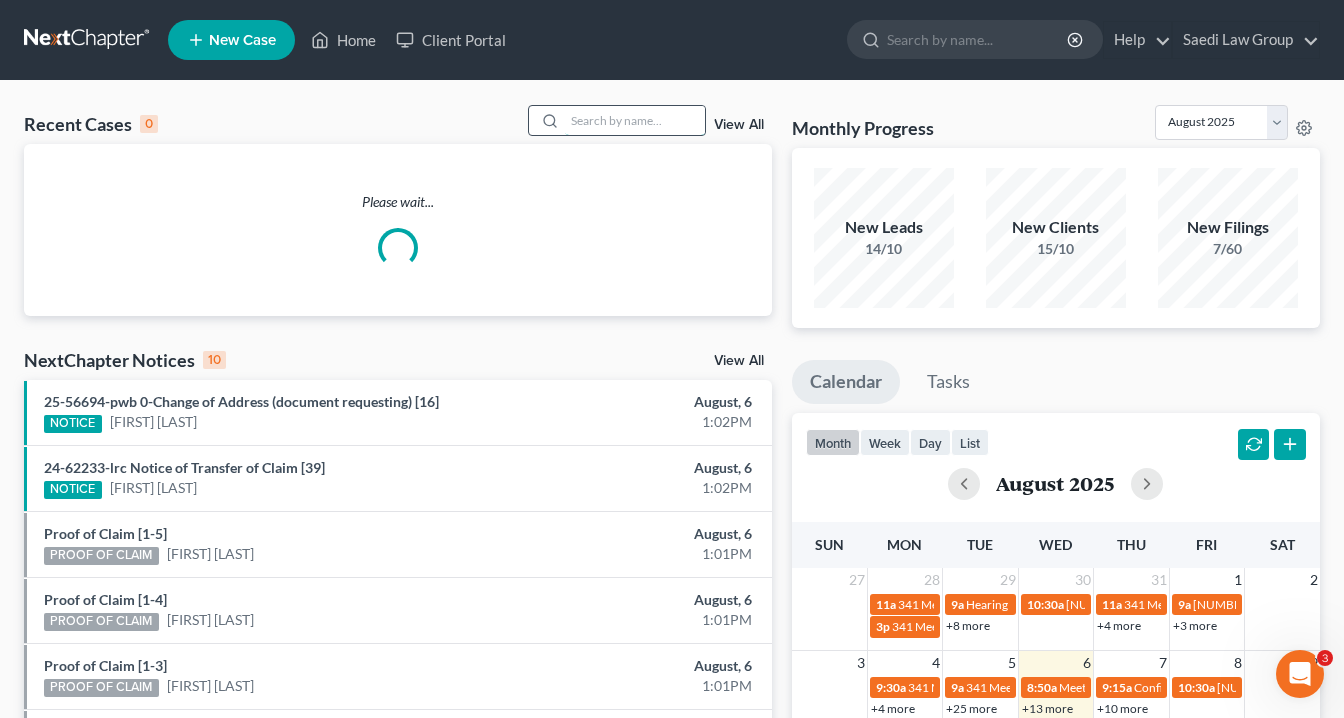 click at bounding box center [635, 120] 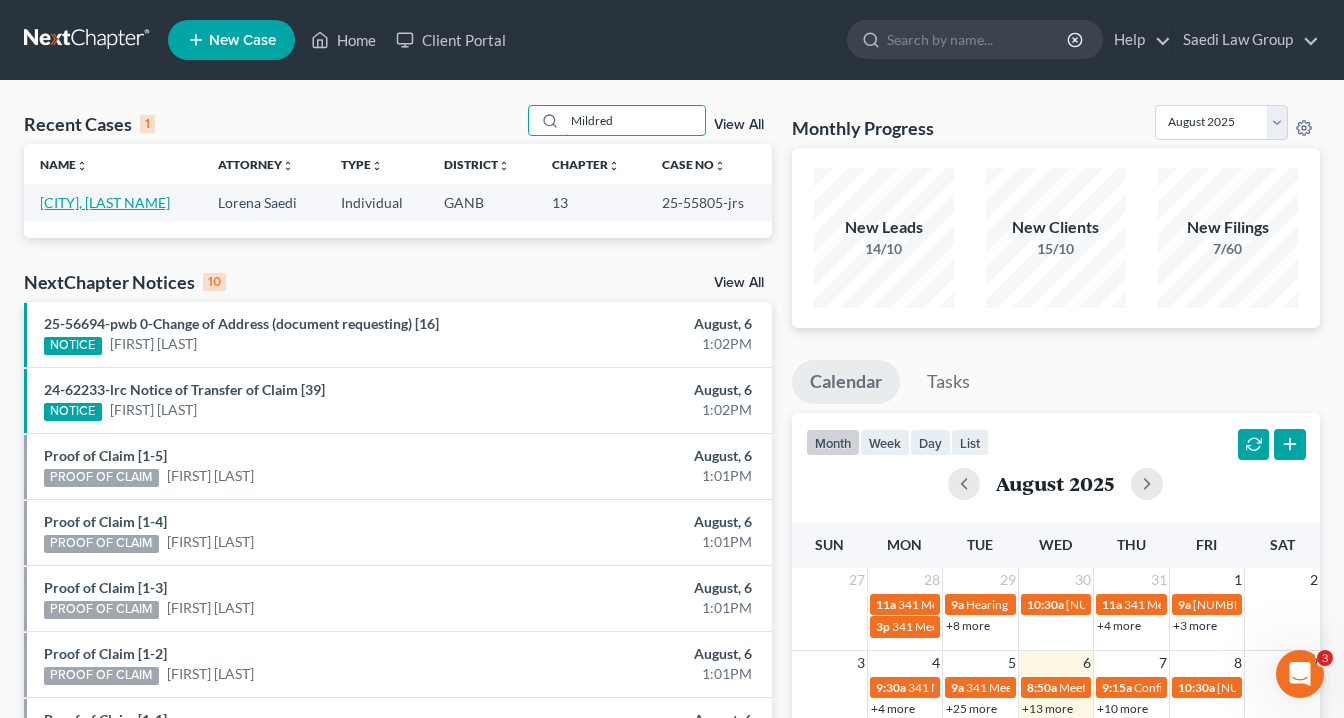 type on "Mildred" 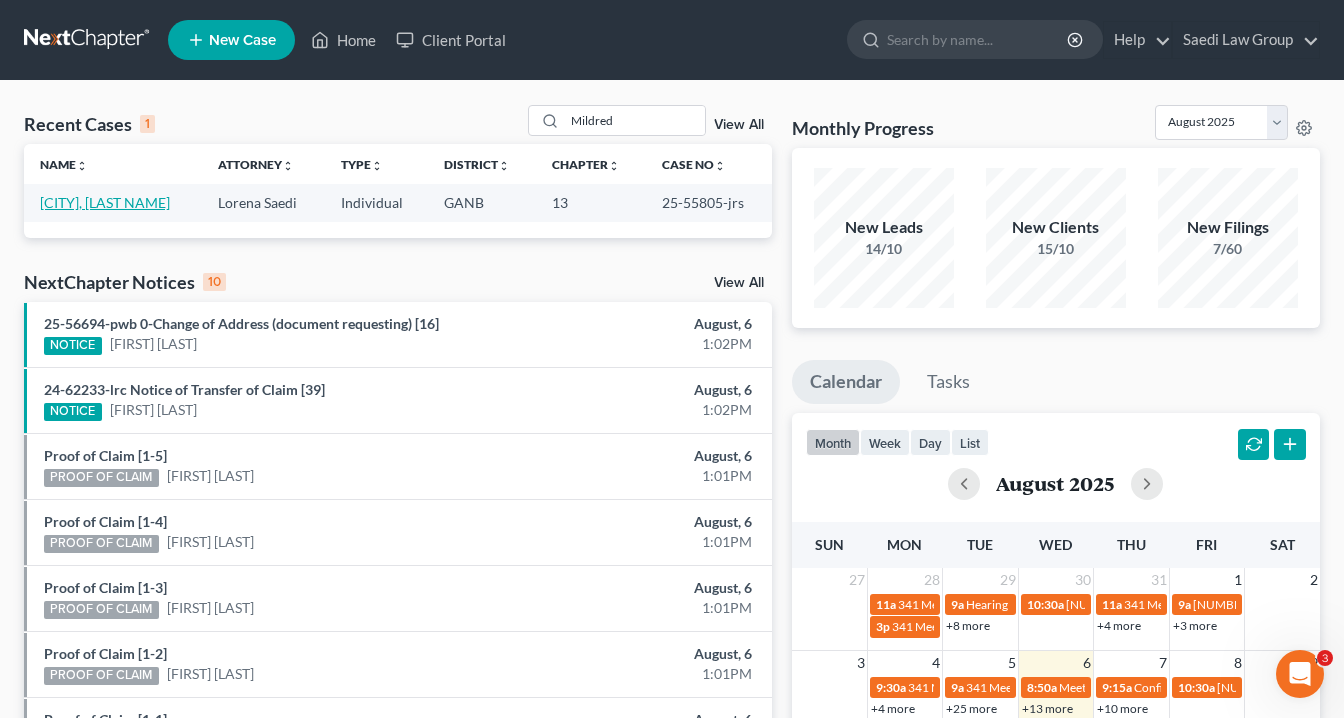 click on "[LAST], [FIRST]" at bounding box center (105, 202) 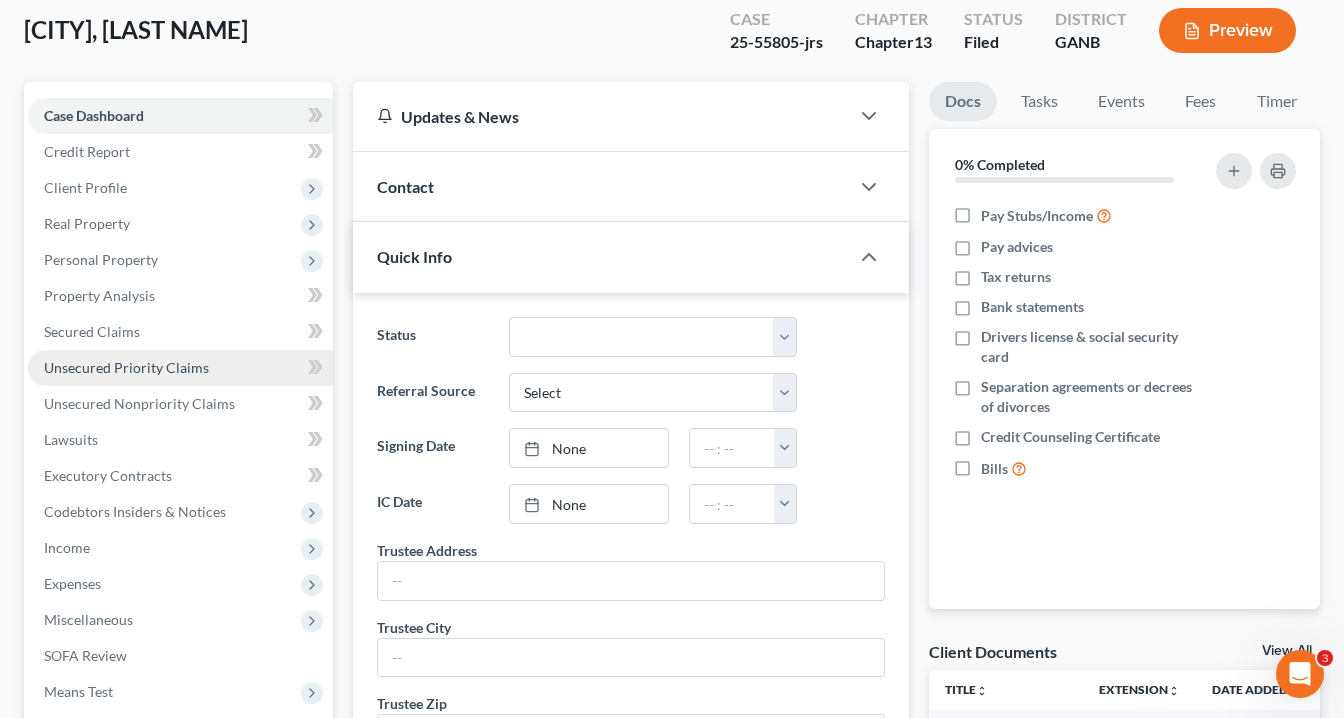scroll, scrollTop: 160, scrollLeft: 0, axis: vertical 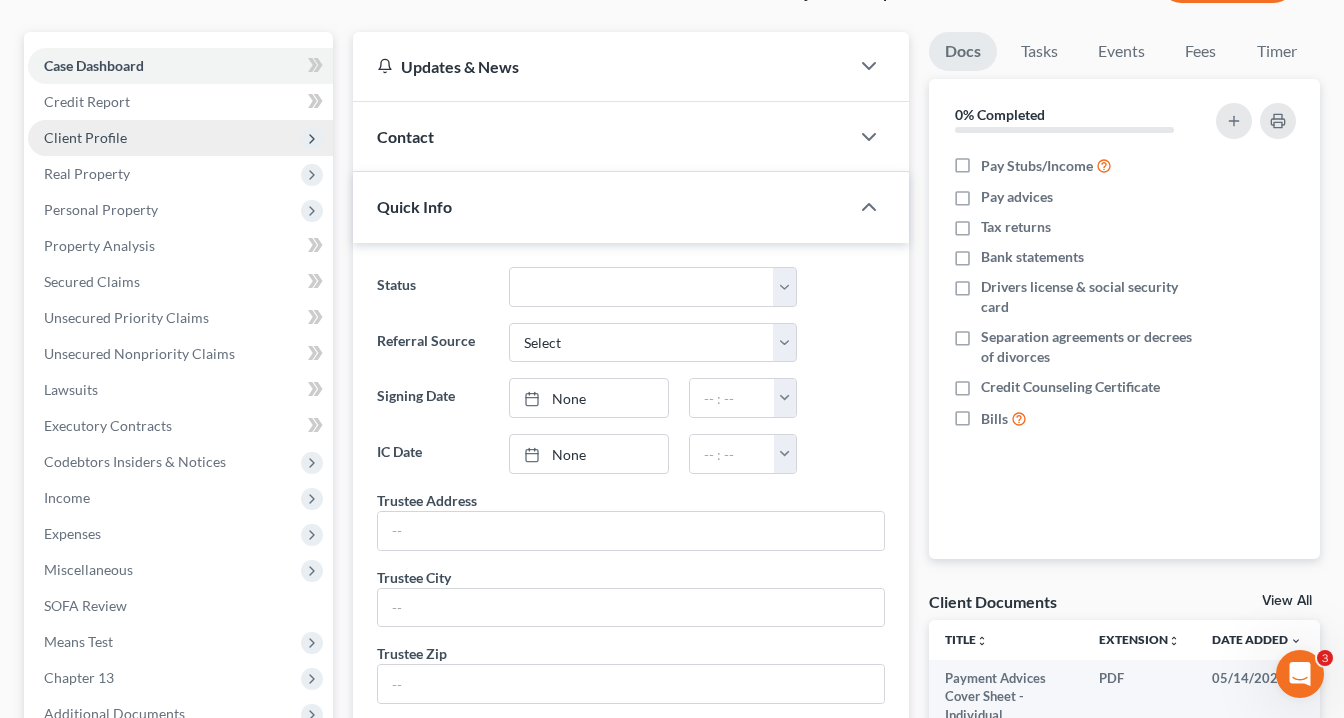 click on "Client Profile" at bounding box center [85, 137] 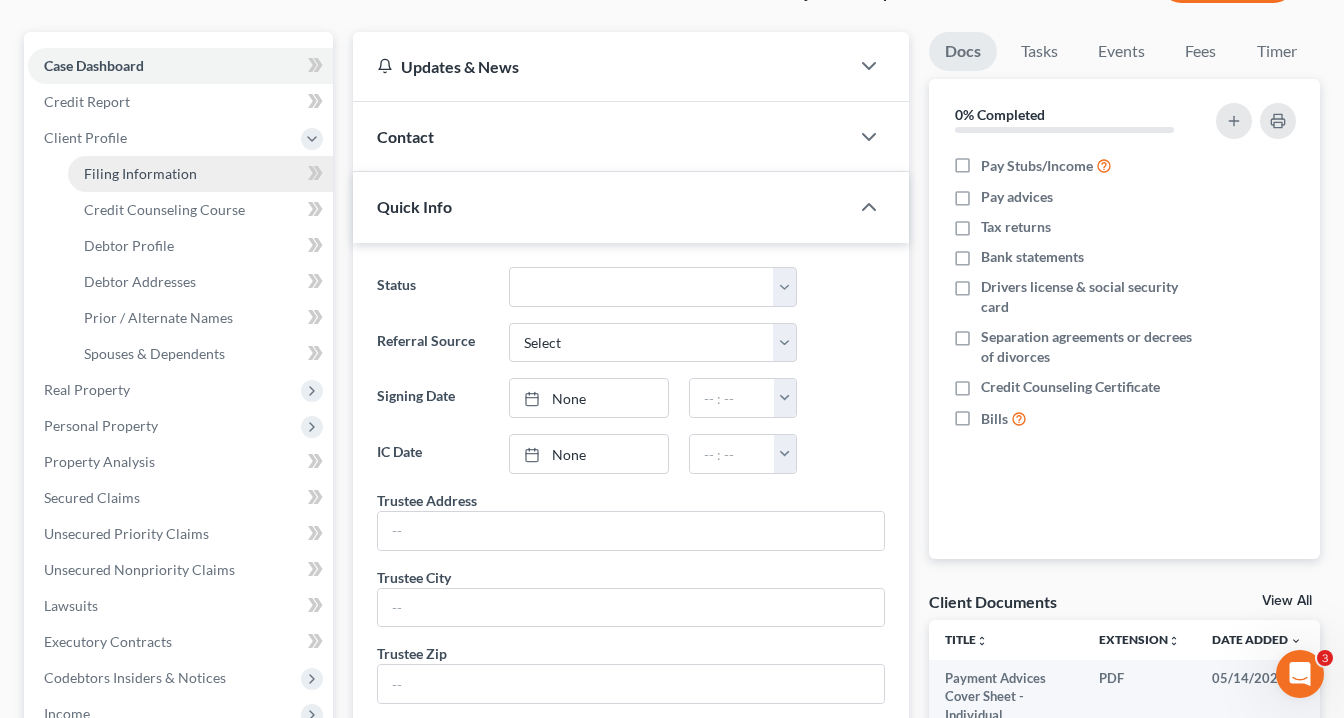 click on "Filing Information" at bounding box center (140, 173) 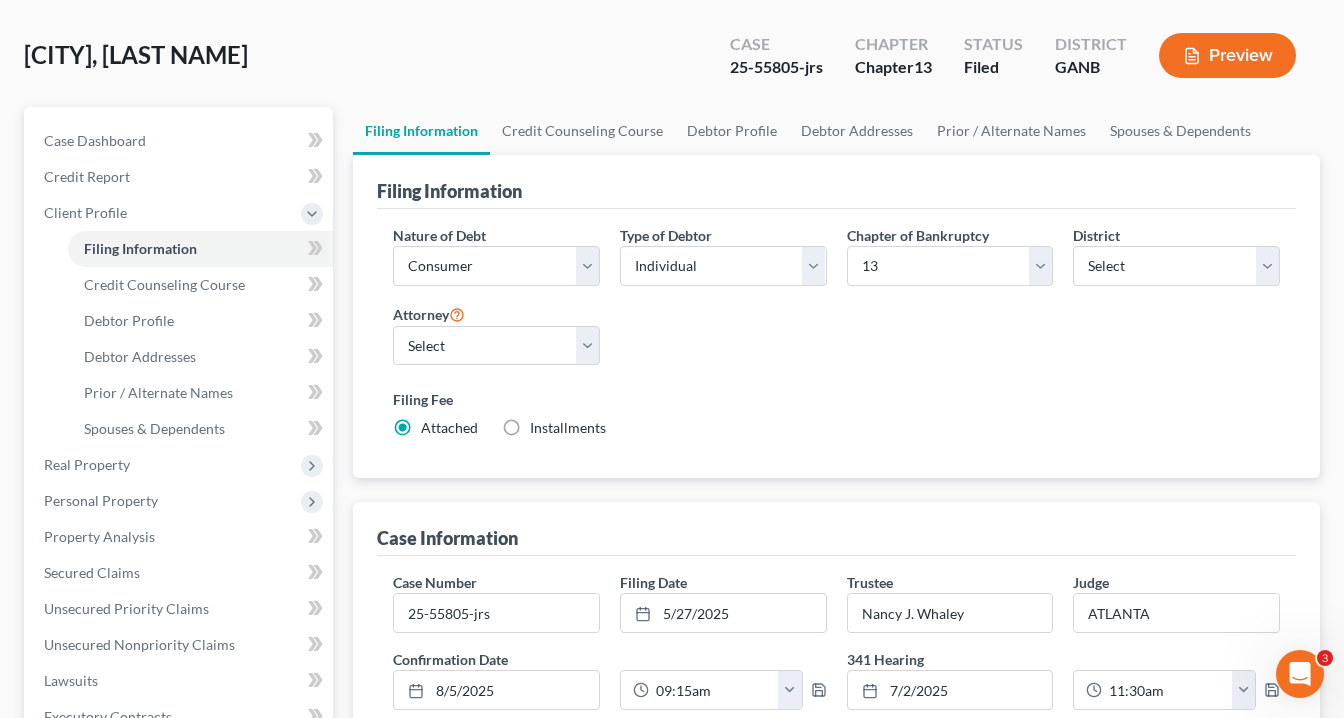 scroll, scrollTop: 0, scrollLeft: 0, axis: both 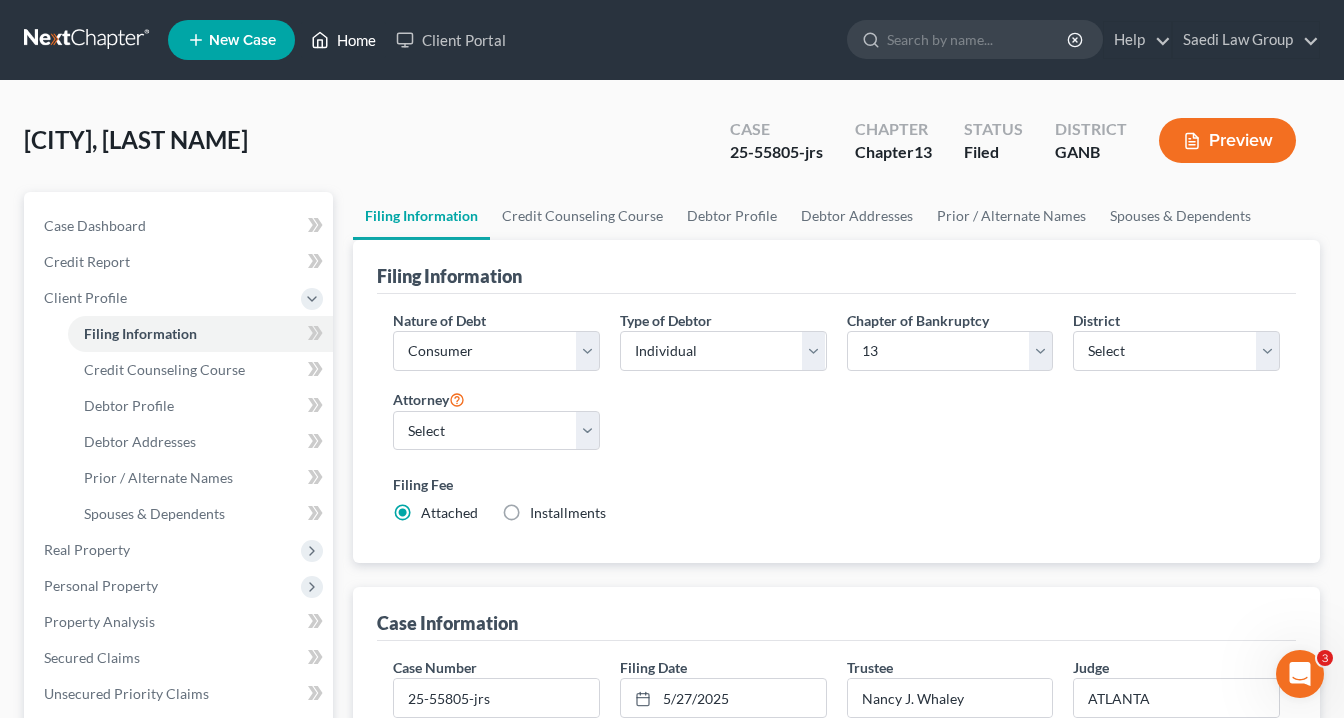 click on "Home" at bounding box center (343, 40) 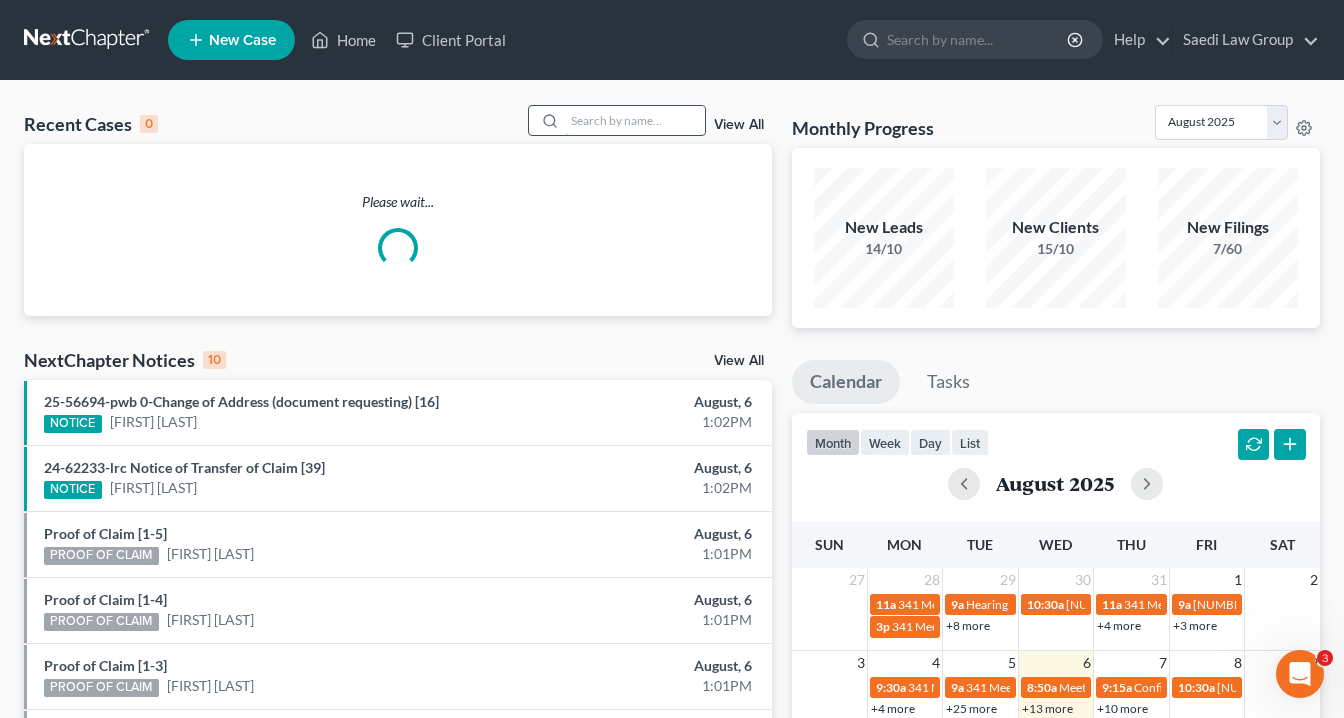 click at bounding box center [635, 120] 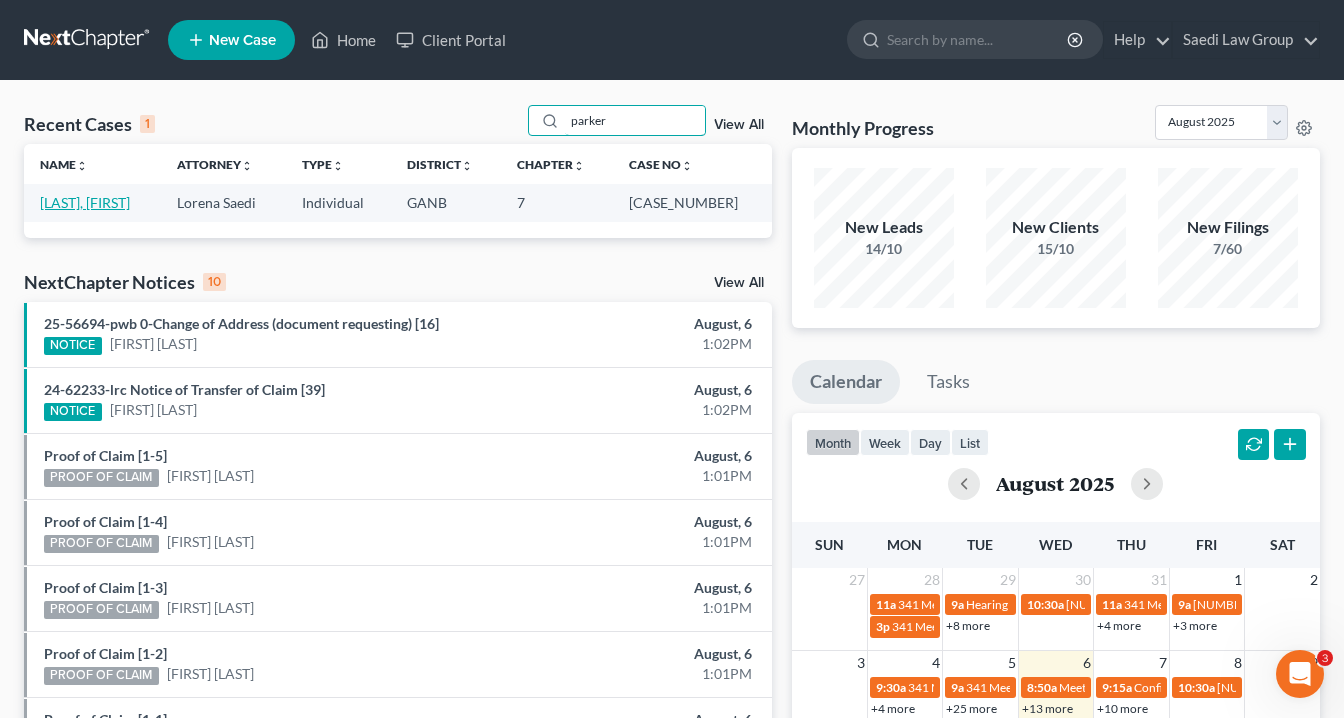 type on "parker" 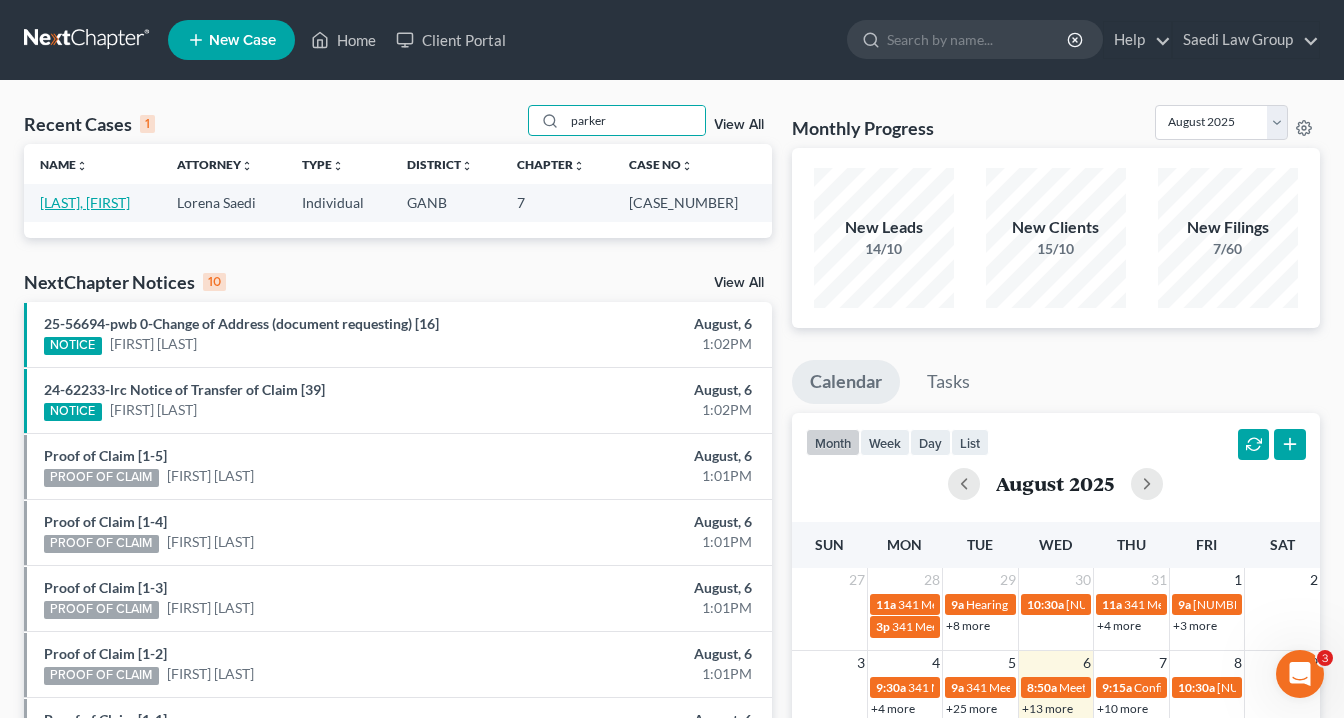 click on "[LAST], [FIRST]" at bounding box center (85, 202) 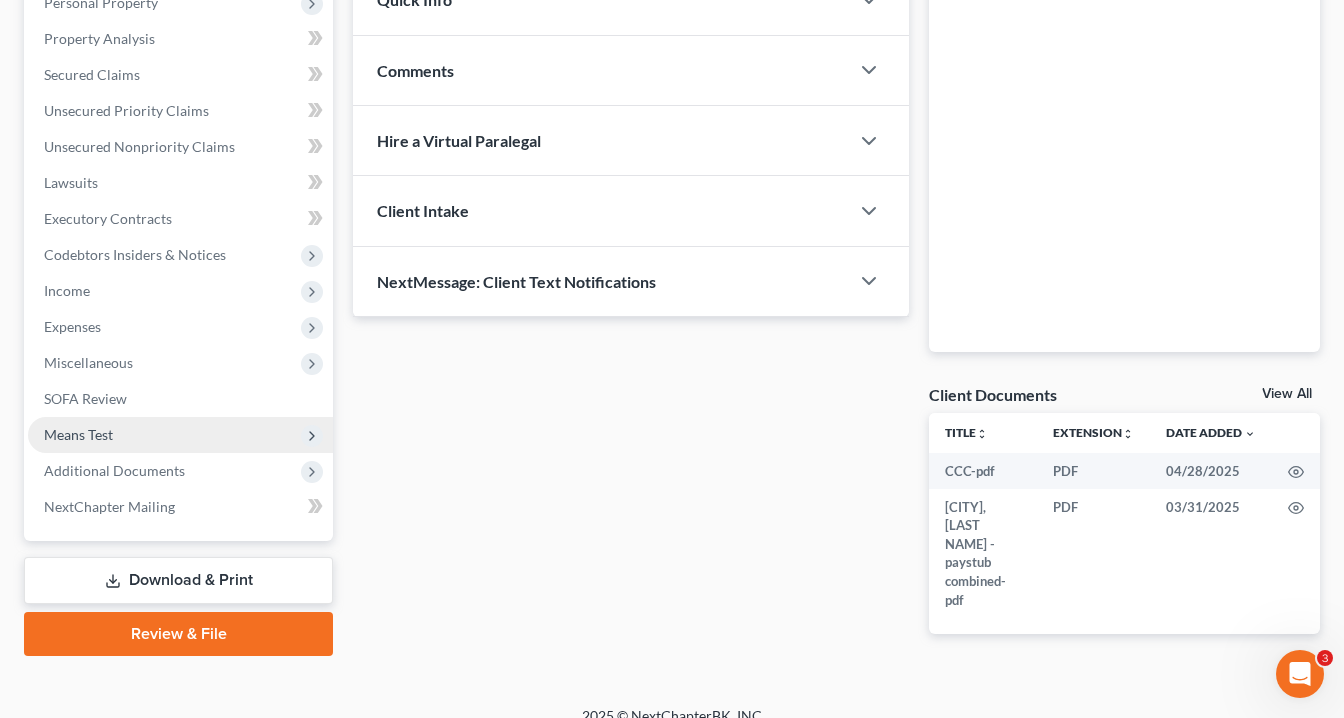 scroll, scrollTop: 378, scrollLeft: 0, axis: vertical 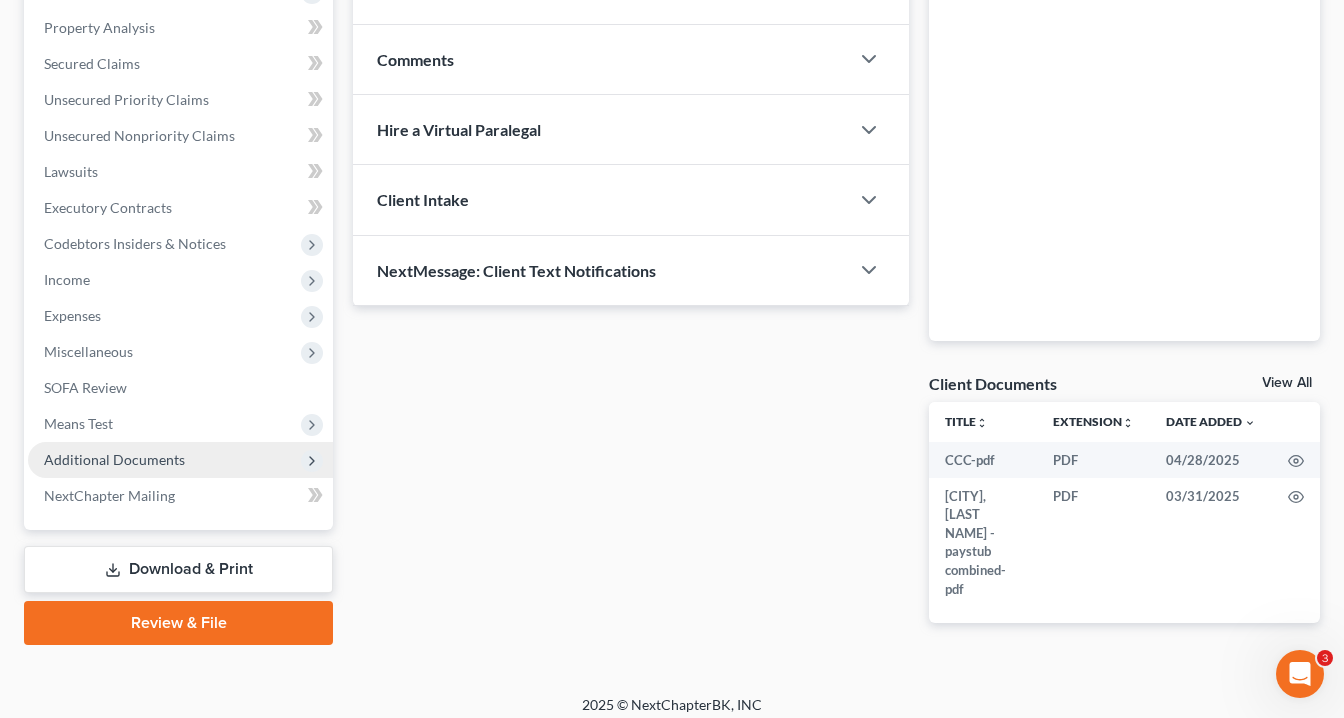 click on "Additional Documents" at bounding box center (114, 459) 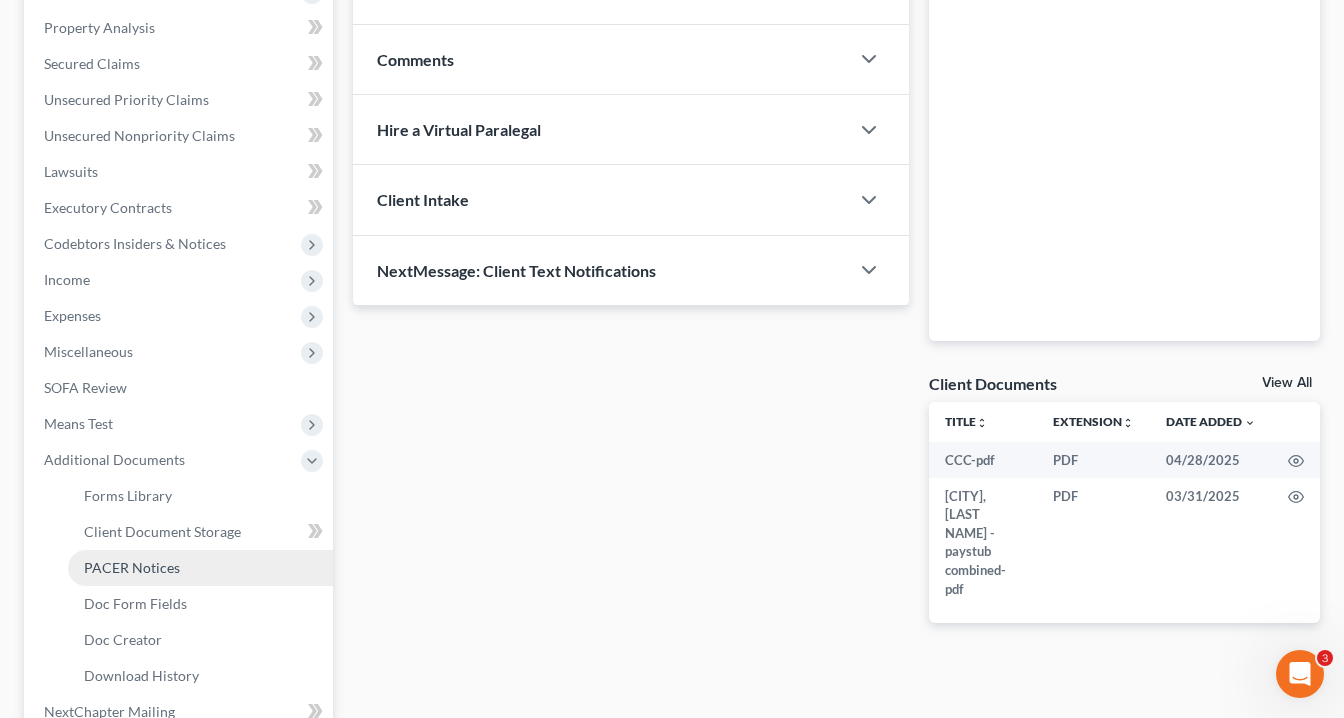 click on "PACER Notices" at bounding box center (132, 567) 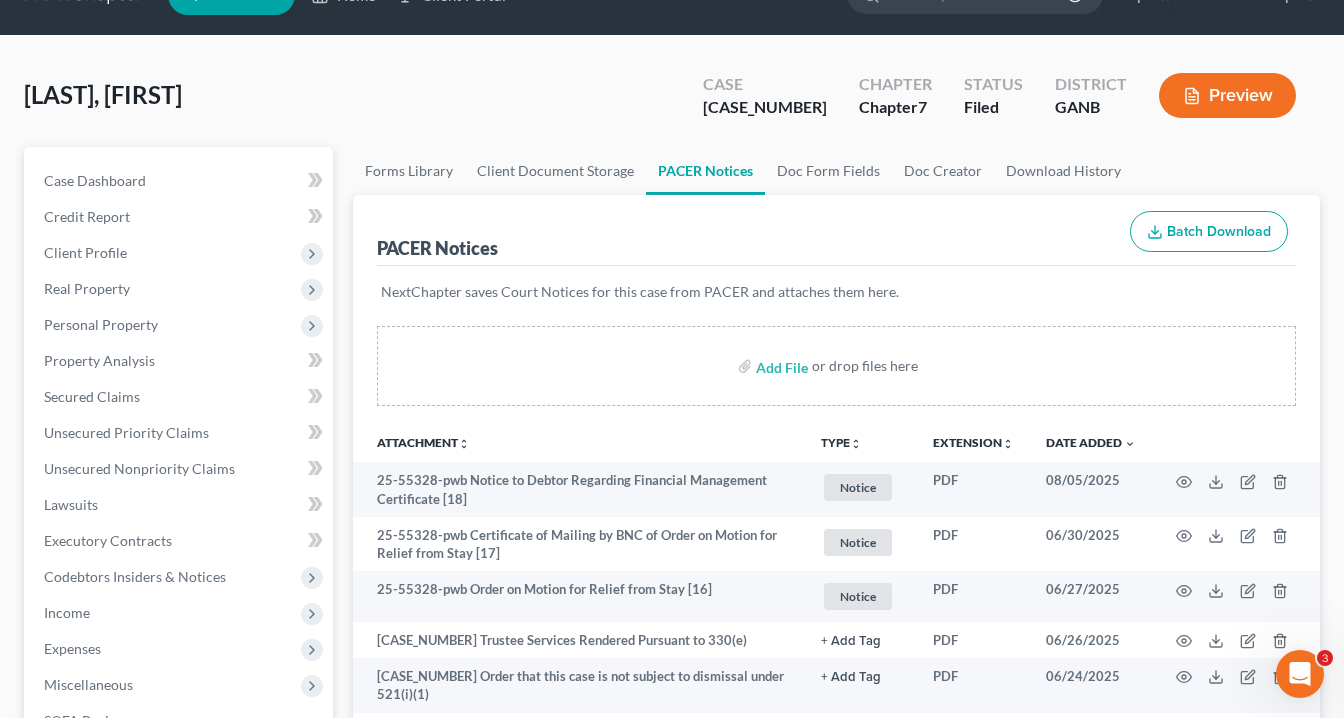 scroll, scrollTop: 0, scrollLeft: 0, axis: both 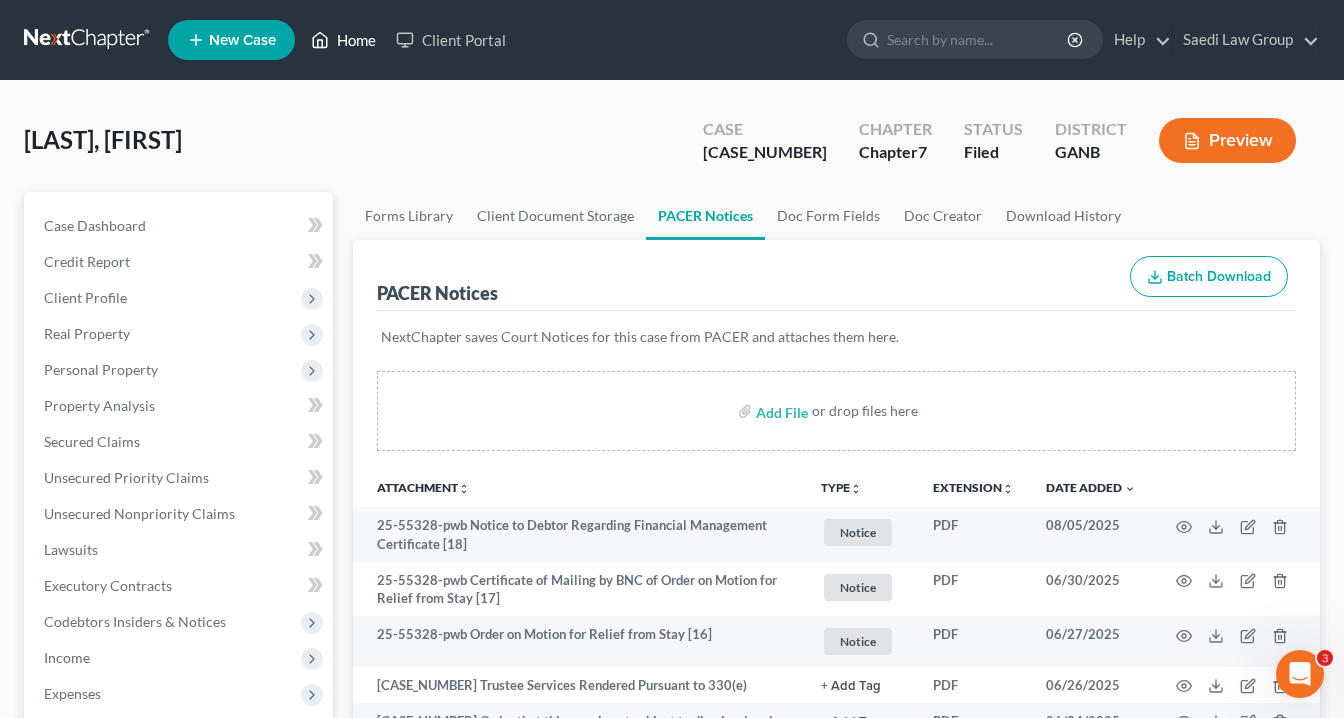 click on "Home" at bounding box center [343, 40] 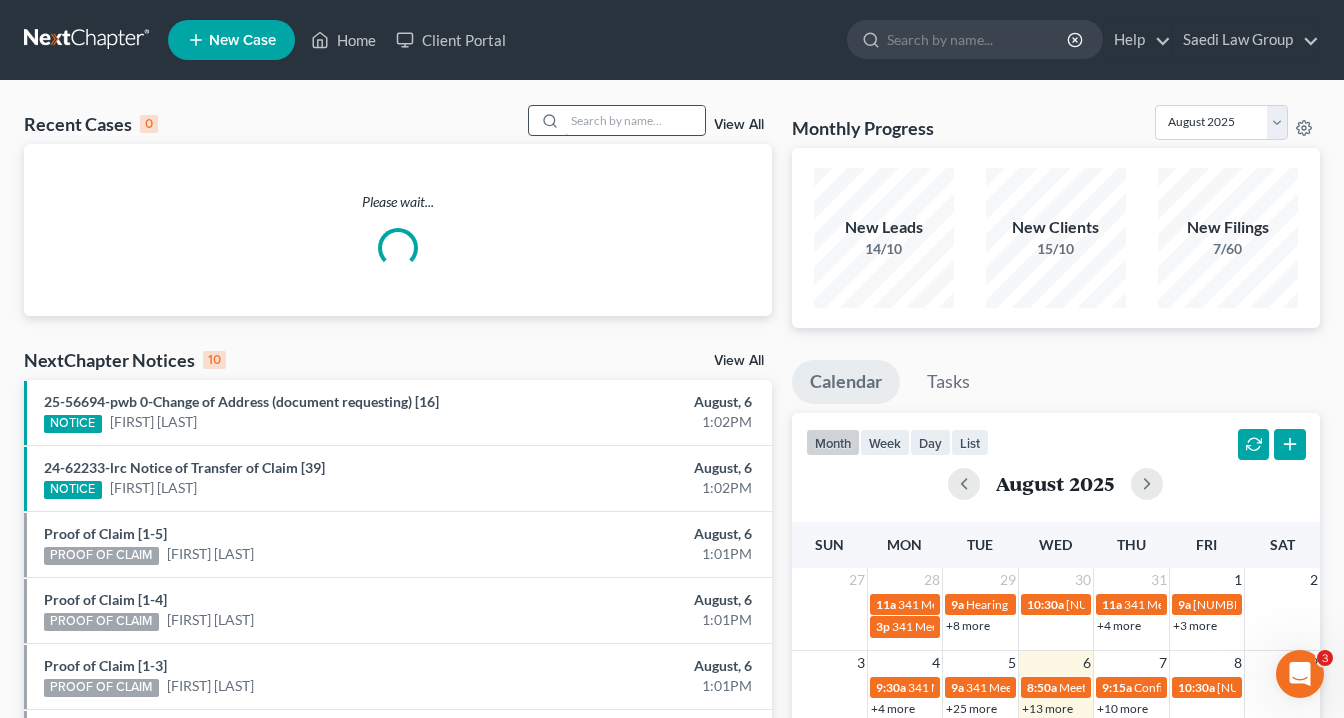 drag, startPoint x: 614, startPoint y: 123, endPoint x: 644, endPoint y: 141, distance: 34.98571 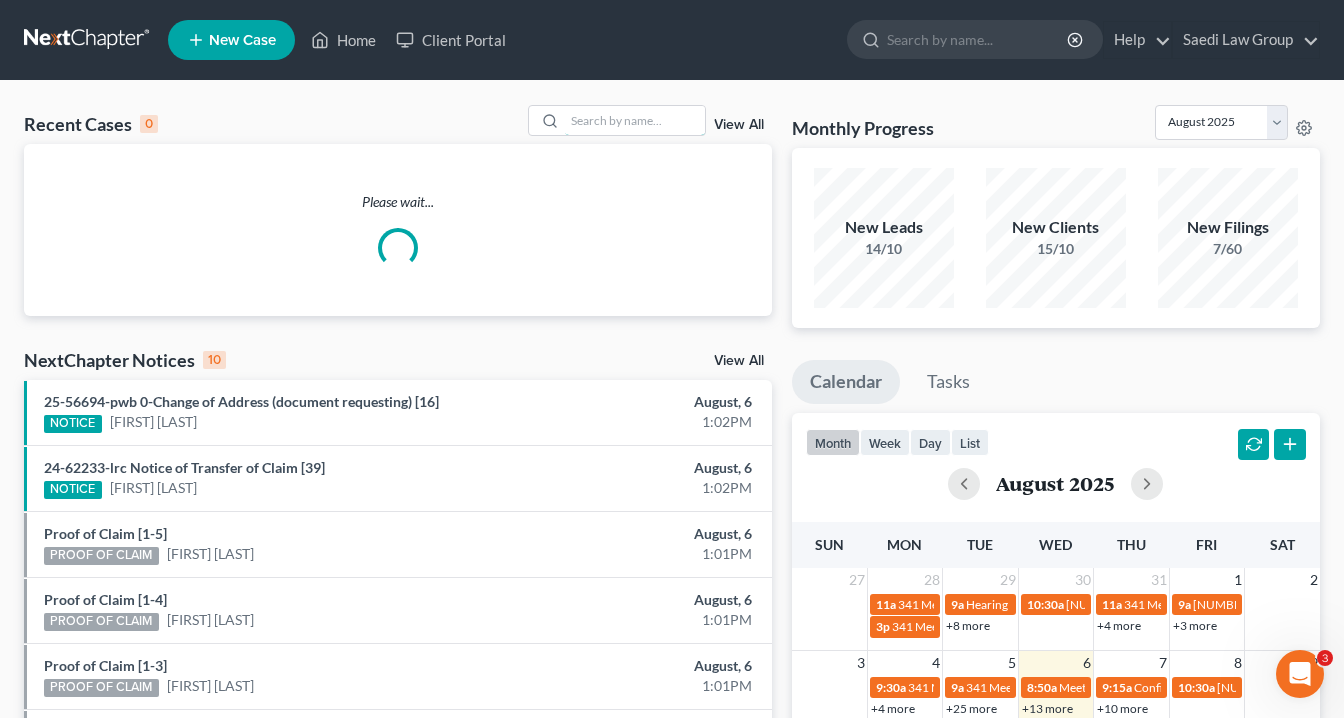 click at bounding box center [635, 120] 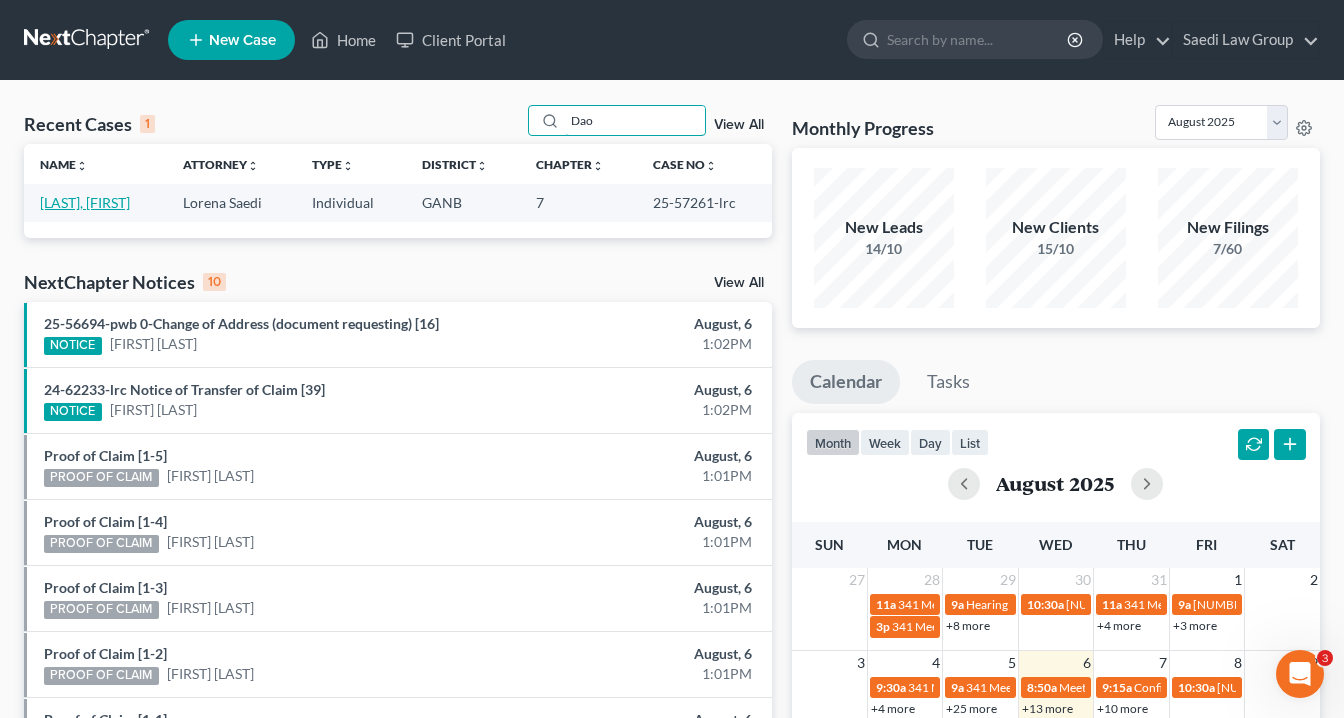 type on "Dao" 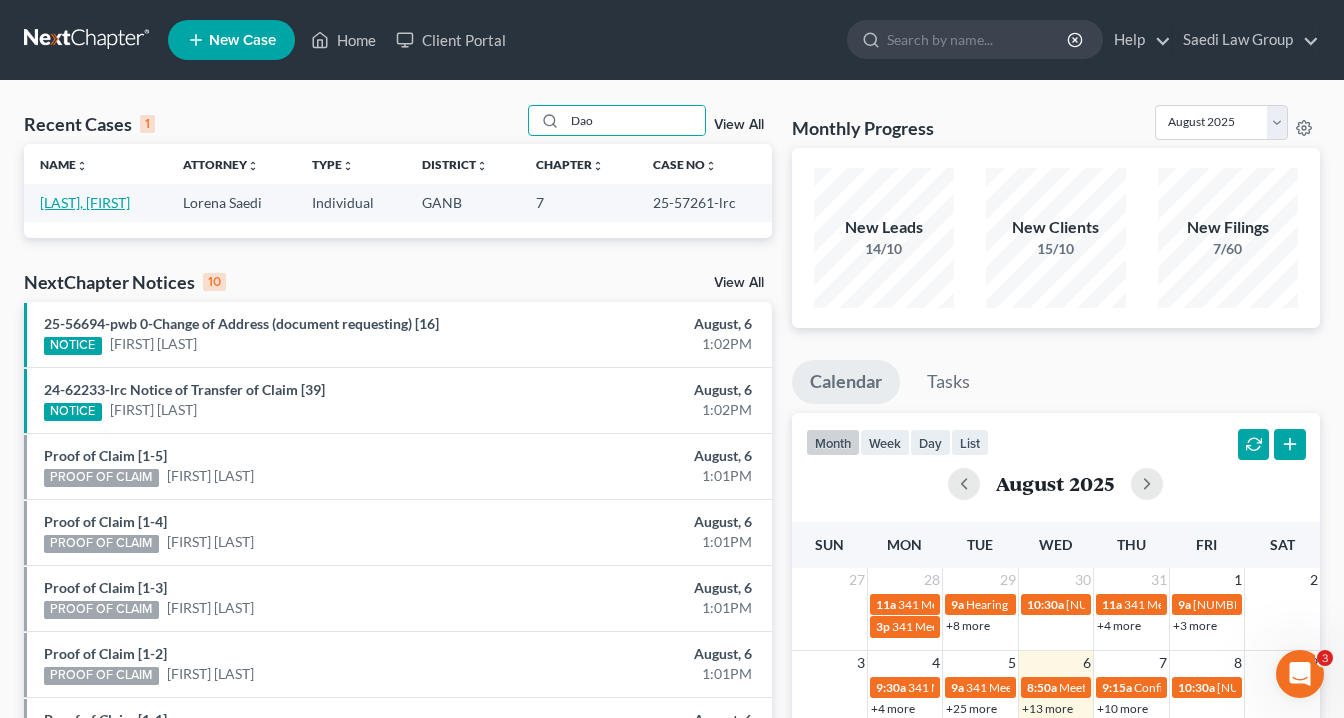 click on "[LAST], [FIRST]" at bounding box center (85, 202) 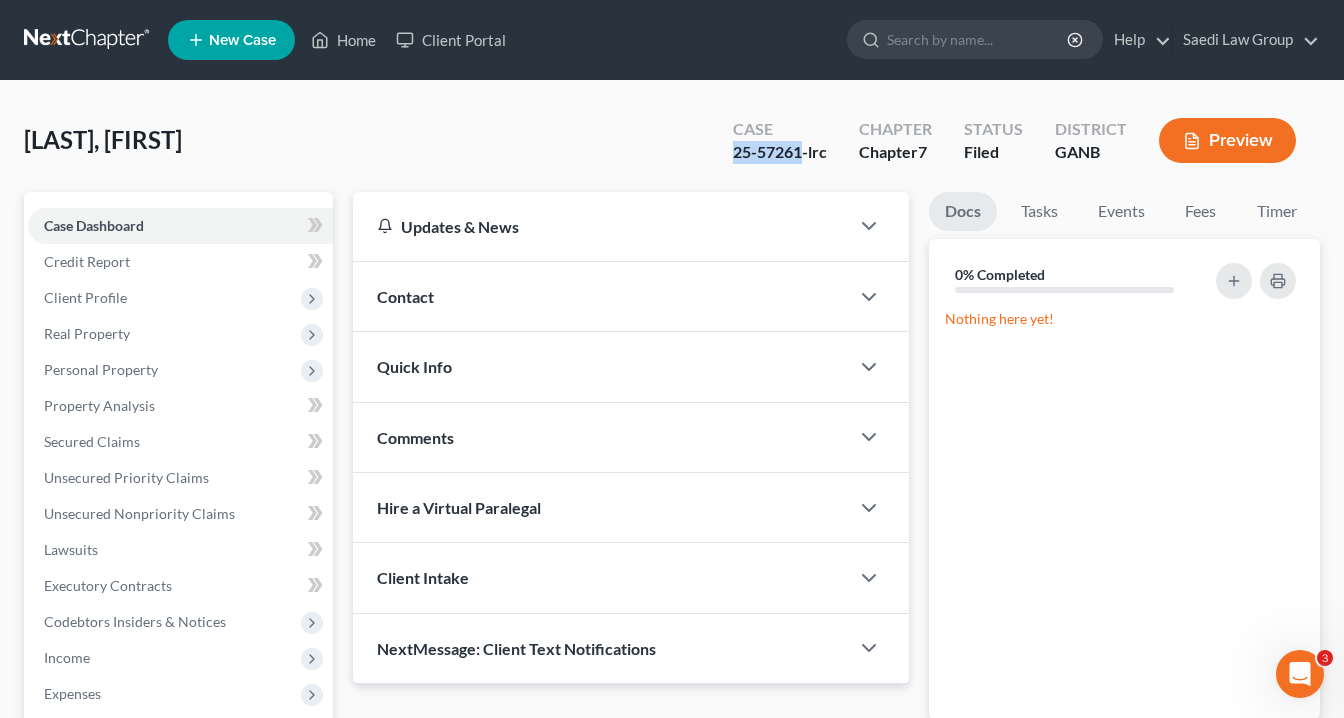 drag, startPoint x: 804, startPoint y: 149, endPoint x: 745, endPoint y: 156, distance: 59.413803 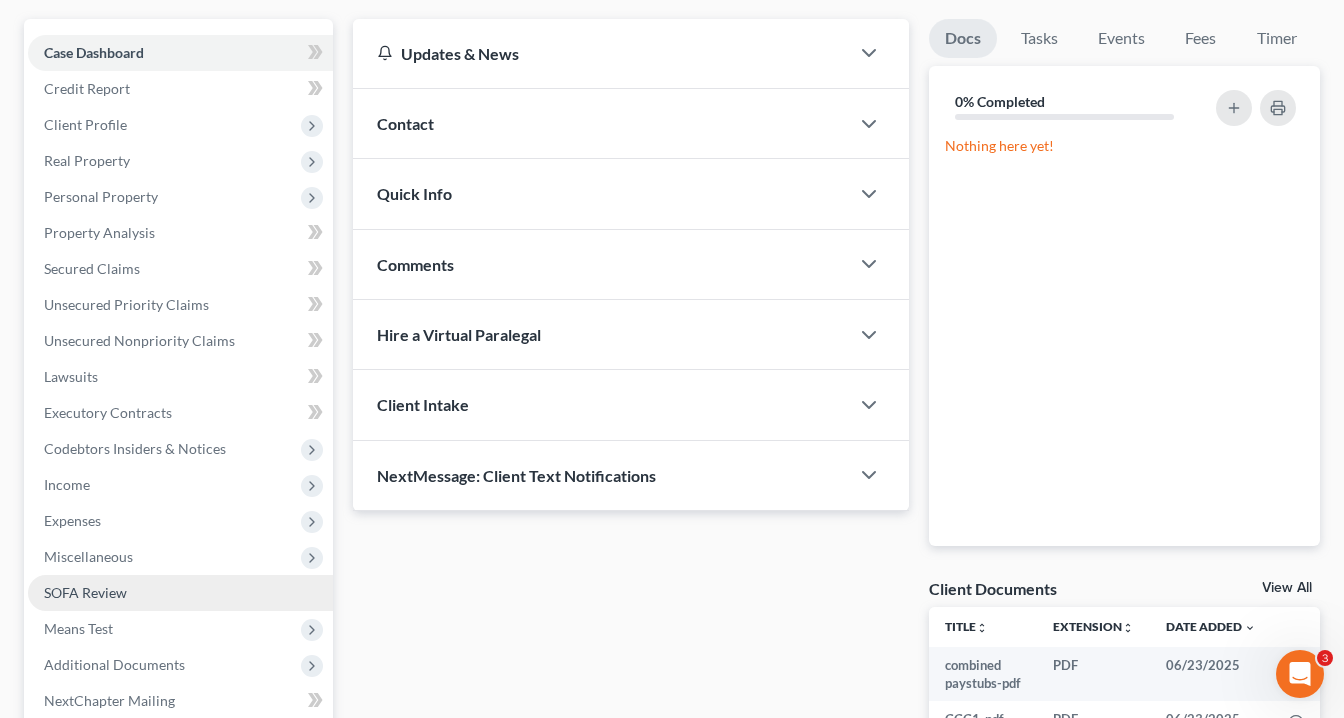 scroll, scrollTop: 240, scrollLeft: 0, axis: vertical 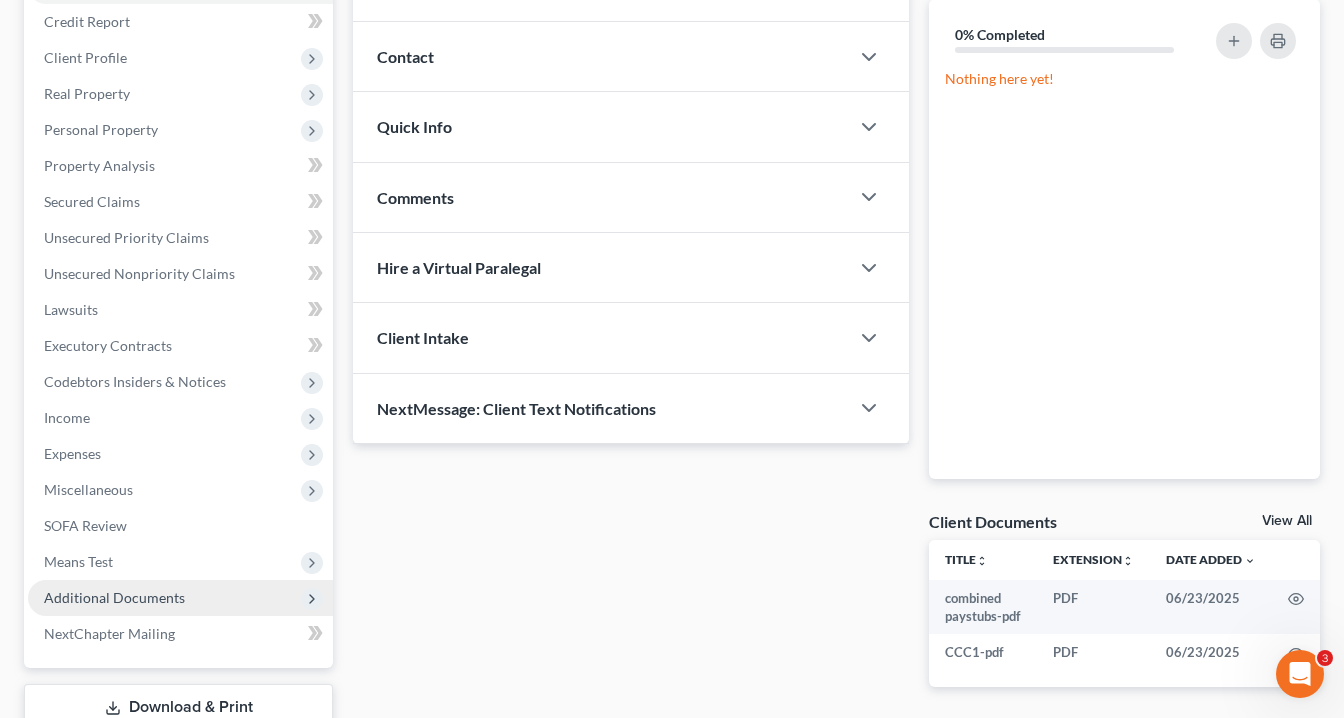 click on "Additional Documents" at bounding box center (114, 597) 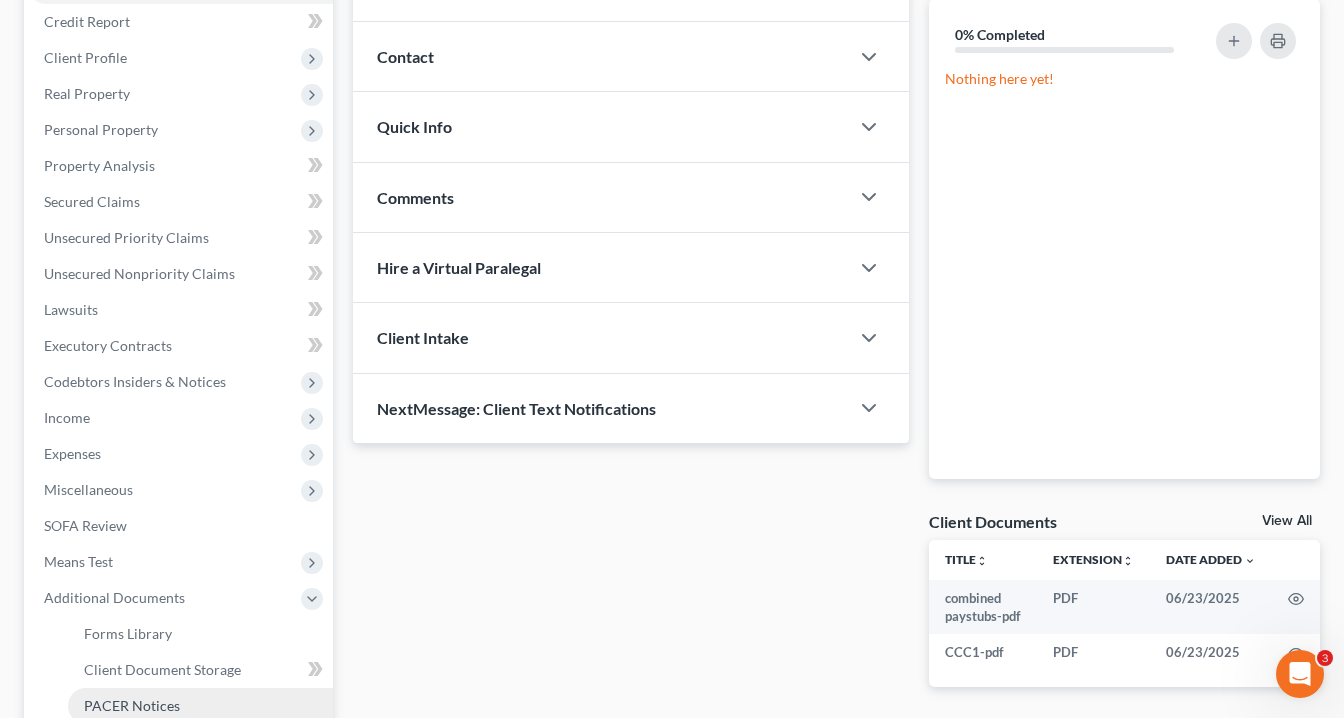 click on "PACER Notices" at bounding box center [132, 705] 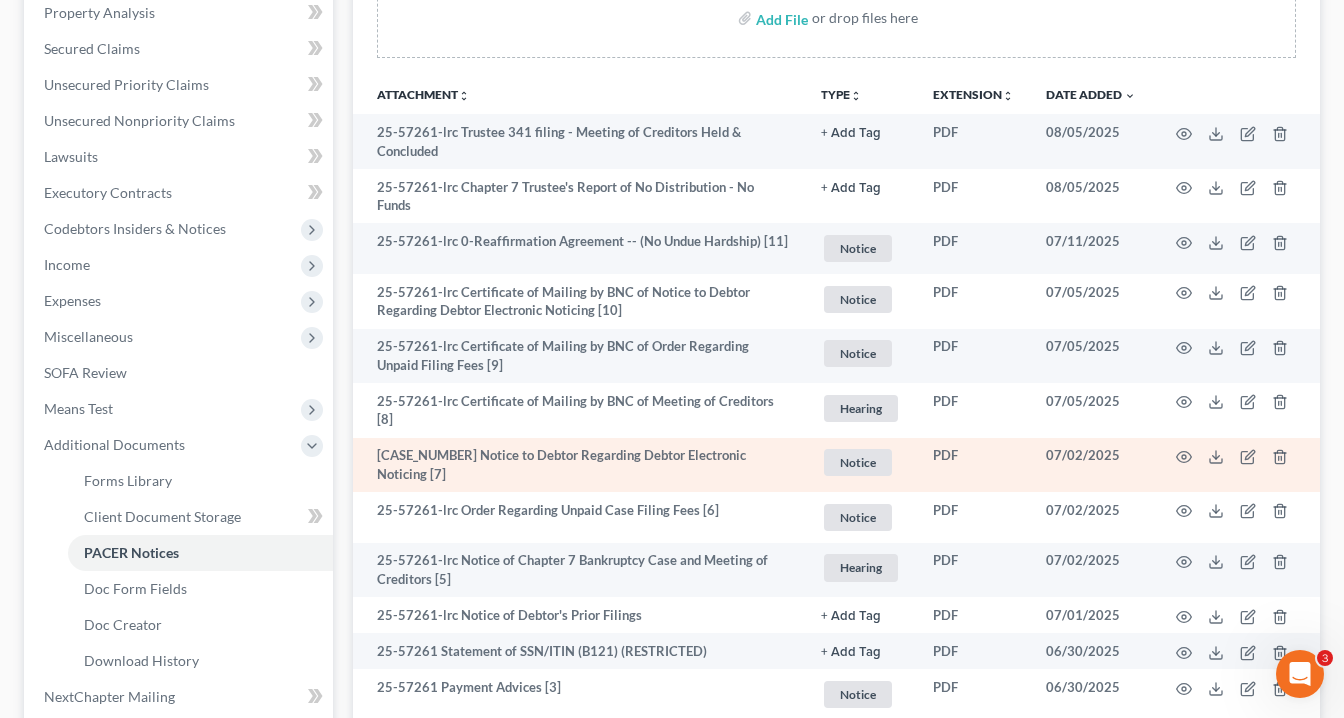 scroll, scrollTop: 320, scrollLeft: 0, axis: vertical 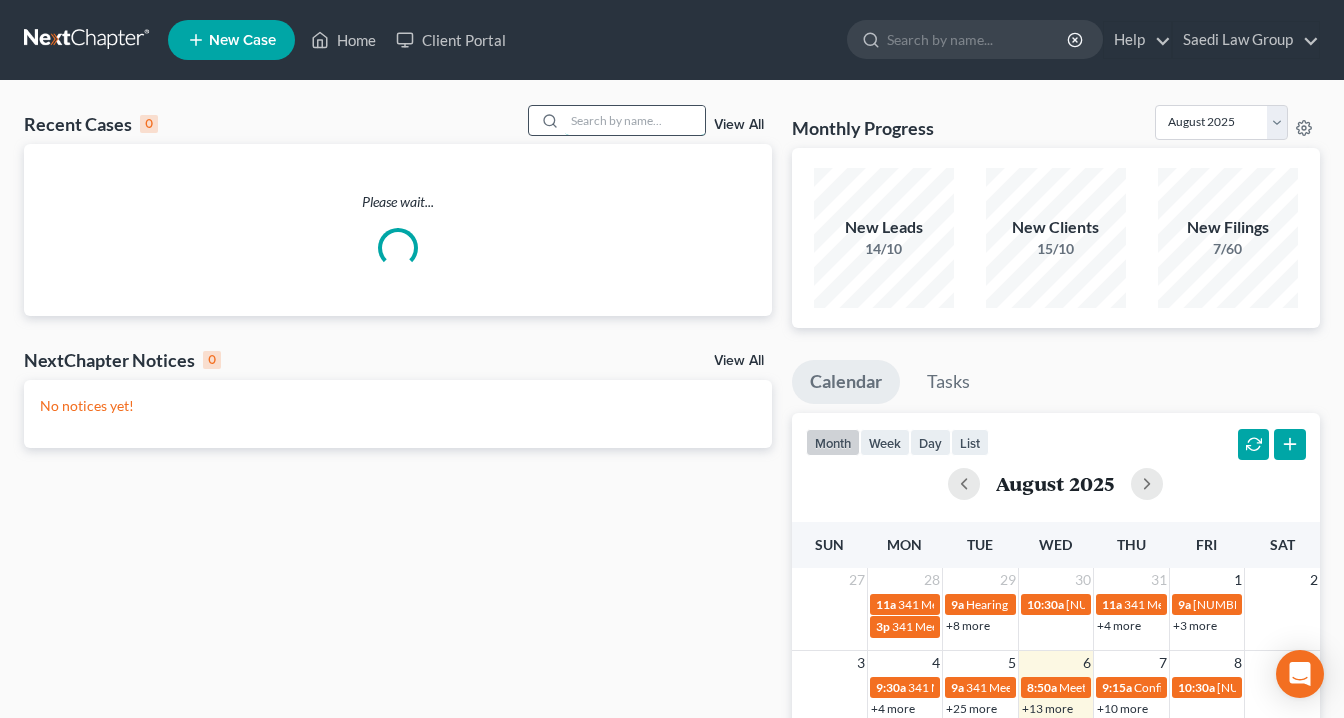 drag, startPoint x: 613, startPoint y: 126, endPoint x: 642, endPoint y: 122, distance: 29.274563 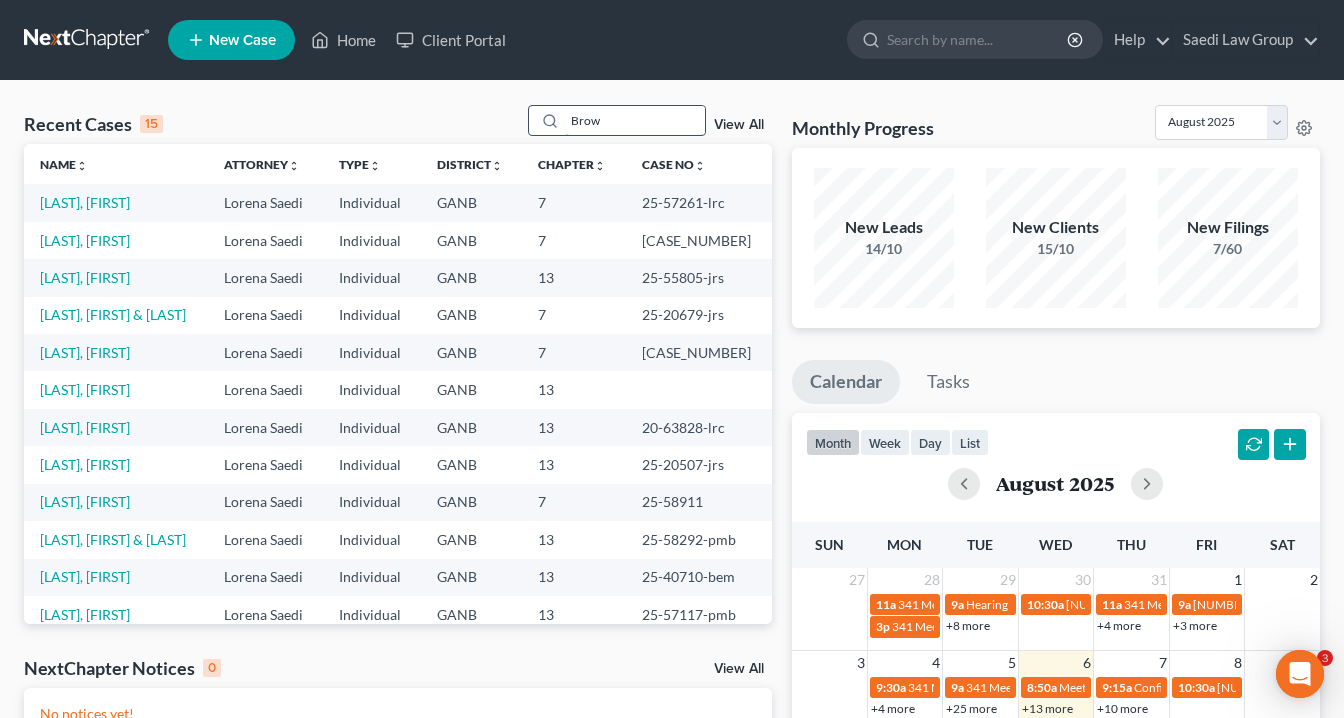 scroll, scrollTop: 0, scrollLeft: 0, axis: both 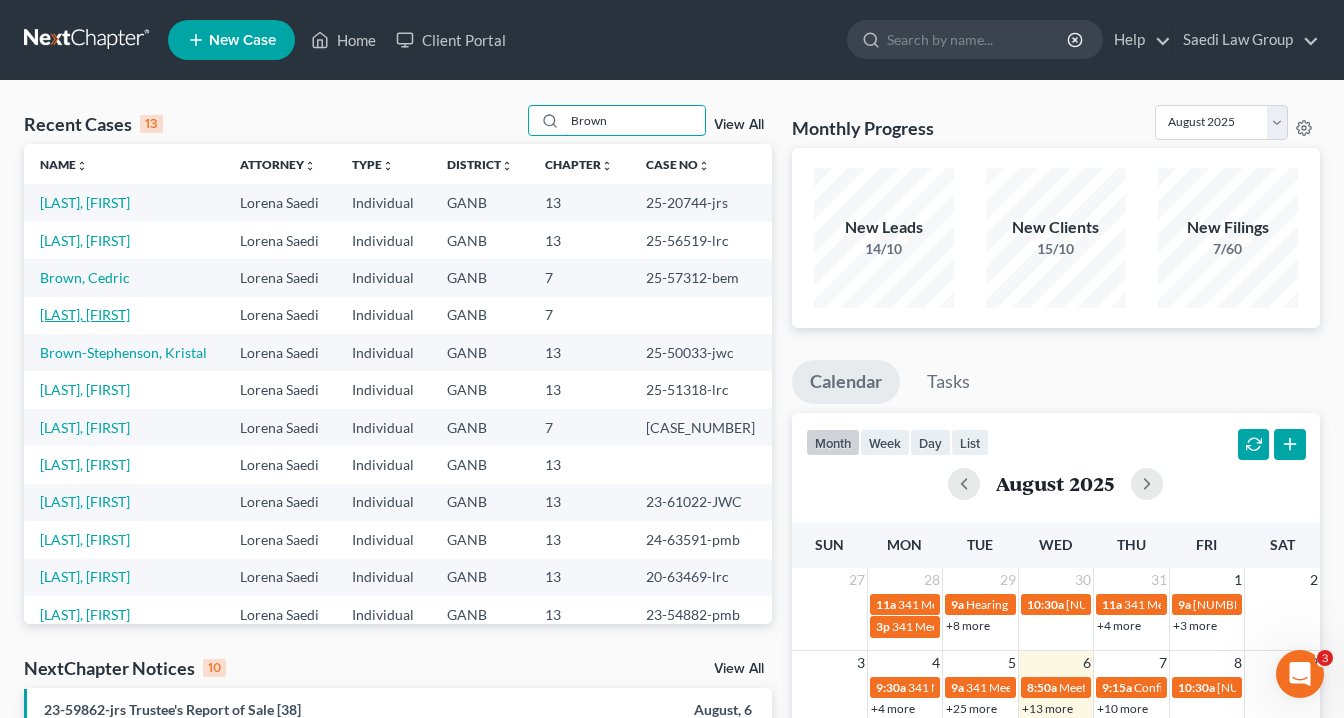 type on "Brown" 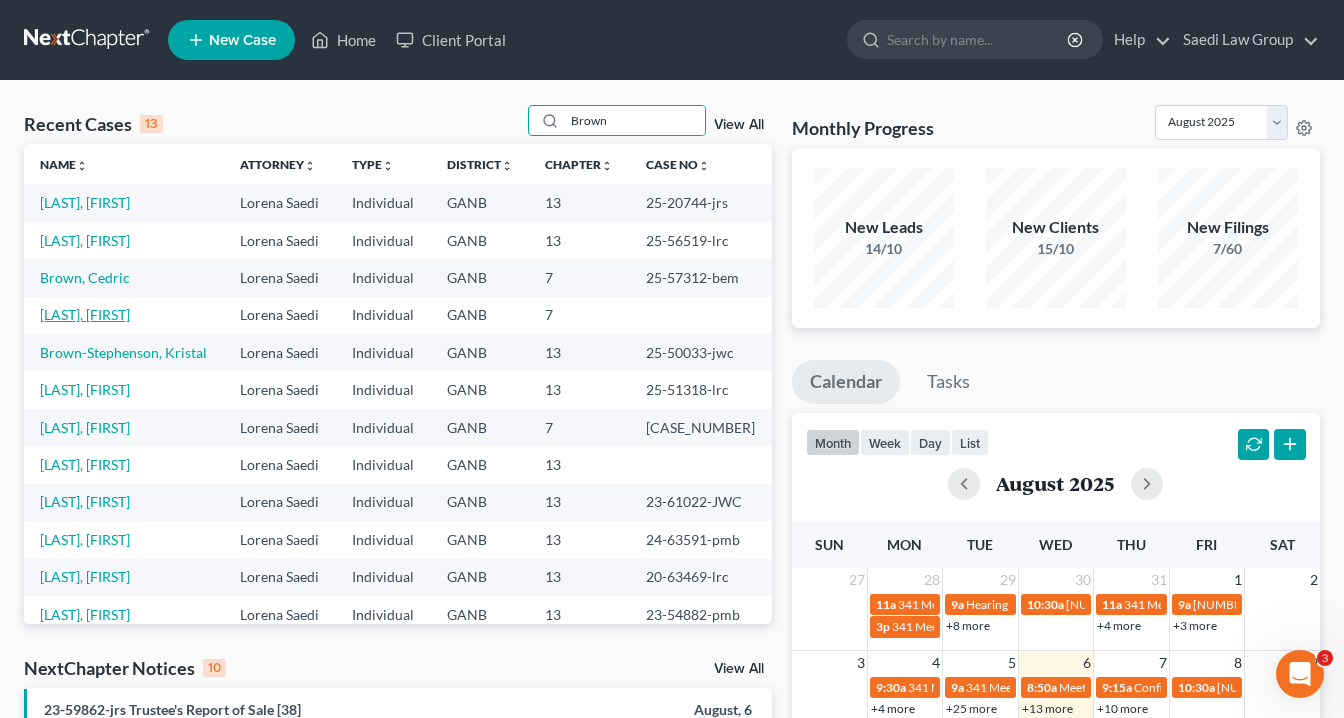 click on "[LAST], [FIRST]" at bounding box center [85, 314] 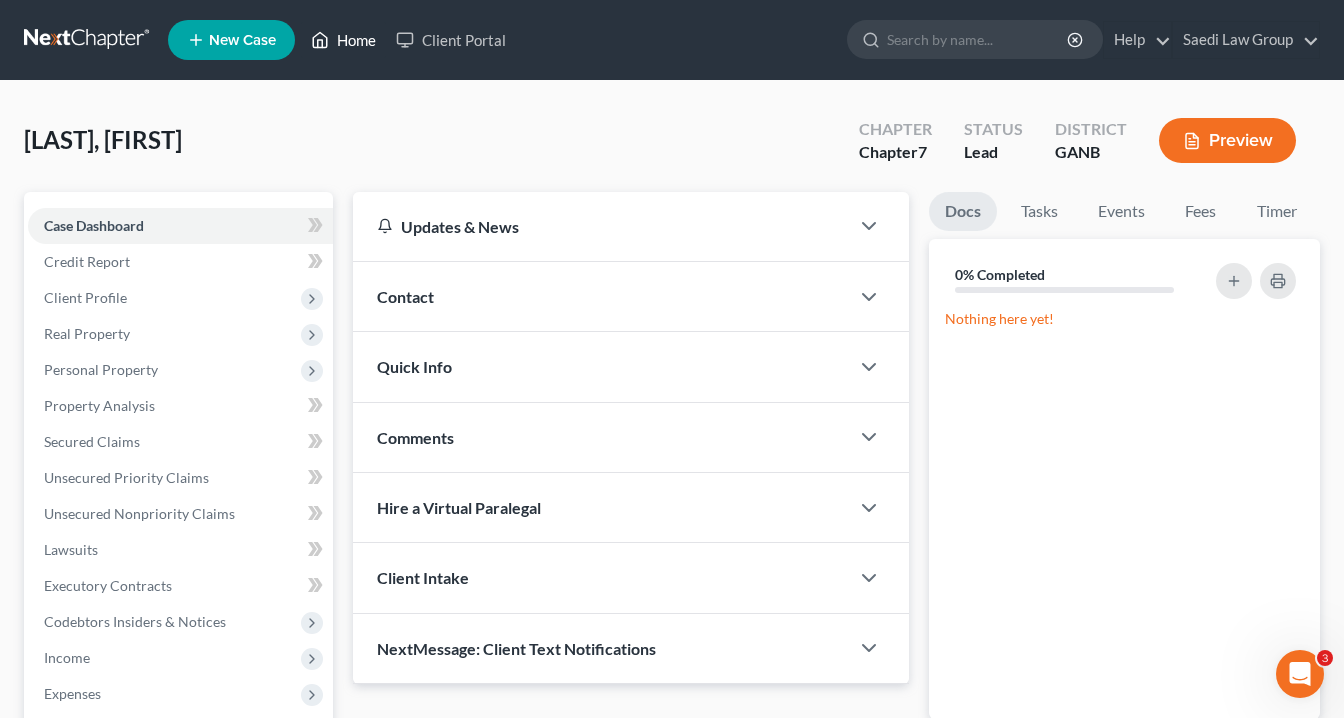 click on "Home" at bounding box center [343, 40] 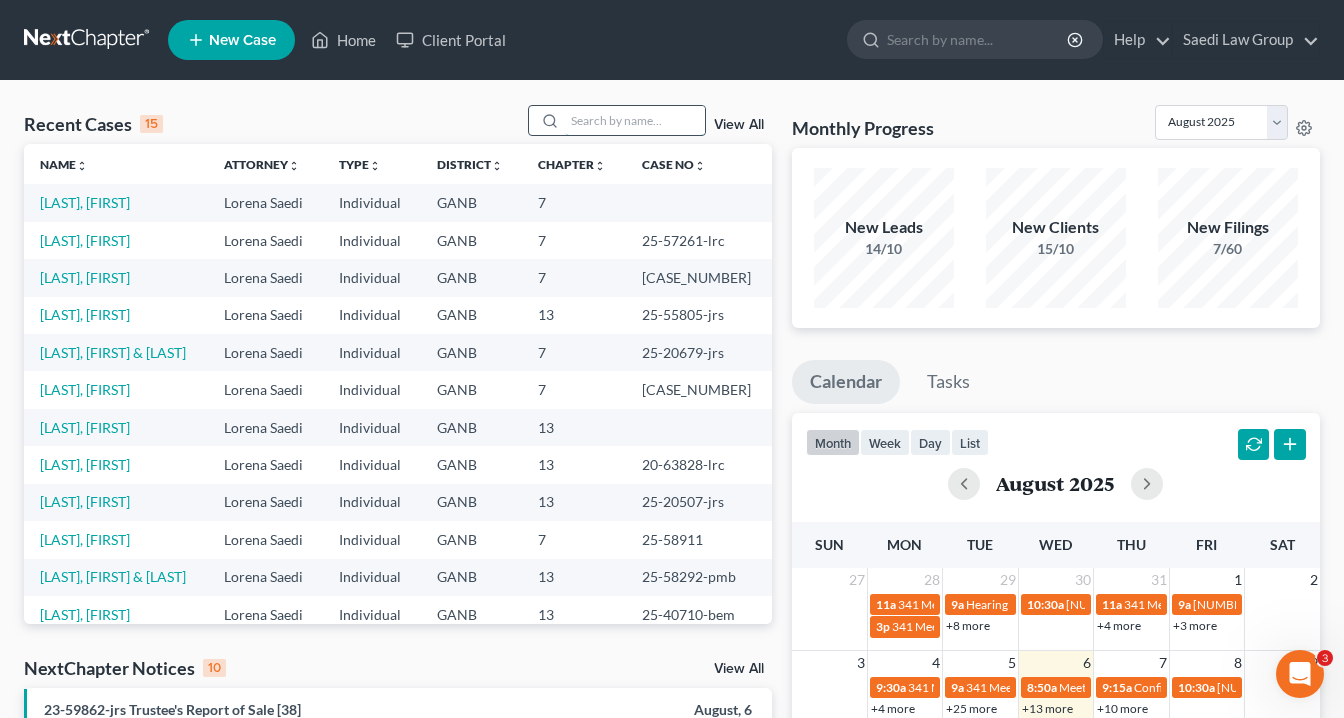 click at bounding box center [635, 120] 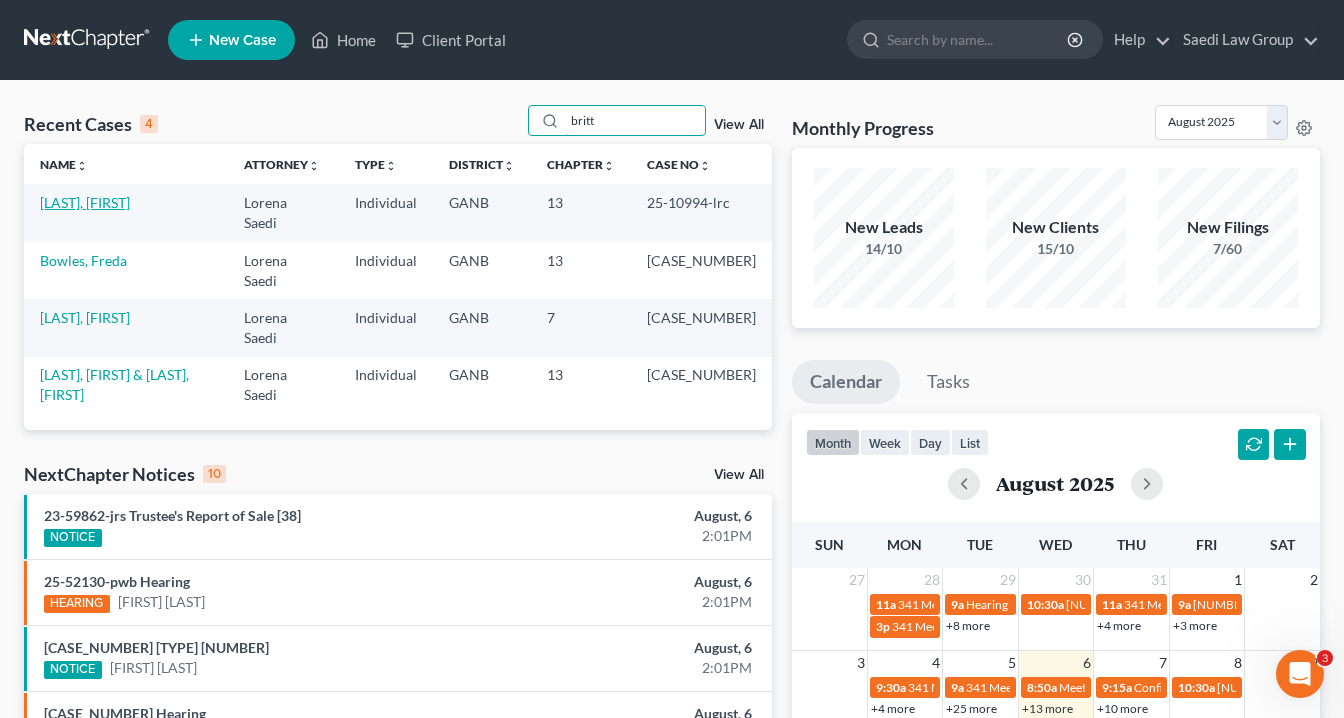 type on "britt" 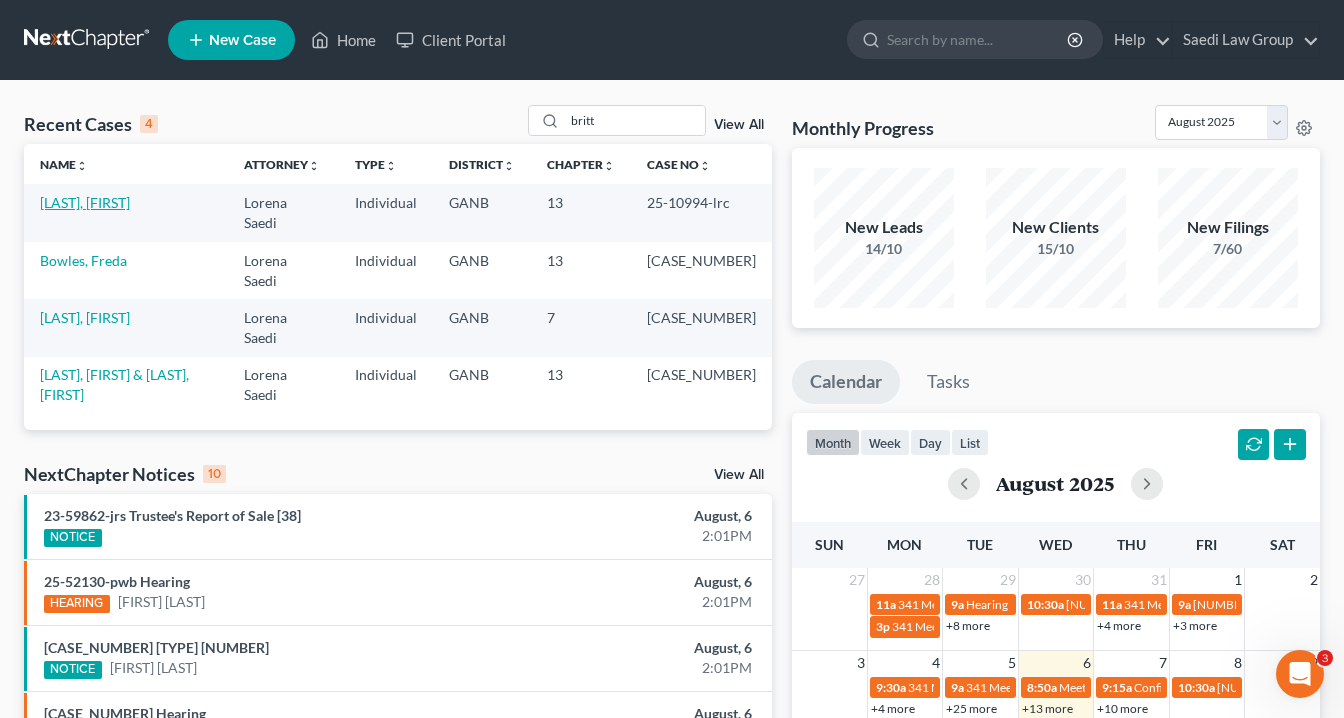 click on "[LAST], [FIRST]" at bounding box center [85, 202] 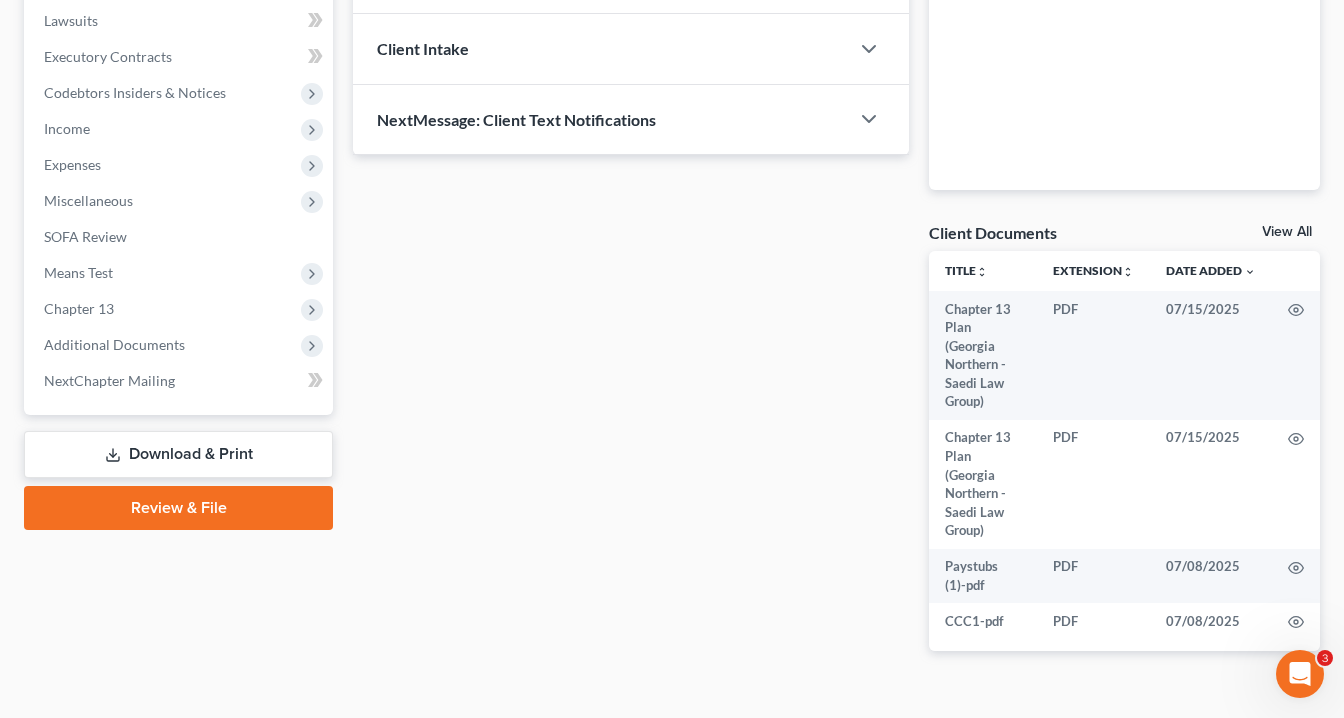 scroll, scrollTop: 569, scrollLeft: 0, axis: vertical 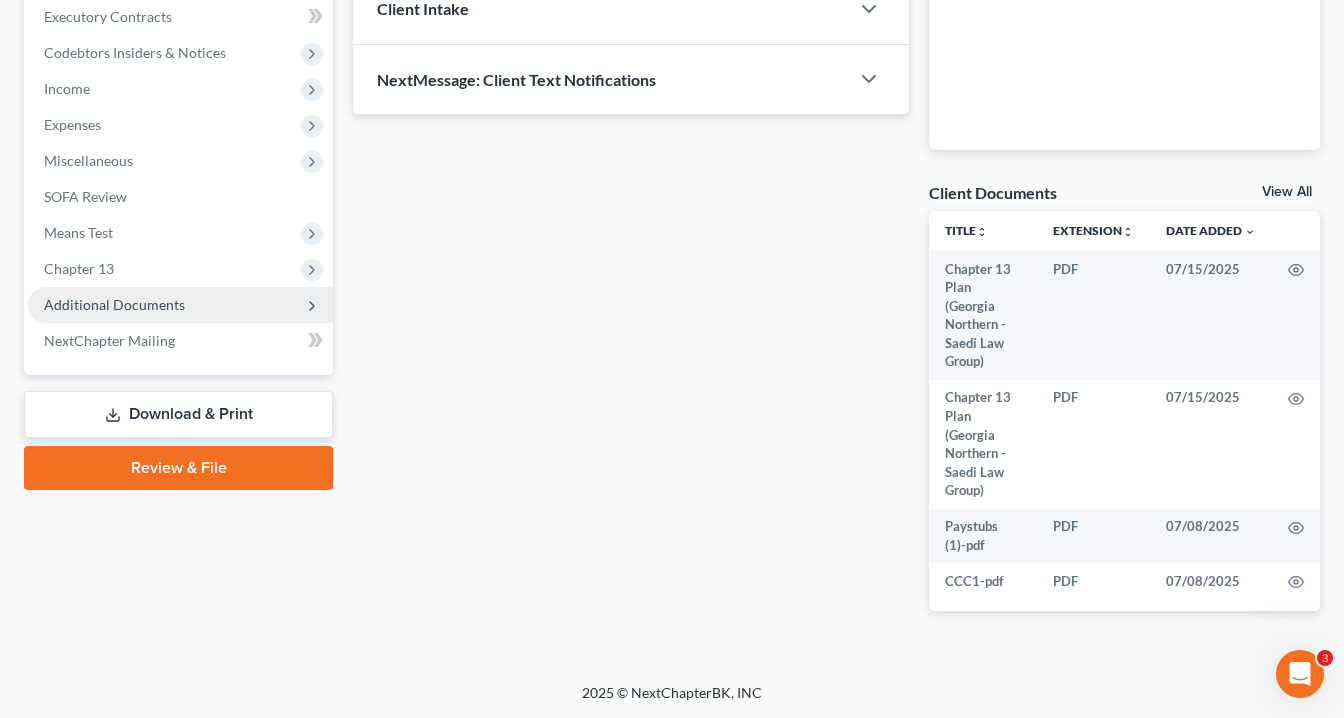 click on "Additional Documents" at bounding box center (114, 304) 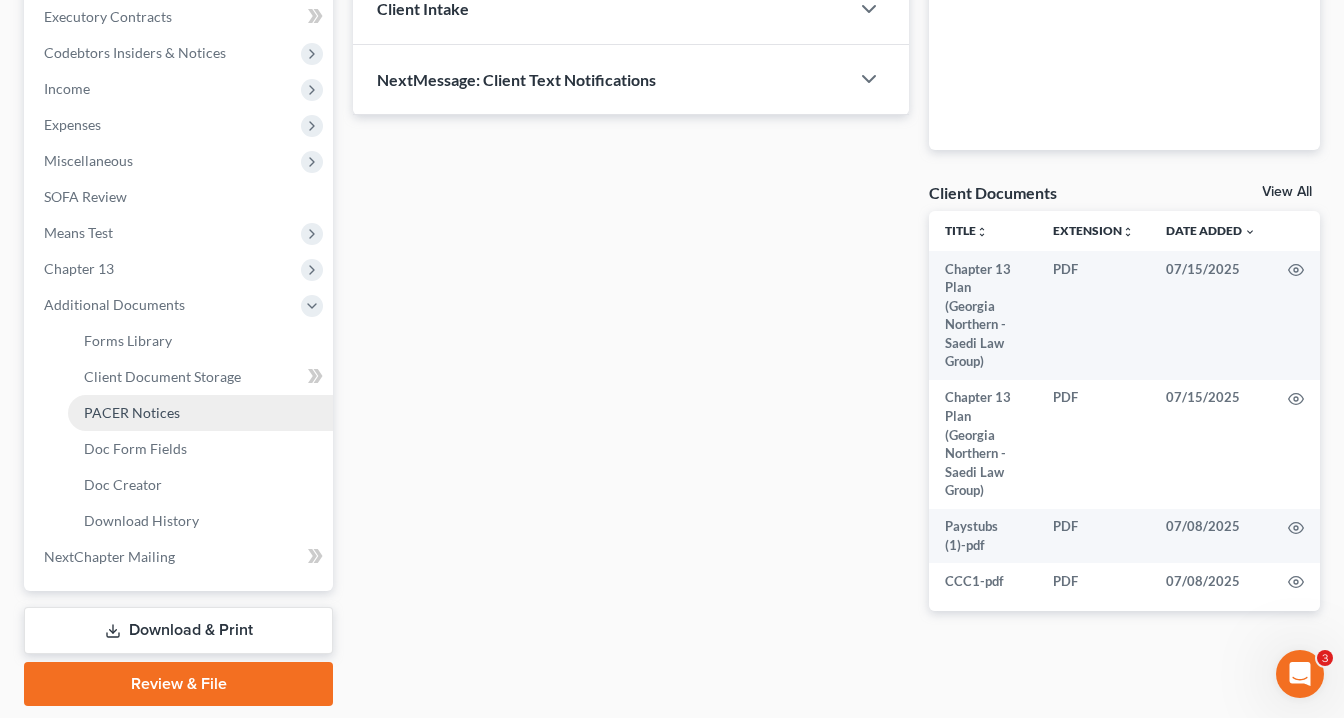 click on "PACER Notices" at bounding box center [132, 412] 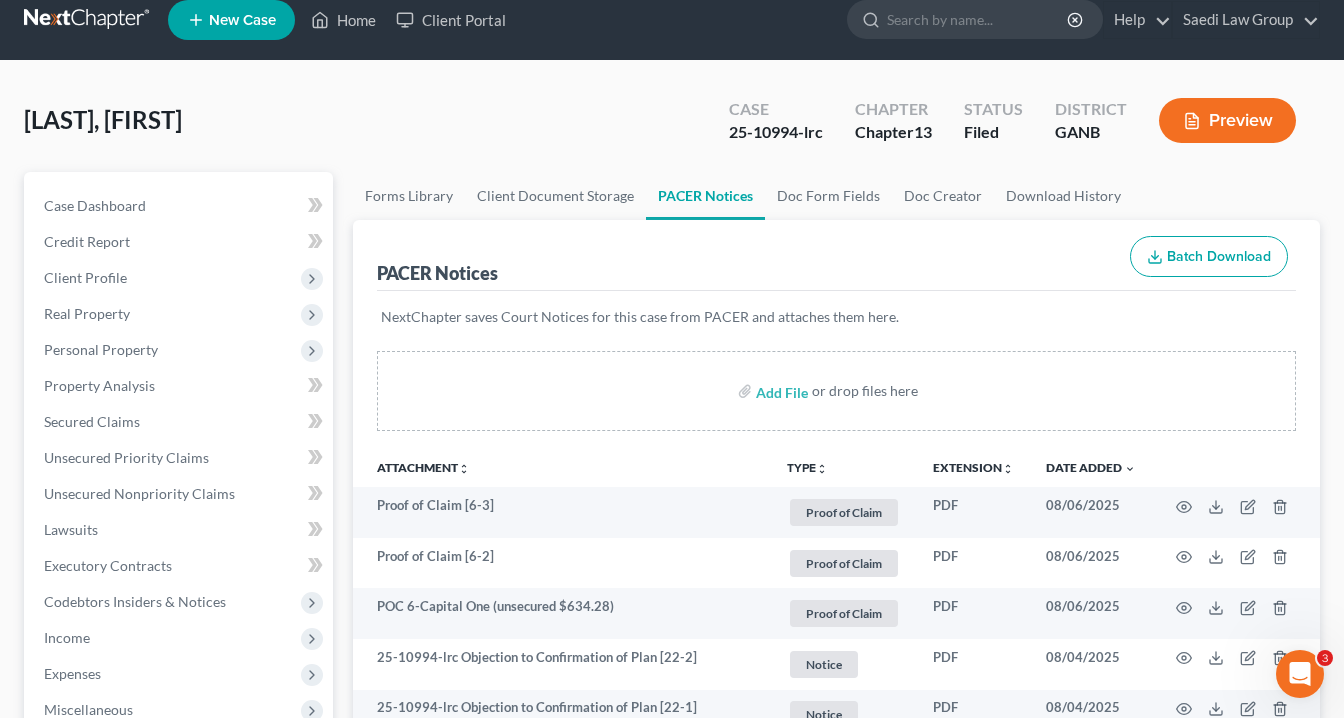 scroll, scrollTop: 0, scrollLeft: 0, axis: both 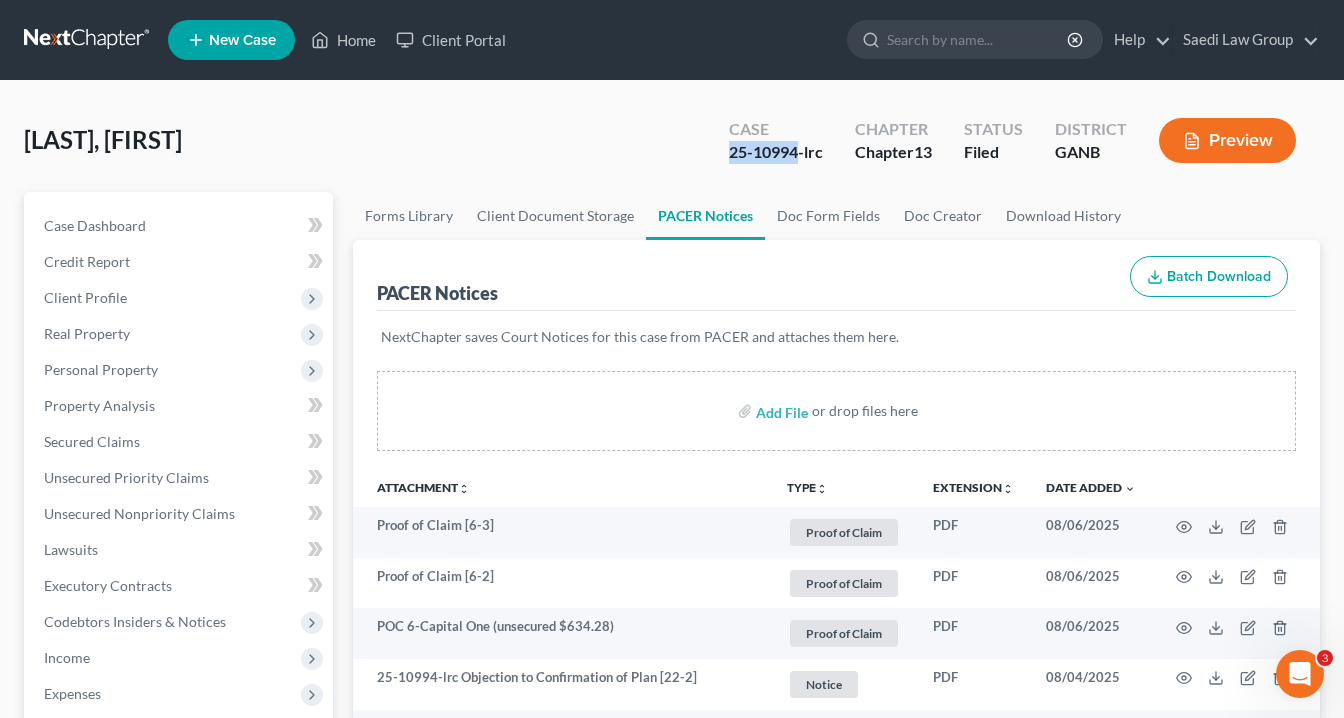 drag, startPoint x: 797, startPoint y: 151, endPoint x: 733, endPoint y: 150, distance: 64.00781 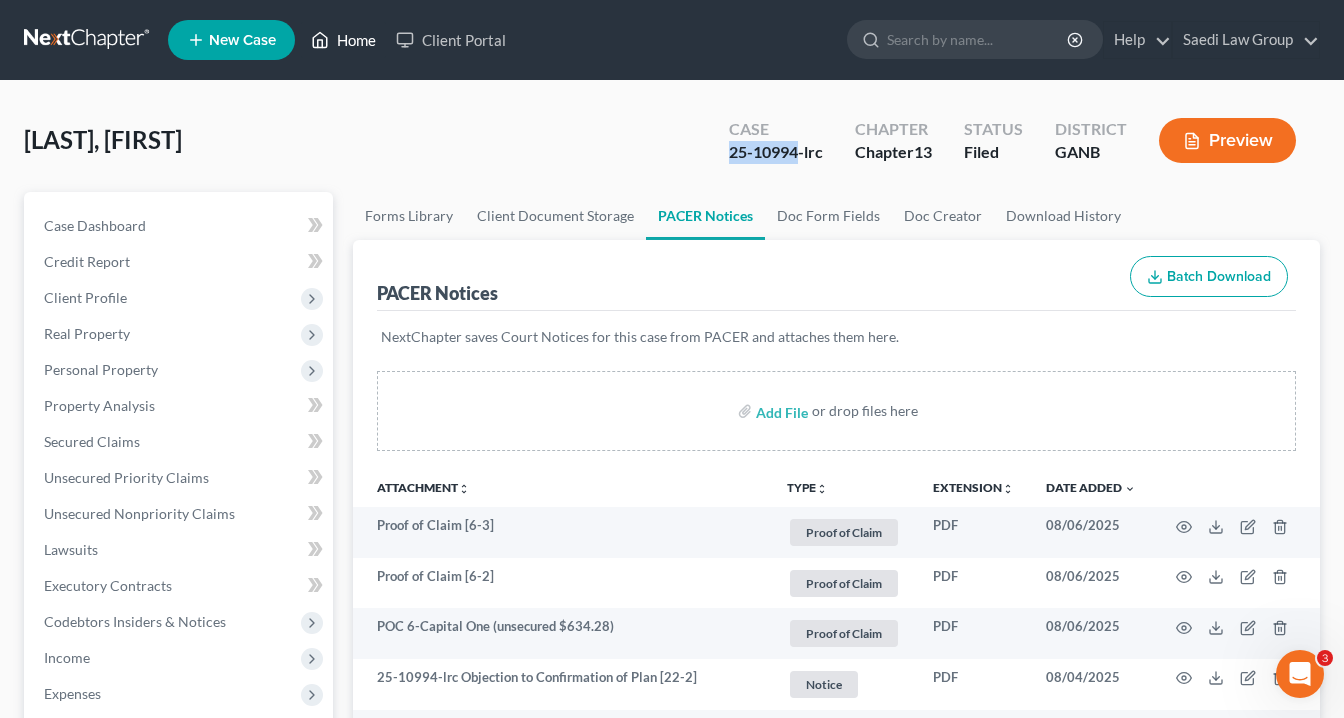 click on "Home" at bounding box center (343, 40) 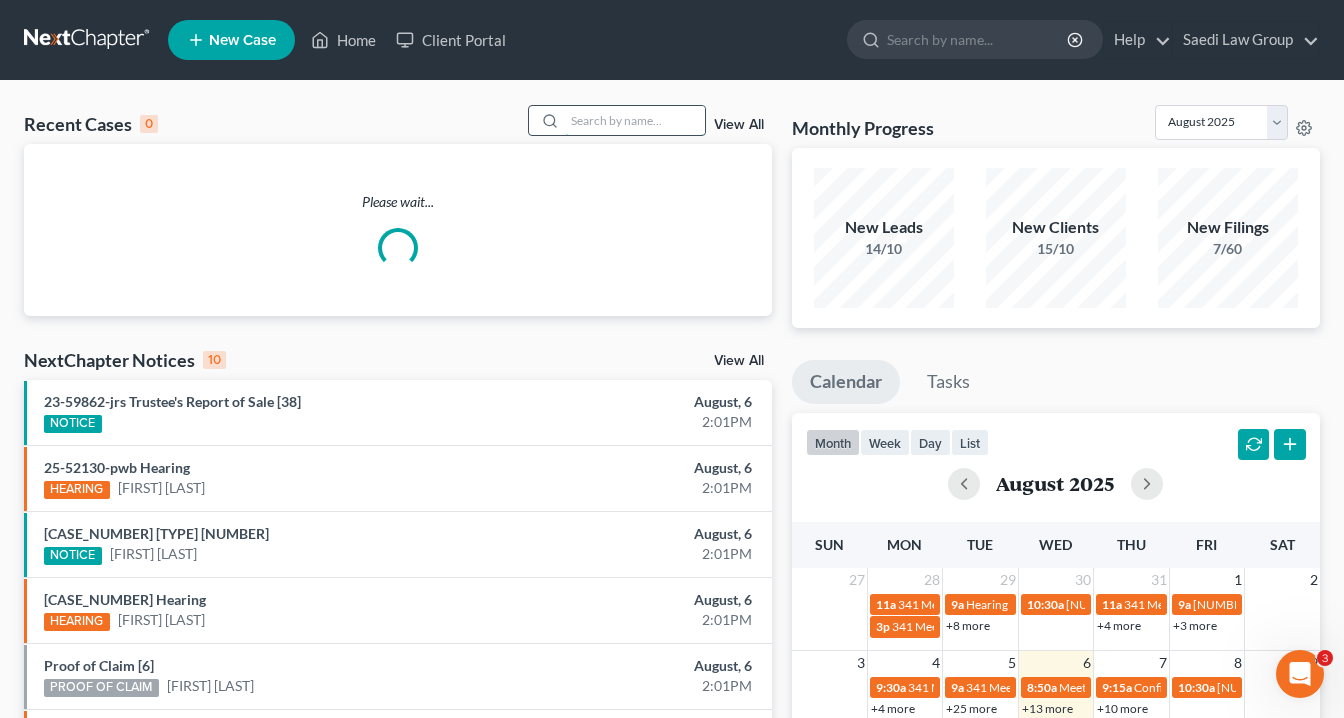 click at bounding box center [635, 120] 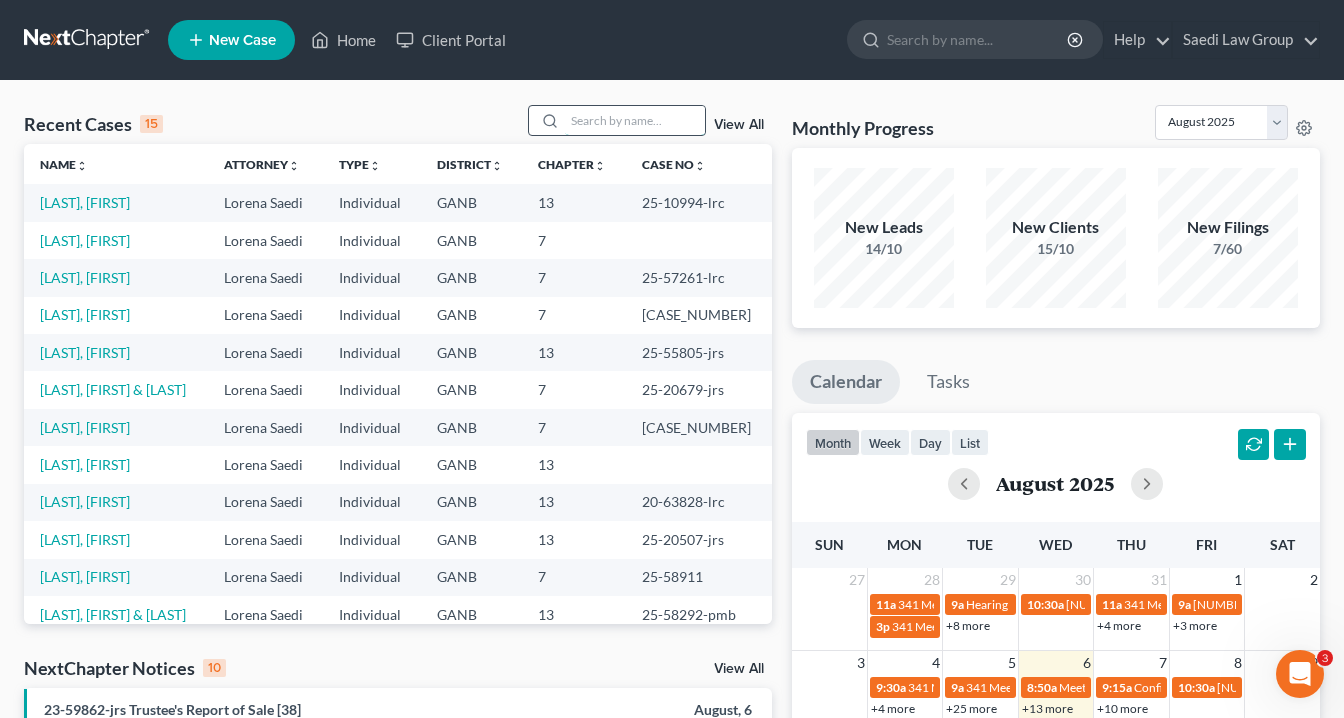 click at bounding box center (635, 120) 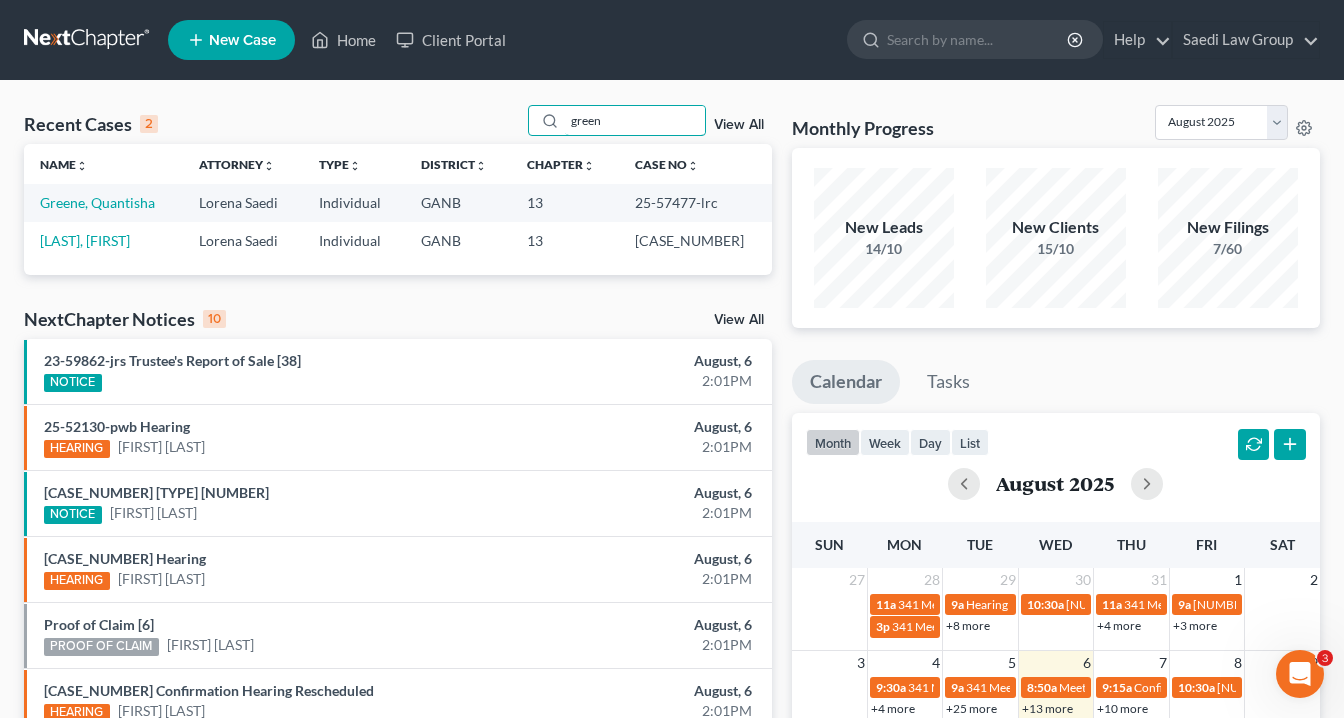 drag, startPoint x: 633, startPoint y: 117, endPoint x: 545, endPoint y: 89, distance: 92.34717 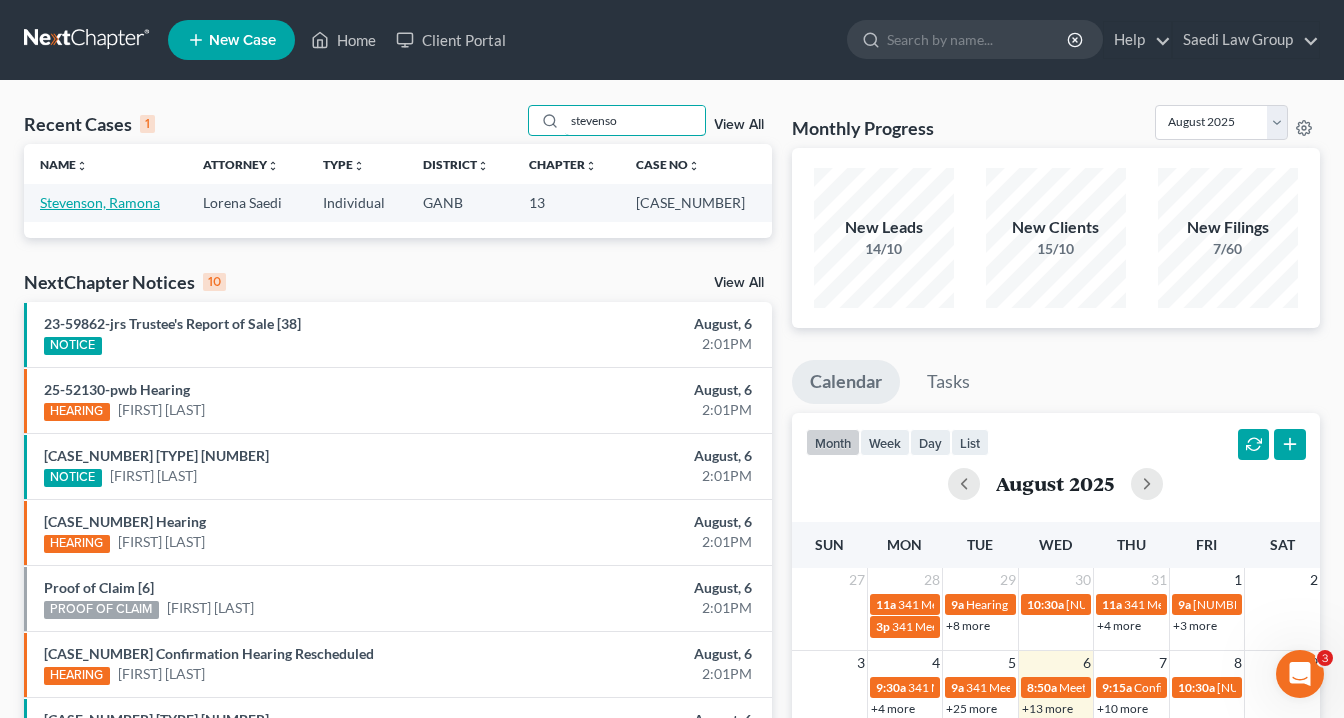 type on "stevenso" 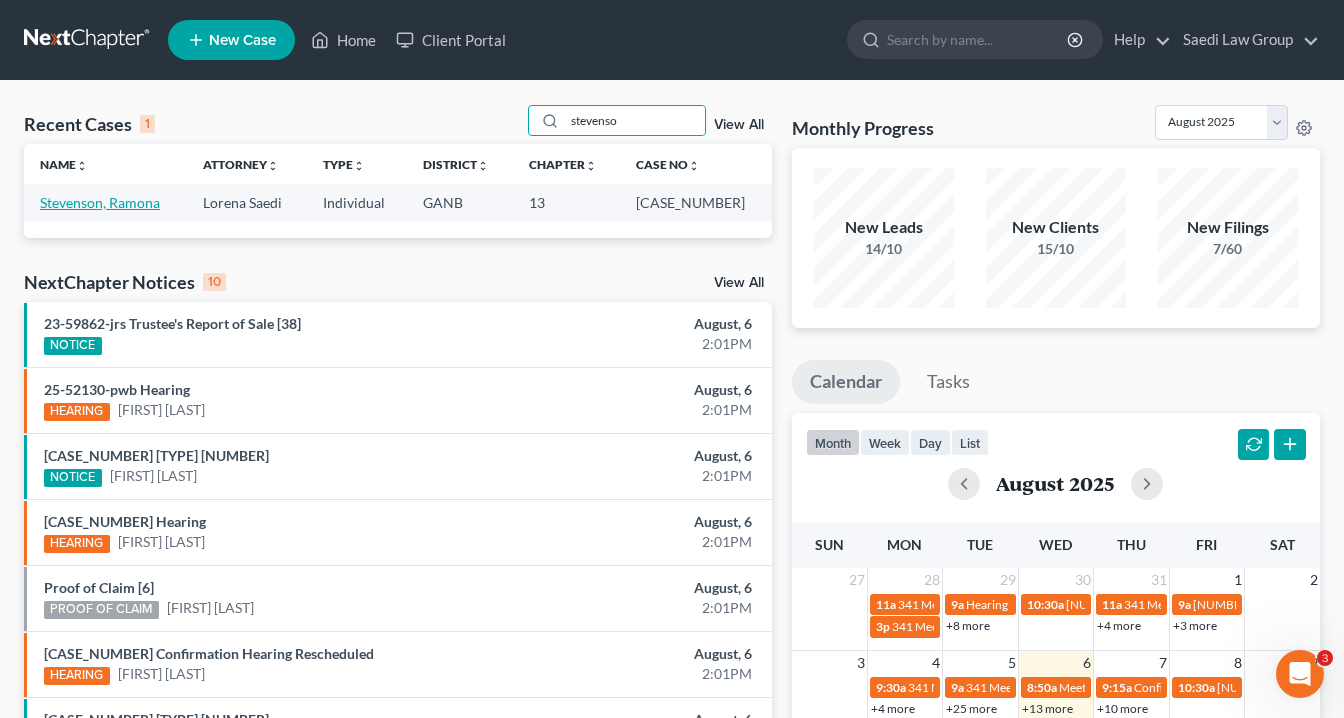 click on "Stevenson, Ramona" at bounding box center (100, 202) 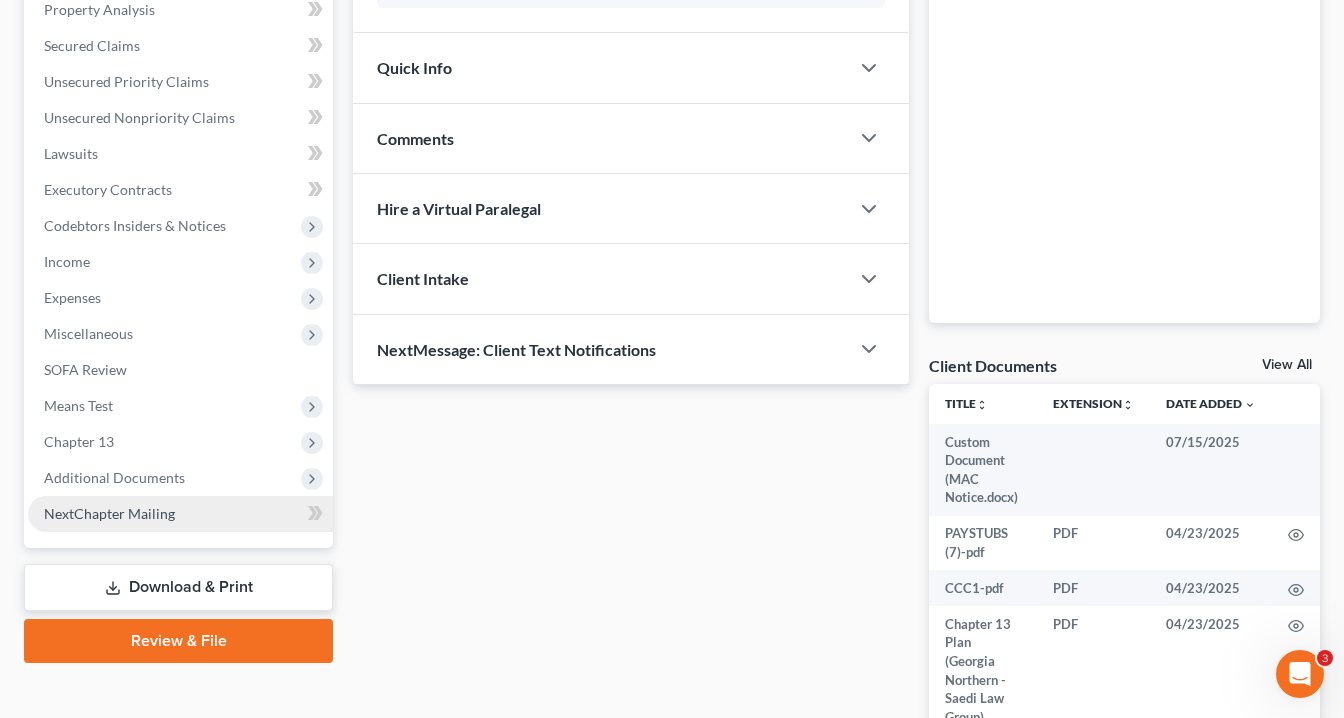 scroll, scrollTop: 400, scrollLeft: 0, axis: vertical 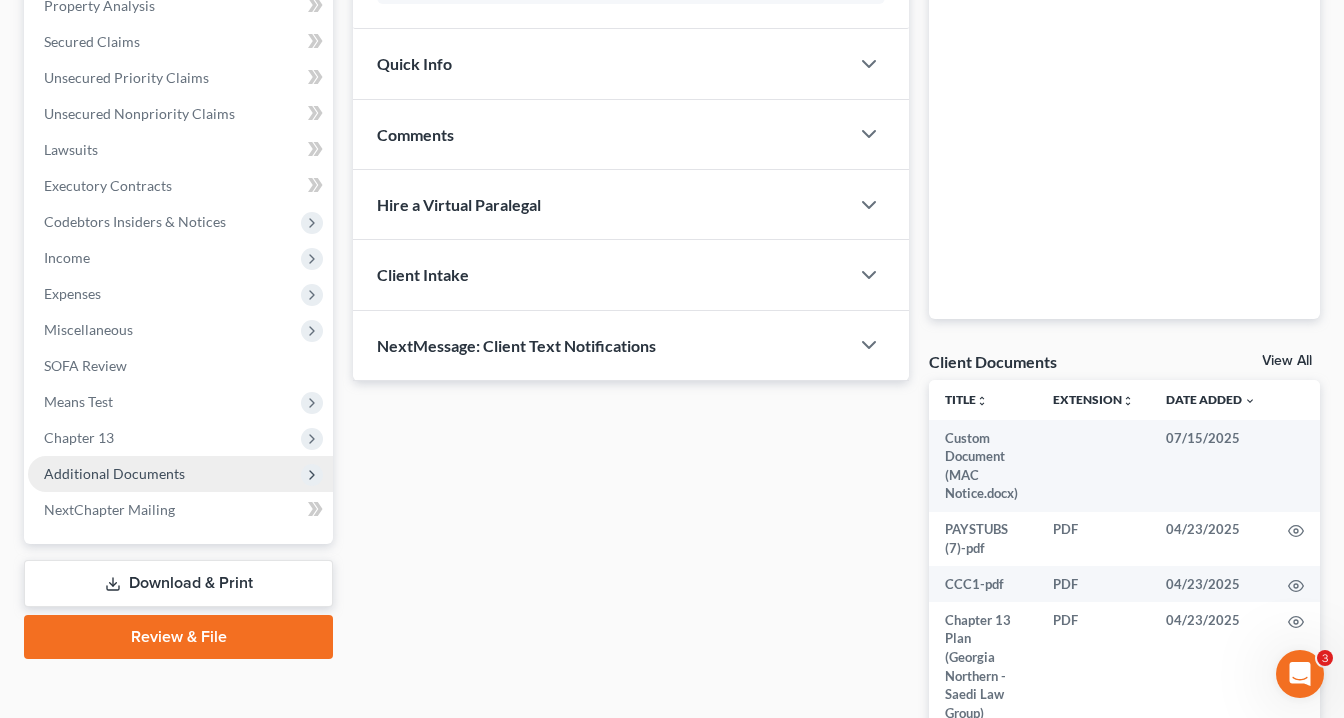 click on "Additional Documents" at bounding box center [114, 473] 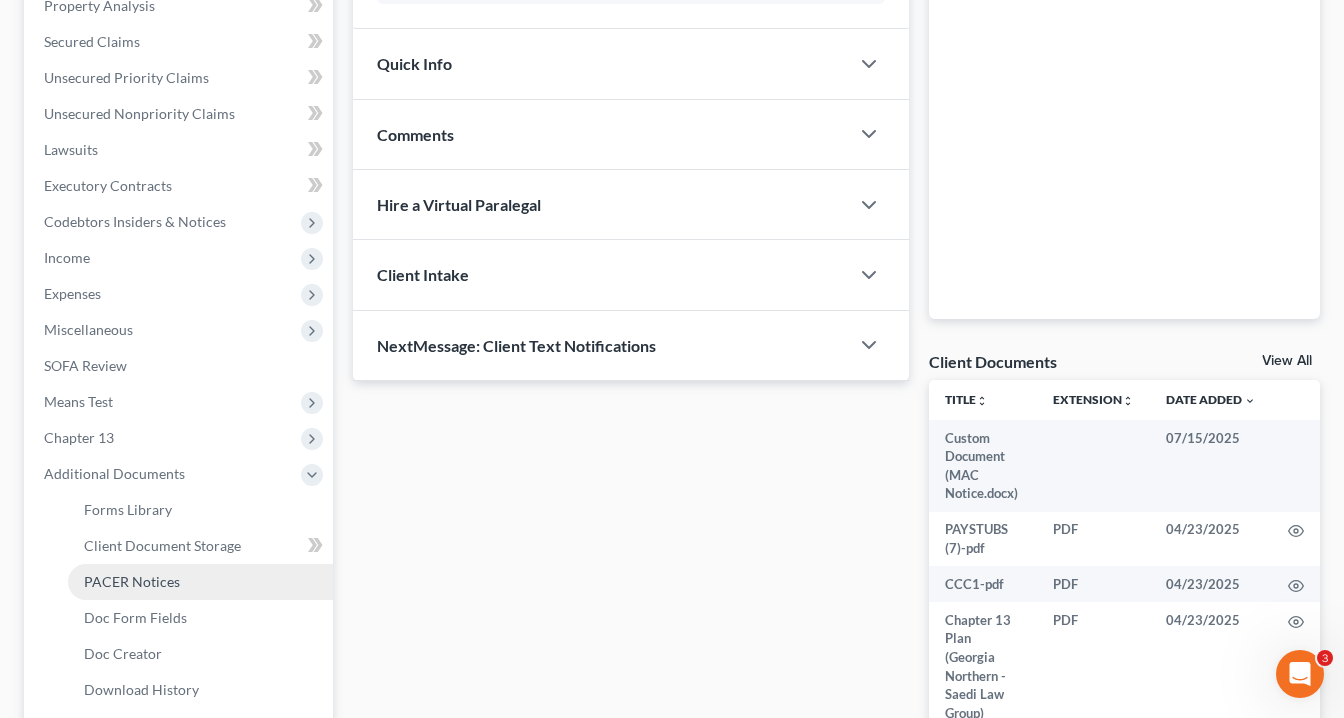 click on "PACER Notices" at bounding box center (132, 581) 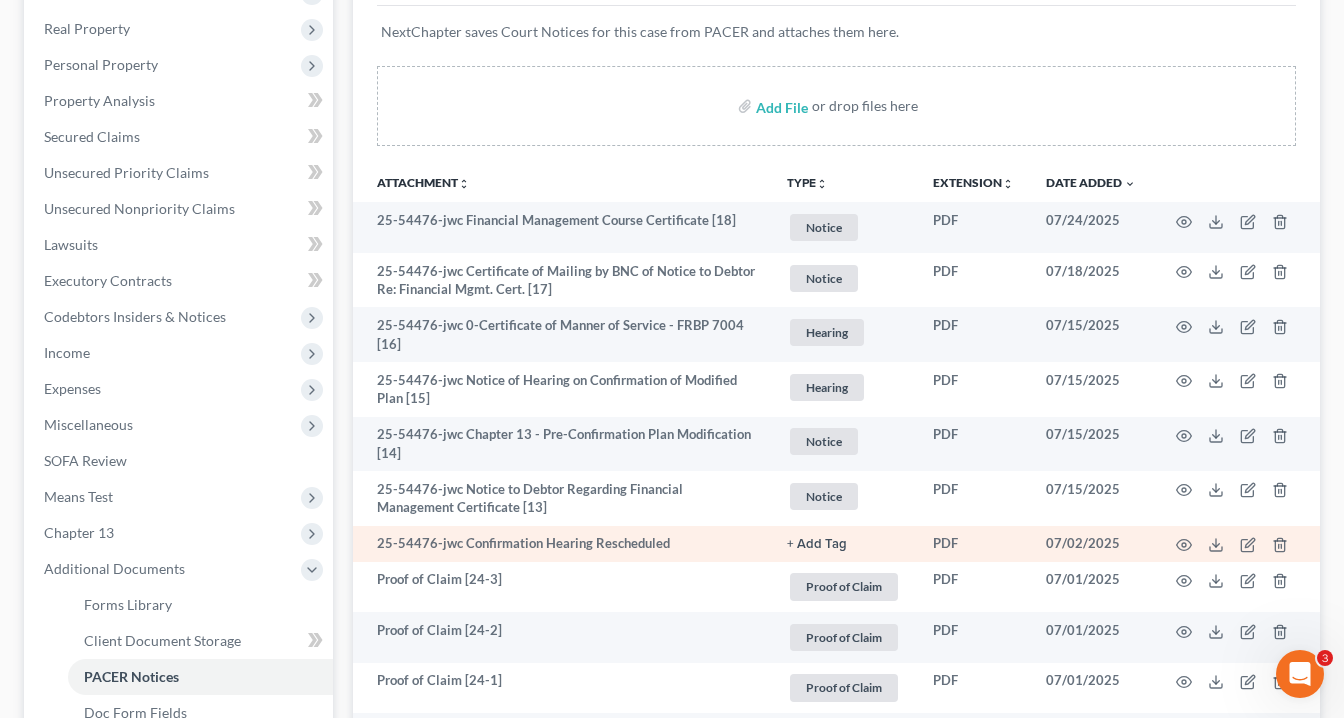 scroll, scrollTop: 480, scrollLeft: 0, axis: vertical 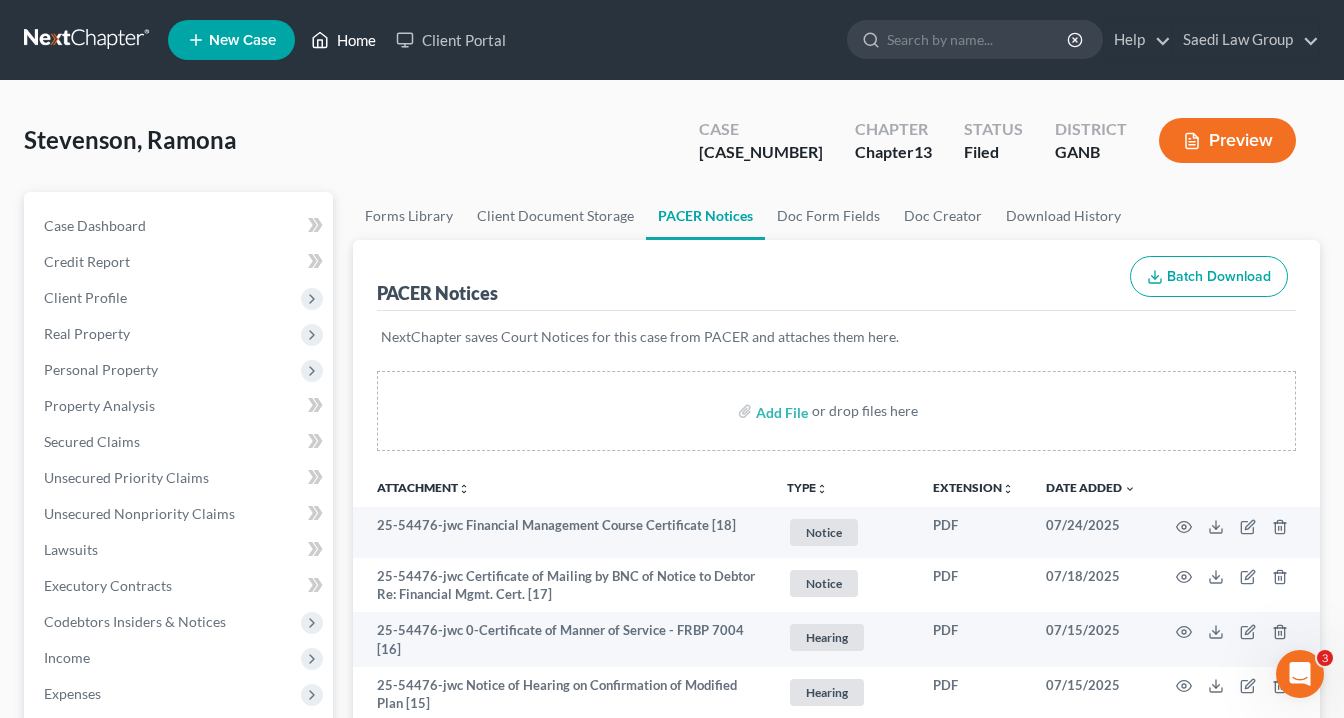 click on "Home" at bounding box center [343, 40] 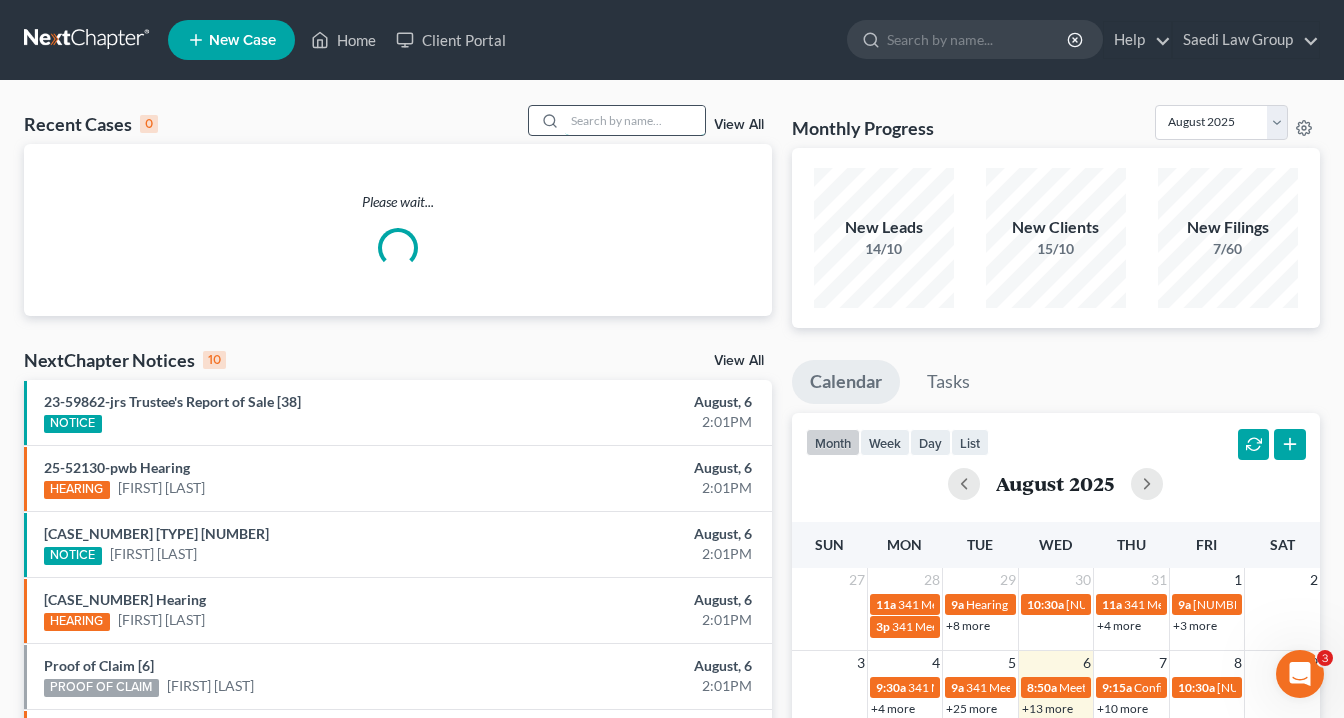 drag, startPoint x: 598, startPoint y: 117, endPoint x: 611, endPoint y: 124, distance: 14.764823 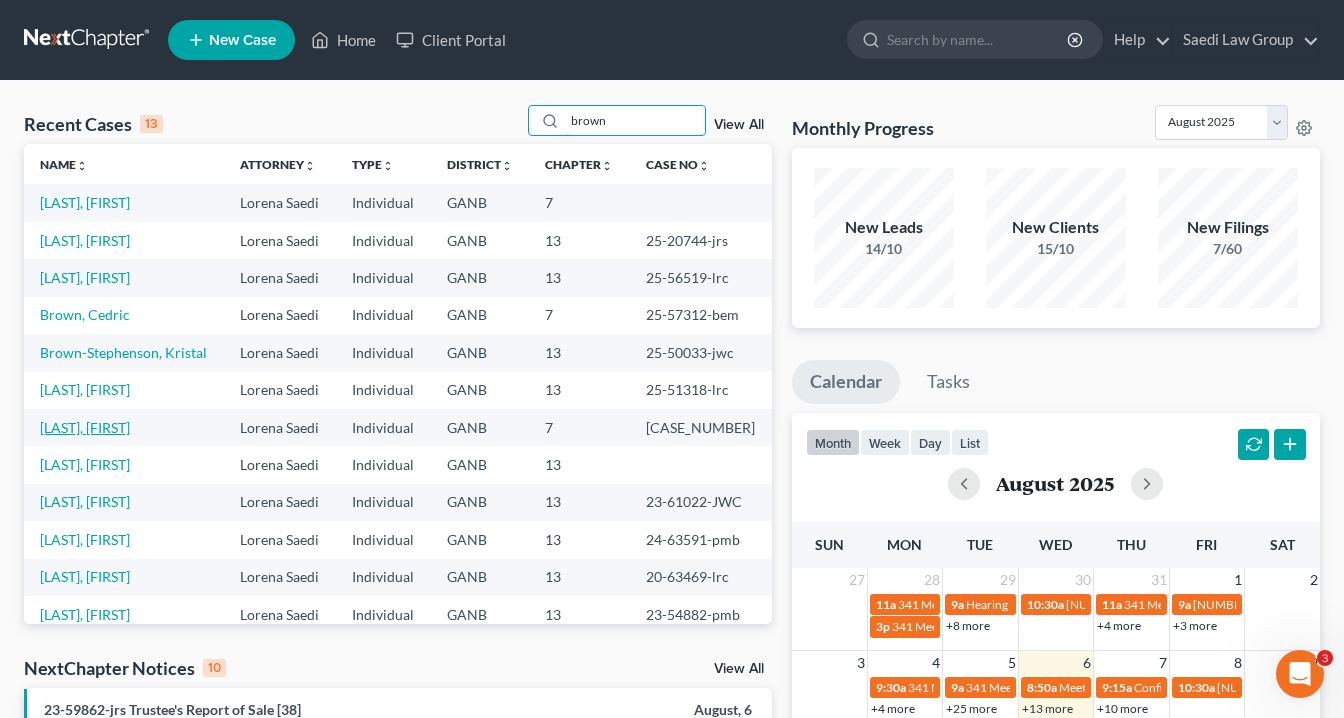 scroll, scrollTop: 62, scrollLeft: 0, axis: vertical 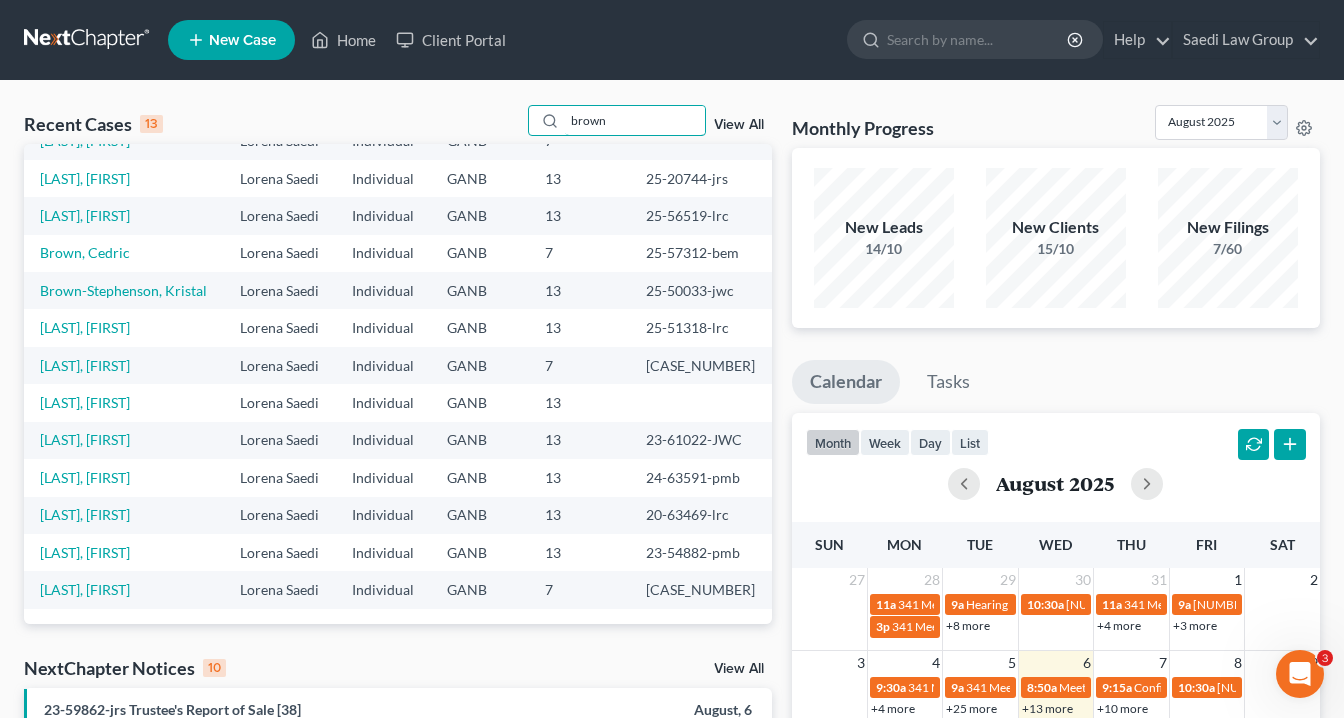 type on "brown" 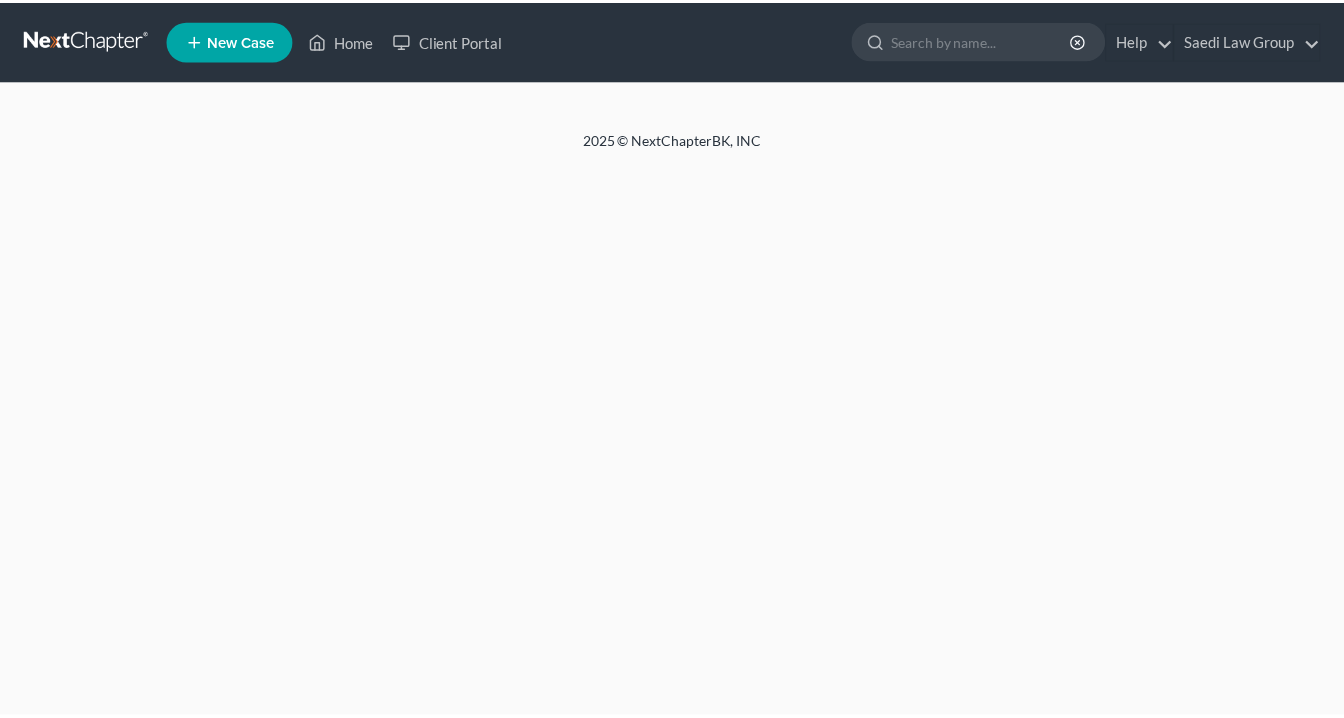 scroll, scrollTop: 0, scrollLeft: 0, axis: both 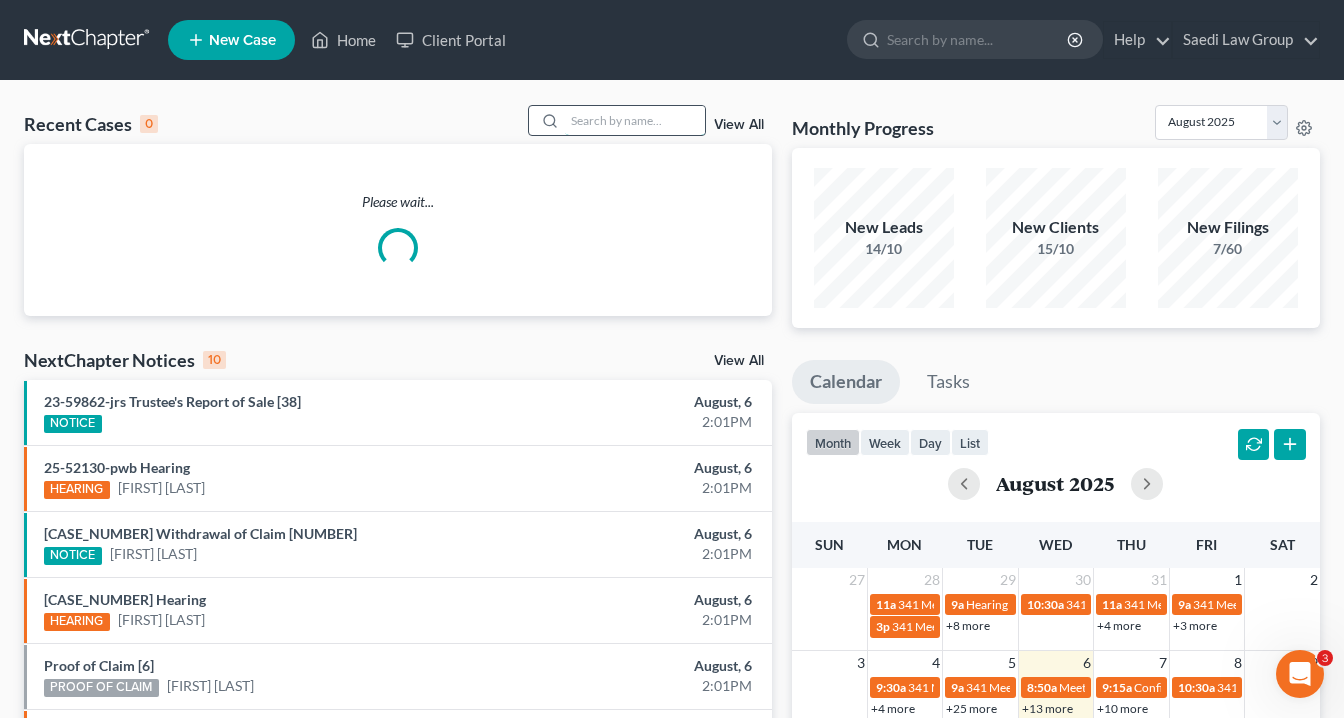 drag, startPoint x: 605, startPoint y: 120, endPoint x: 626, endPoint y: 111, distance: 22.847319 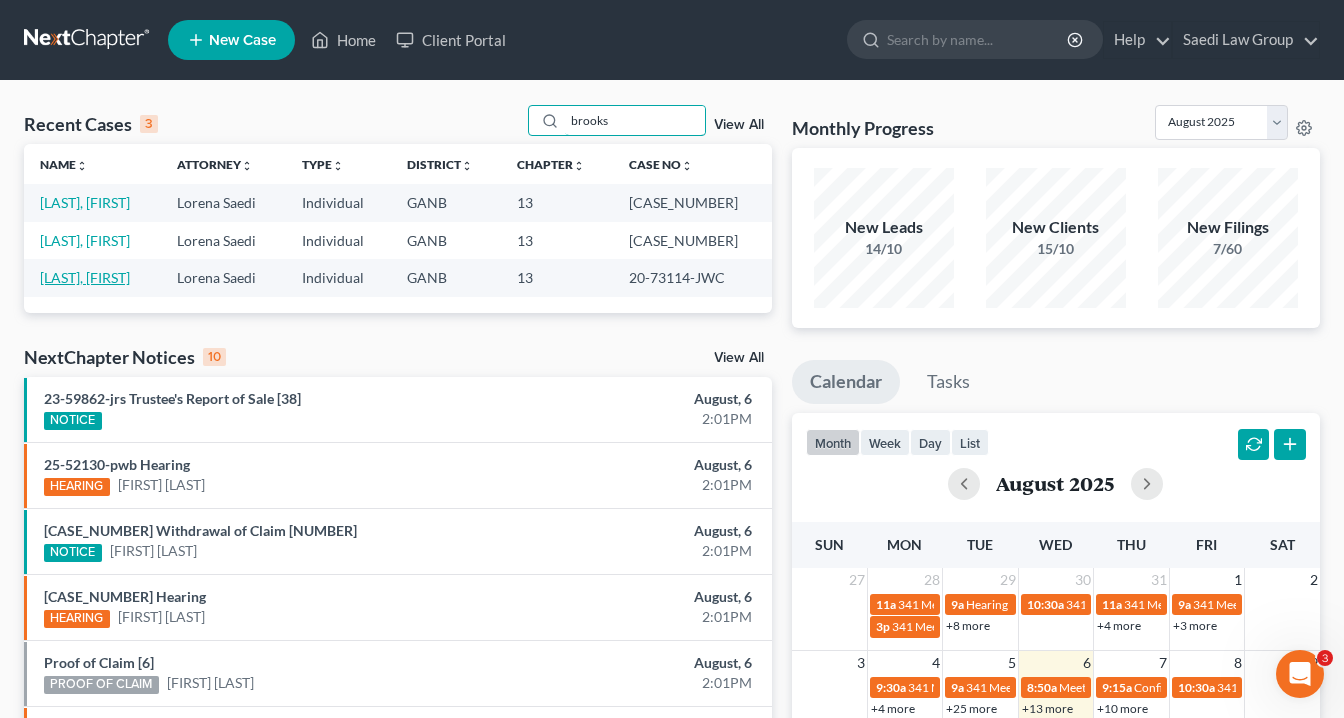 type on "brooks" 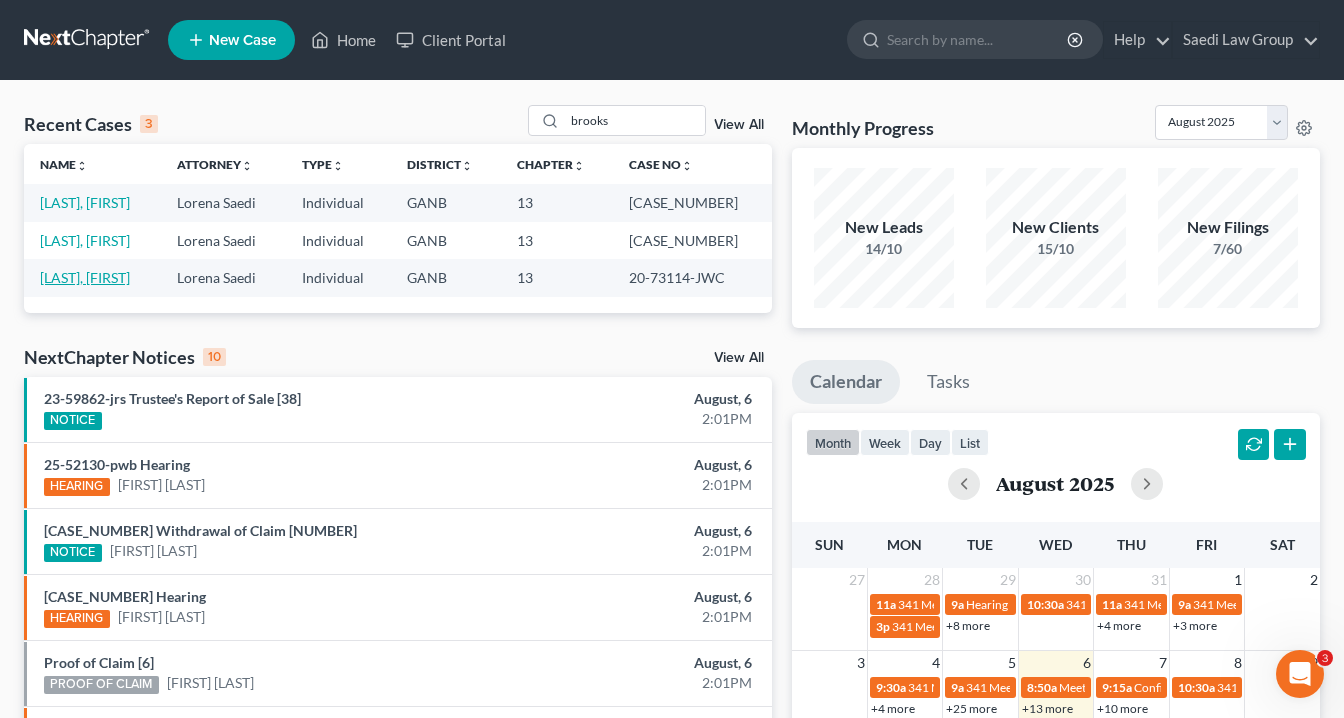 click on "Brooks, William" at bounding box center (85, 277) 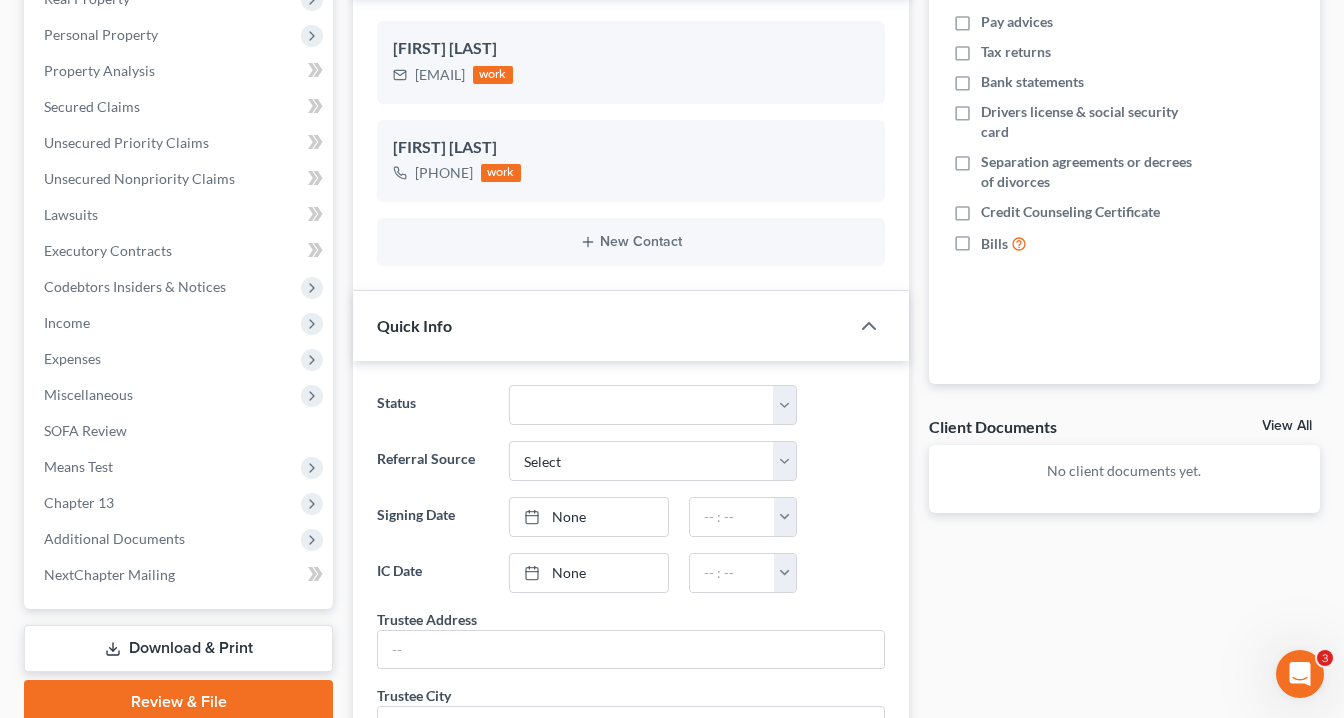 scroll, scrollTop: 560, scrollLeft: 0, axis: vertical 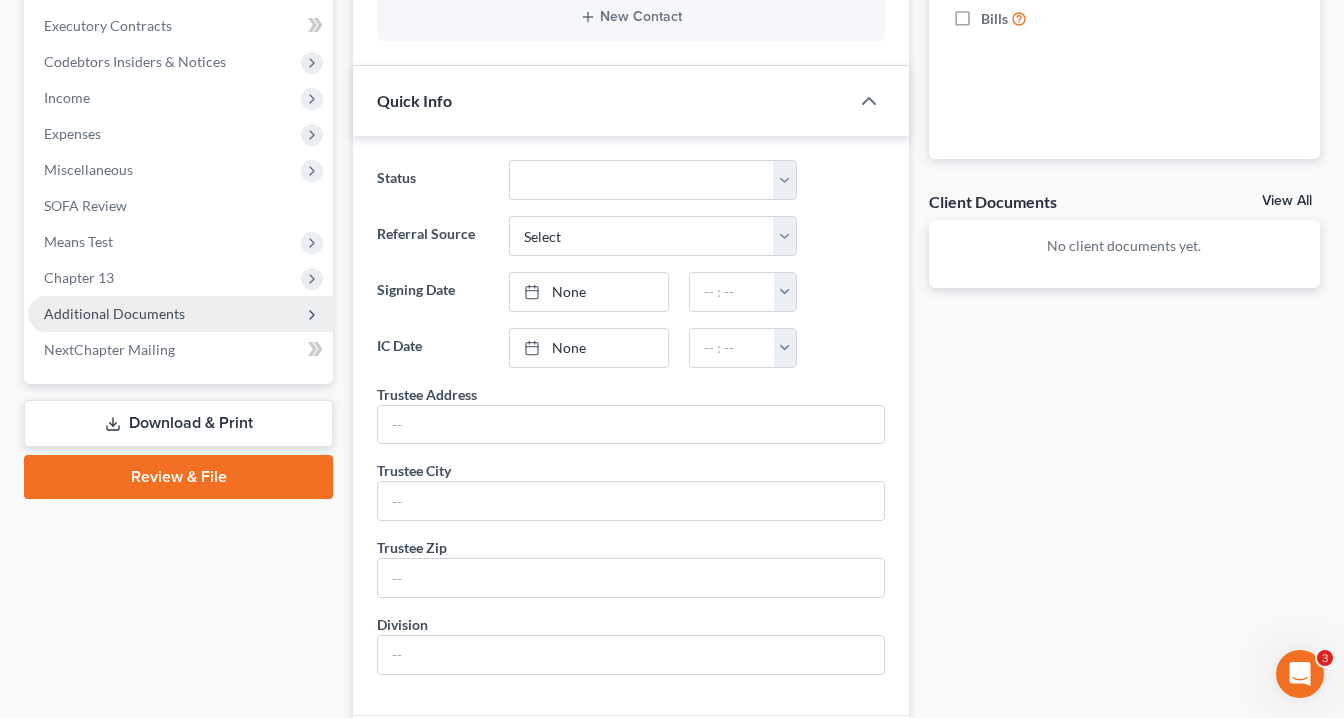 click on "Additional Documents" at bounding box center (180, 314) 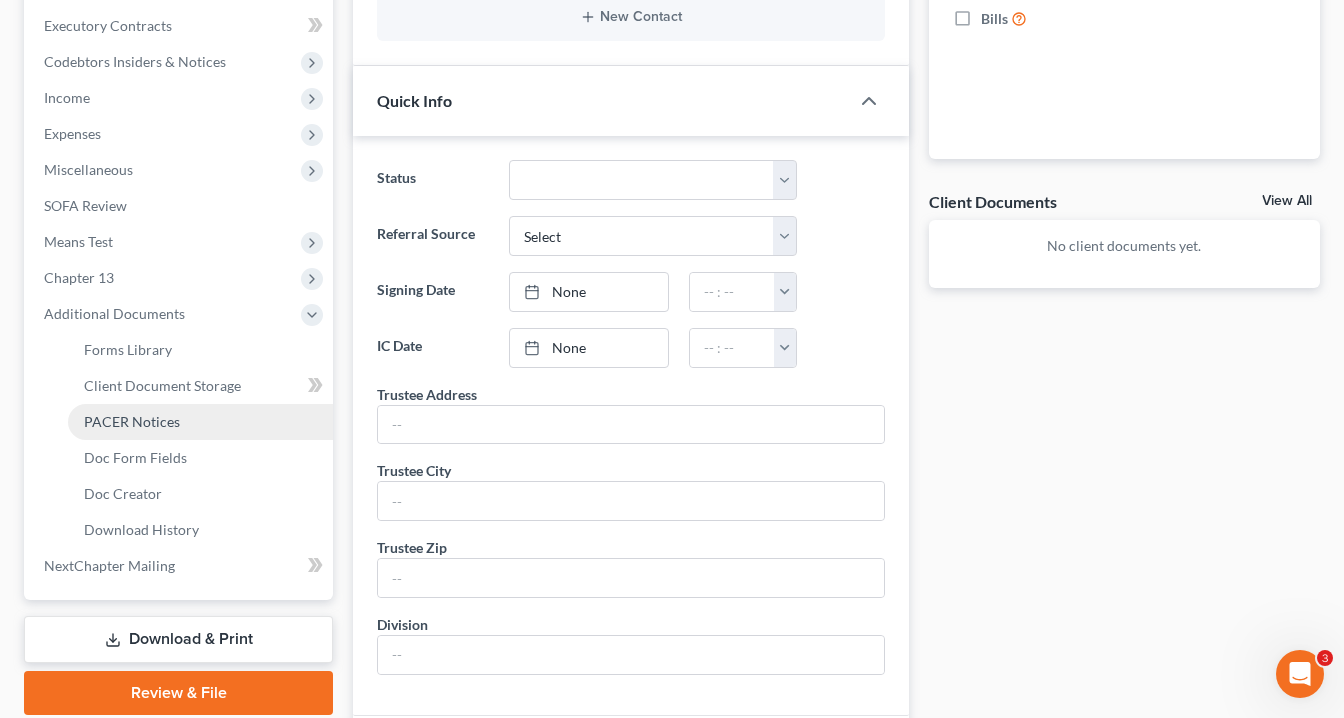 click on "PACER Notices" at bounding box center (132, 421) 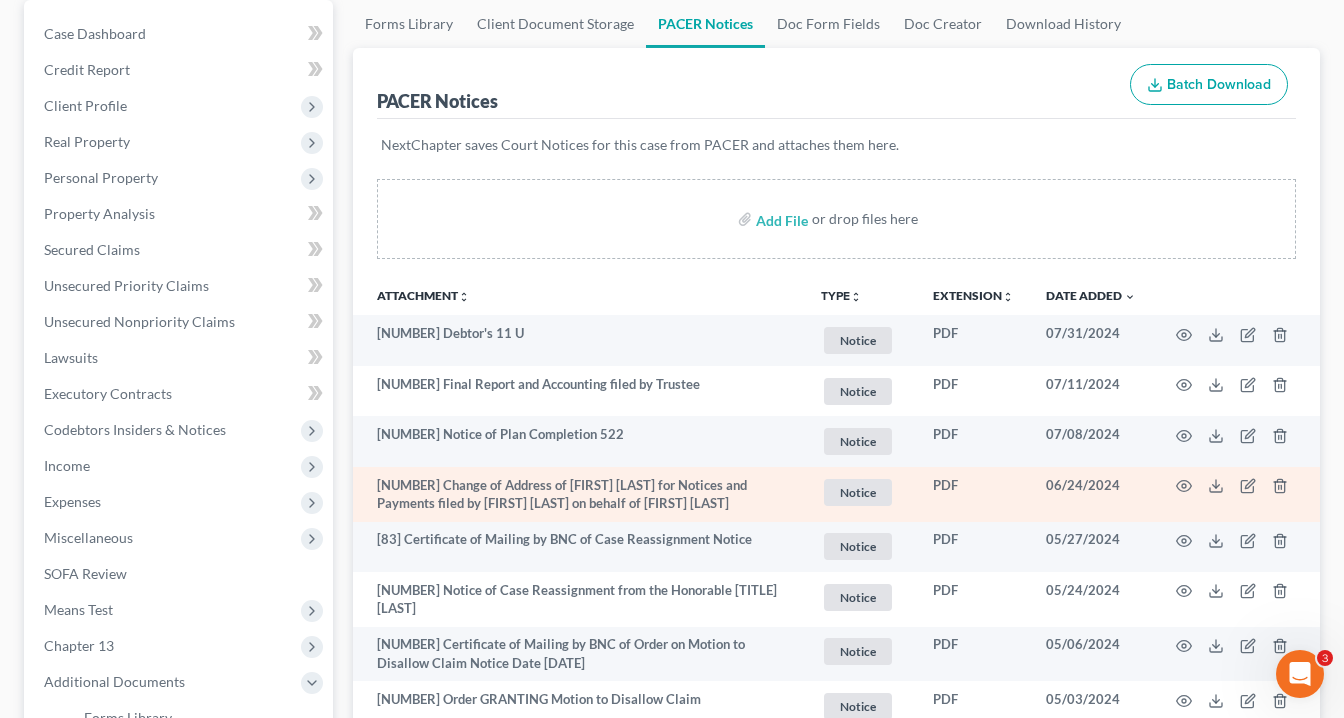 scroll, scrollTop: 160, scrollLeft: 0, axis: vertical 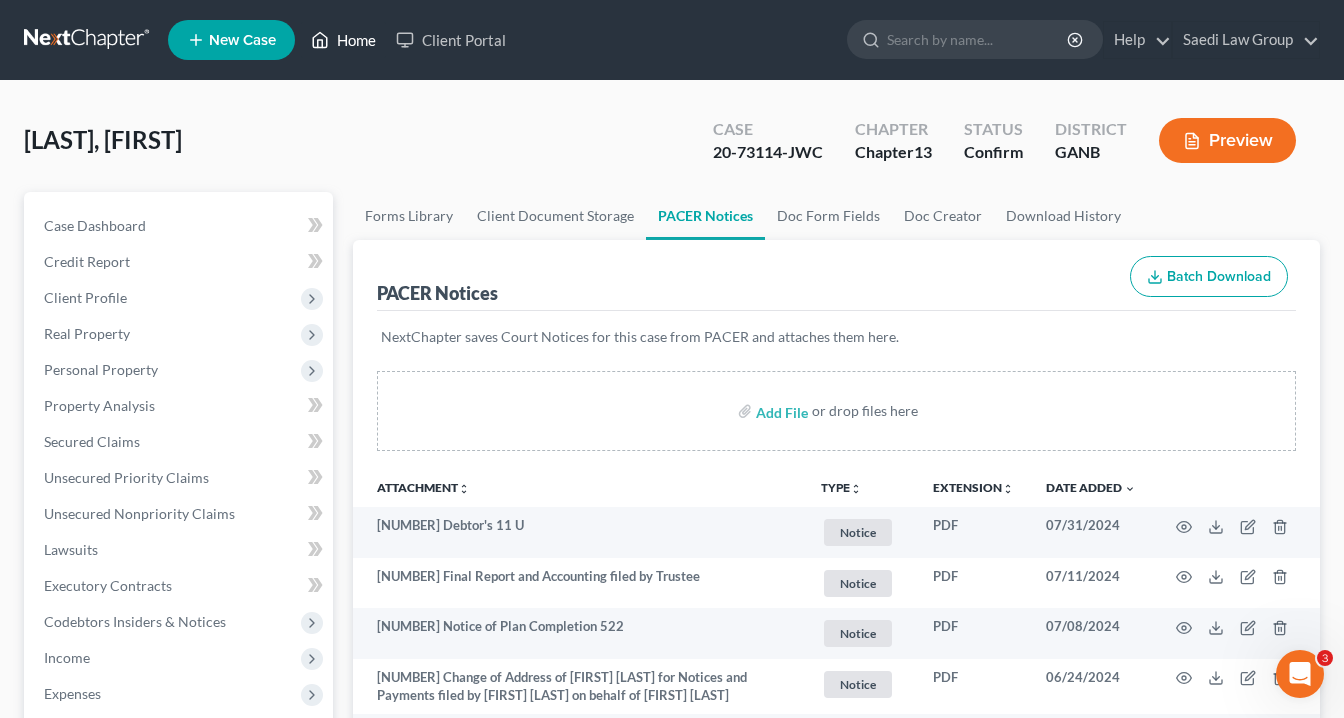 click on "Home" at bounding box center [343, 40] 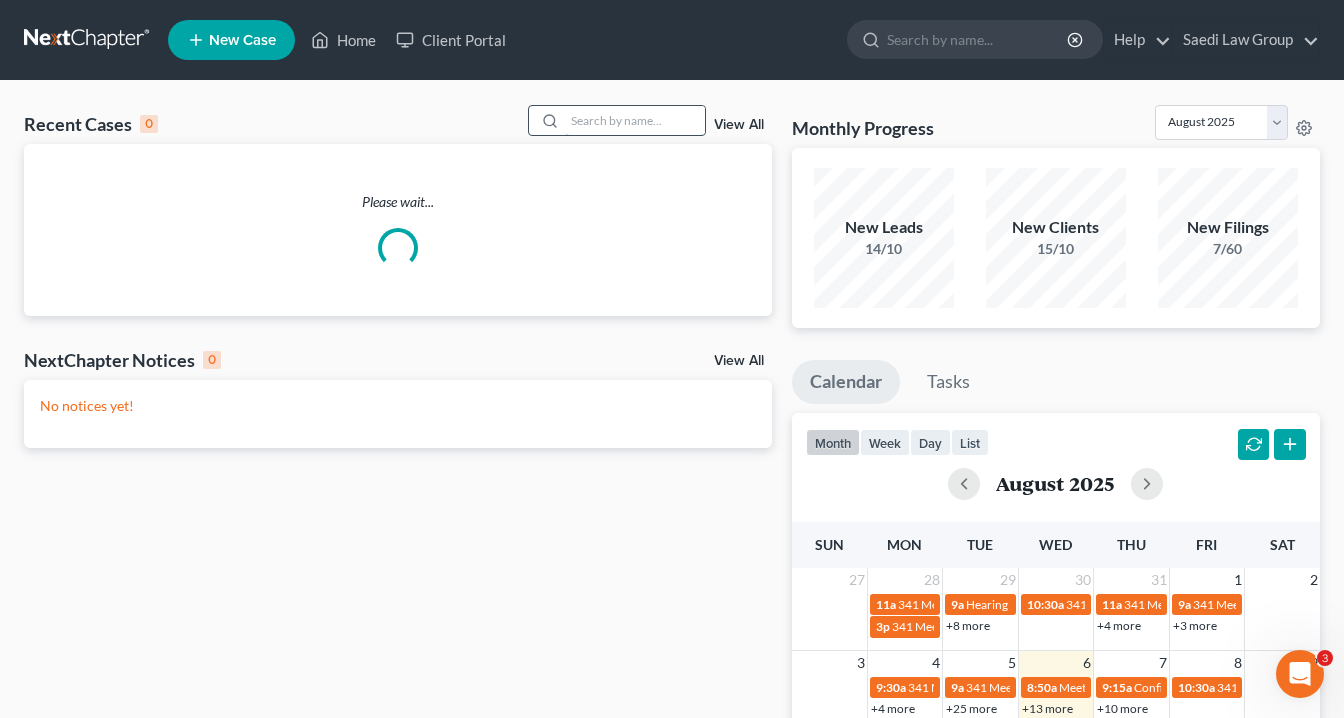 drag, startPoint x: 601, startPoint y: 121, endPoint x: 620, endPoint y: 118, distance: 19.235384 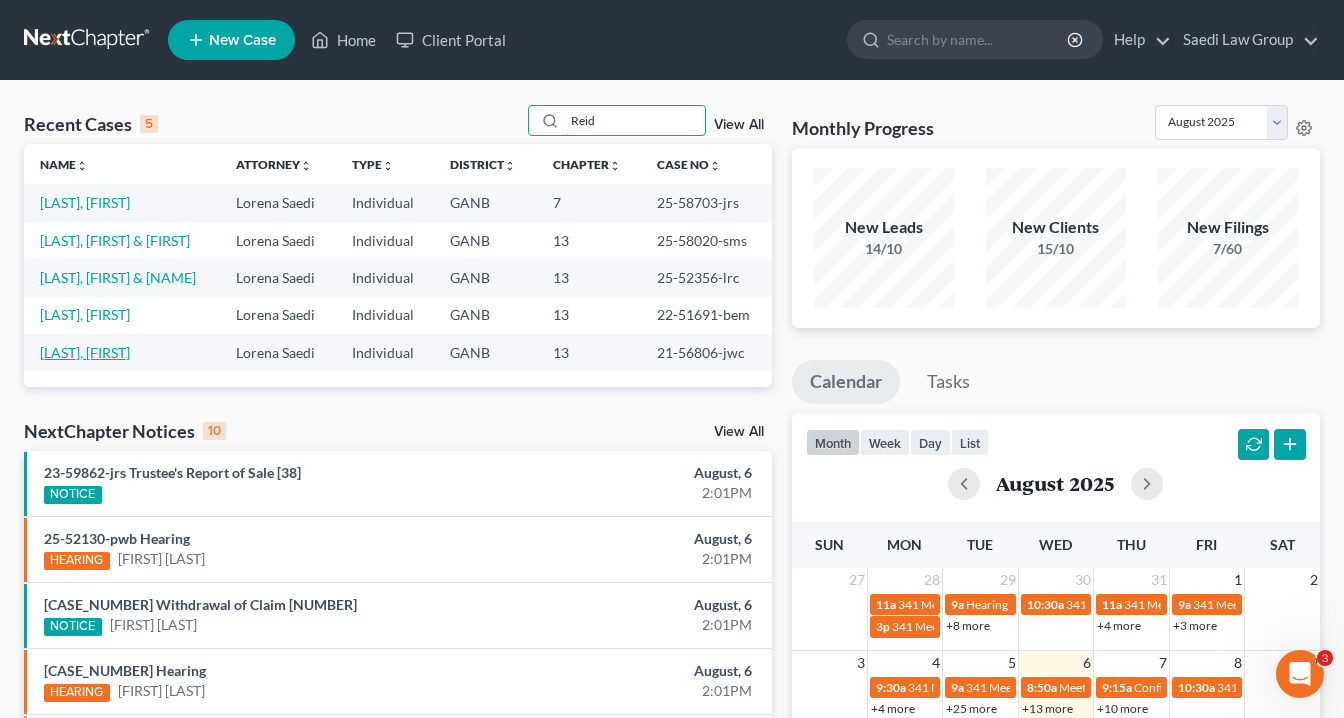 type on "Reid" 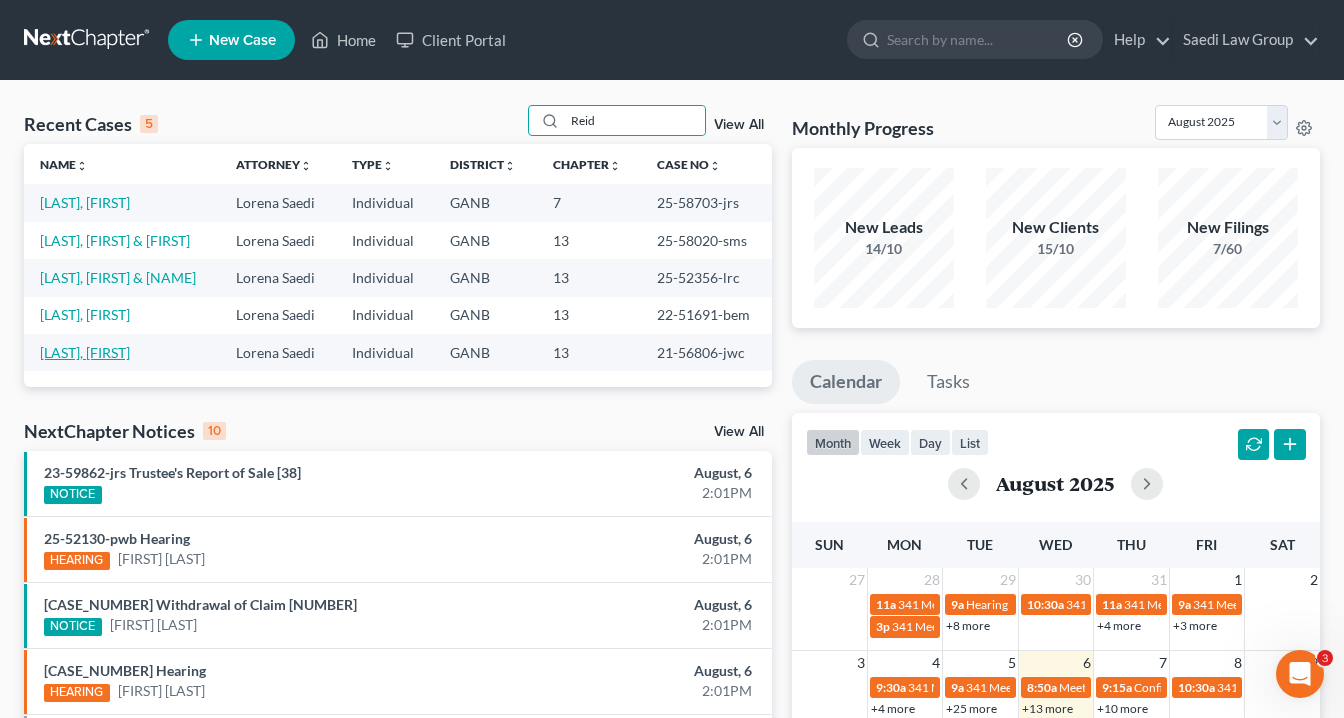click on "Reid, Andy" at bounding box center (85, 352) 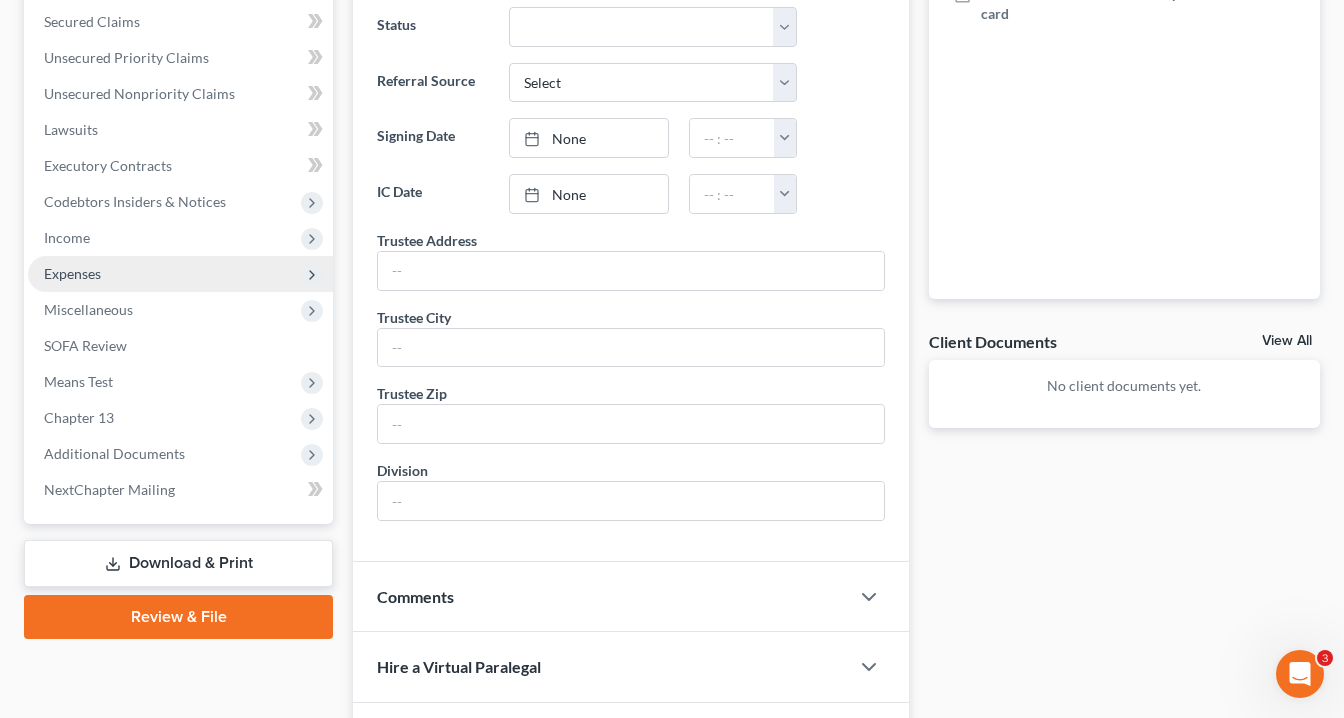 scroll, scrollTop: 320, scrollLeft: 0, axis: vertical 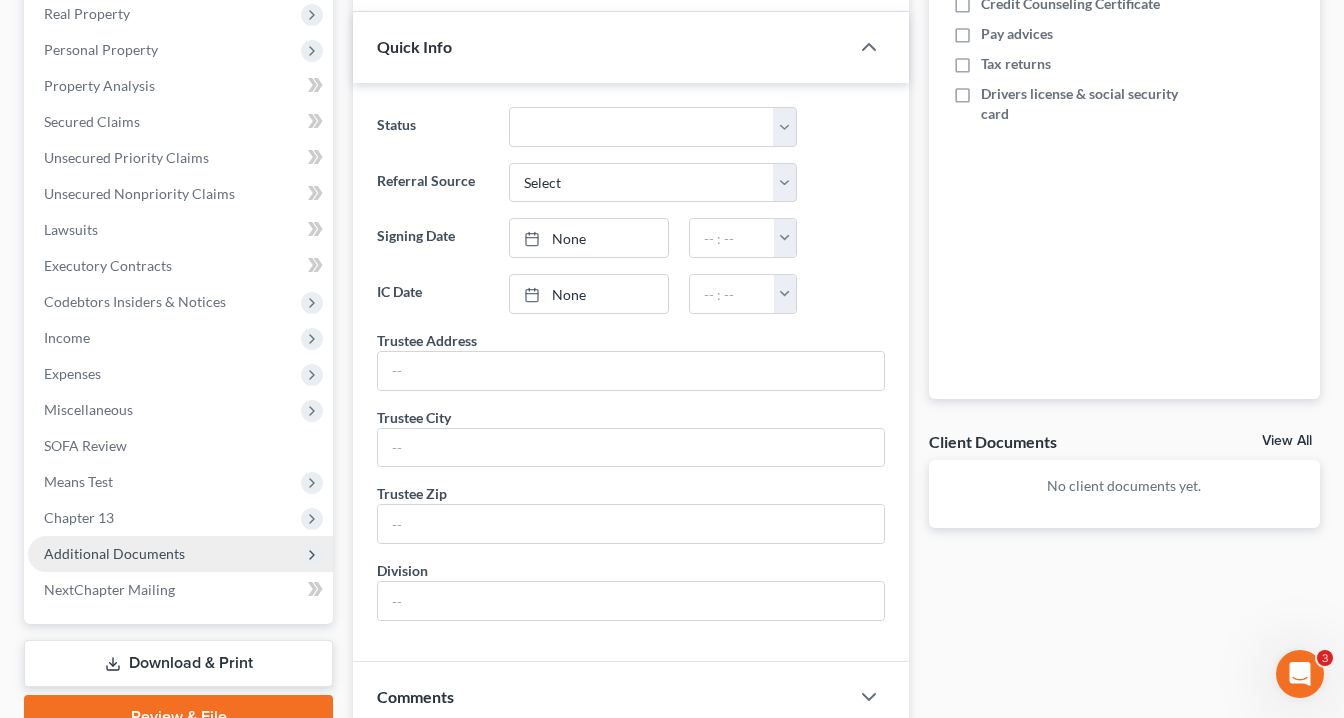 click on "Additional Documents" at bounding box center (114, 553) 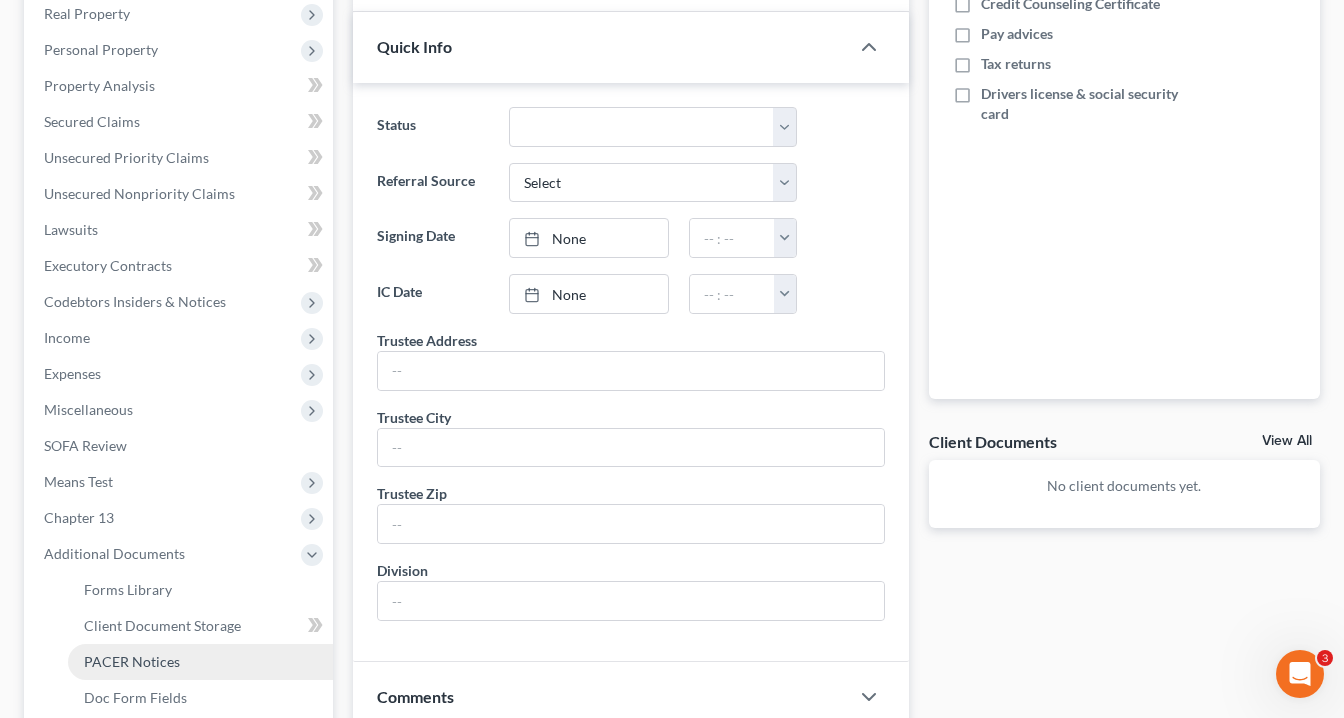 click on "PACER Notices" at bounding box center (200, 662) 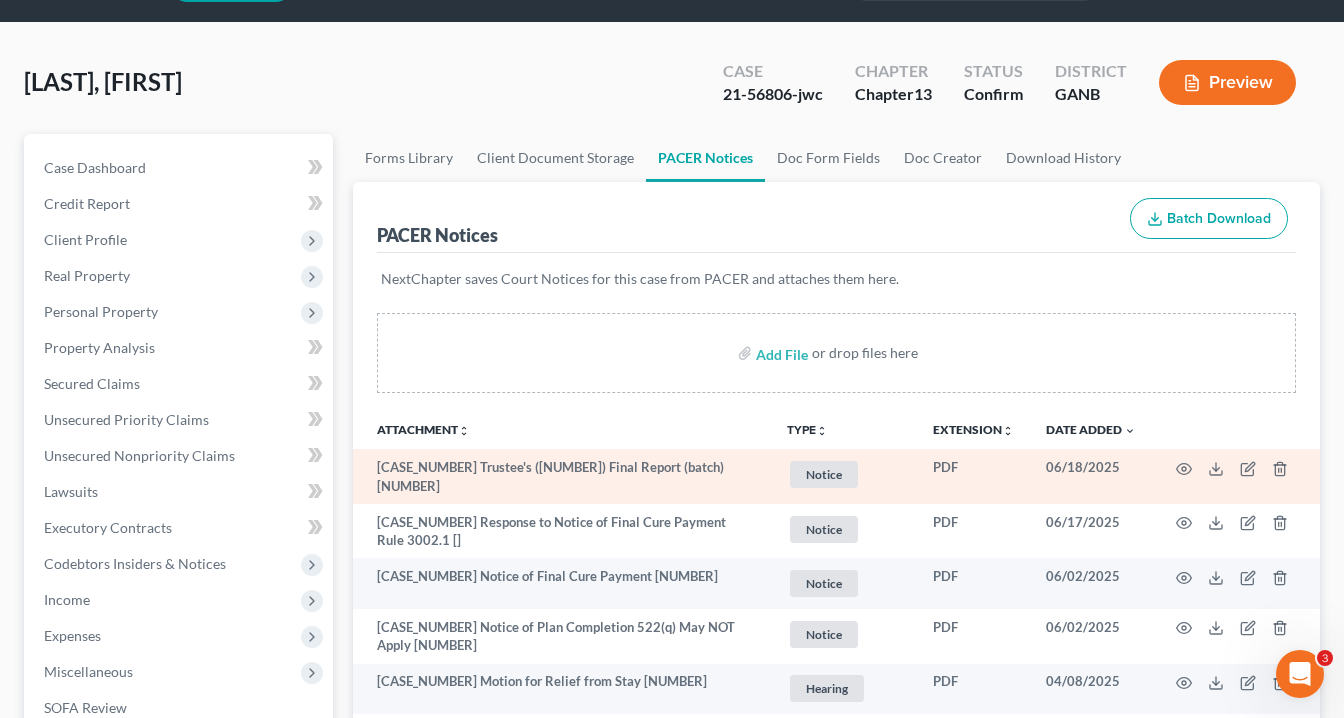 scroll, scrollTop: 80, scrollLeft: 0, axis: vertical 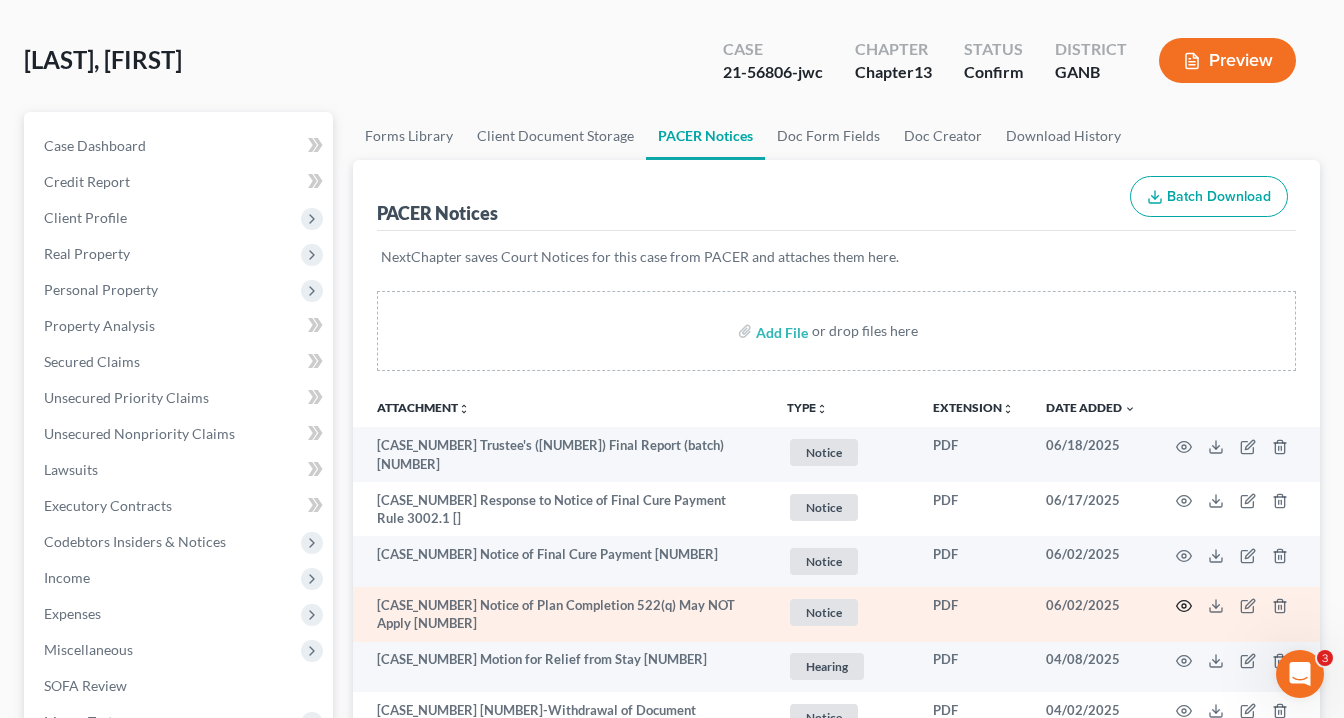 click 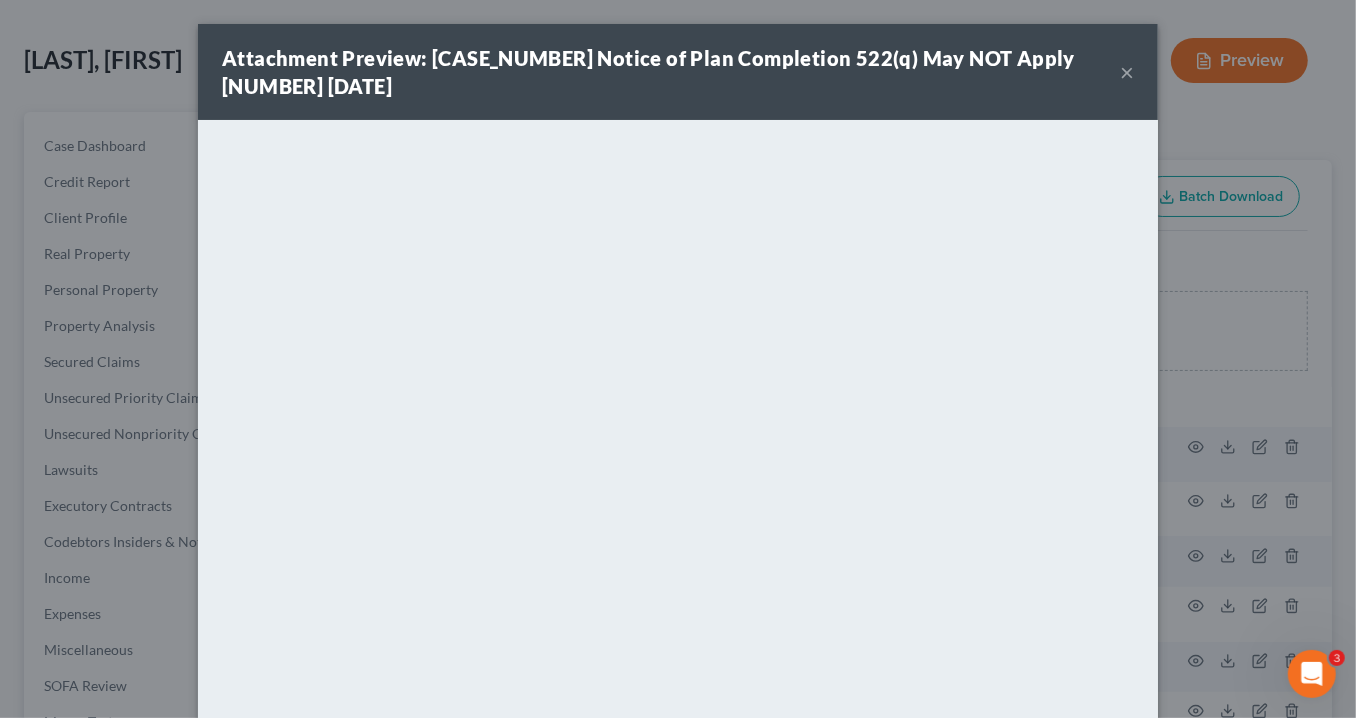 click on "×" at bounding box center (1127, 72) 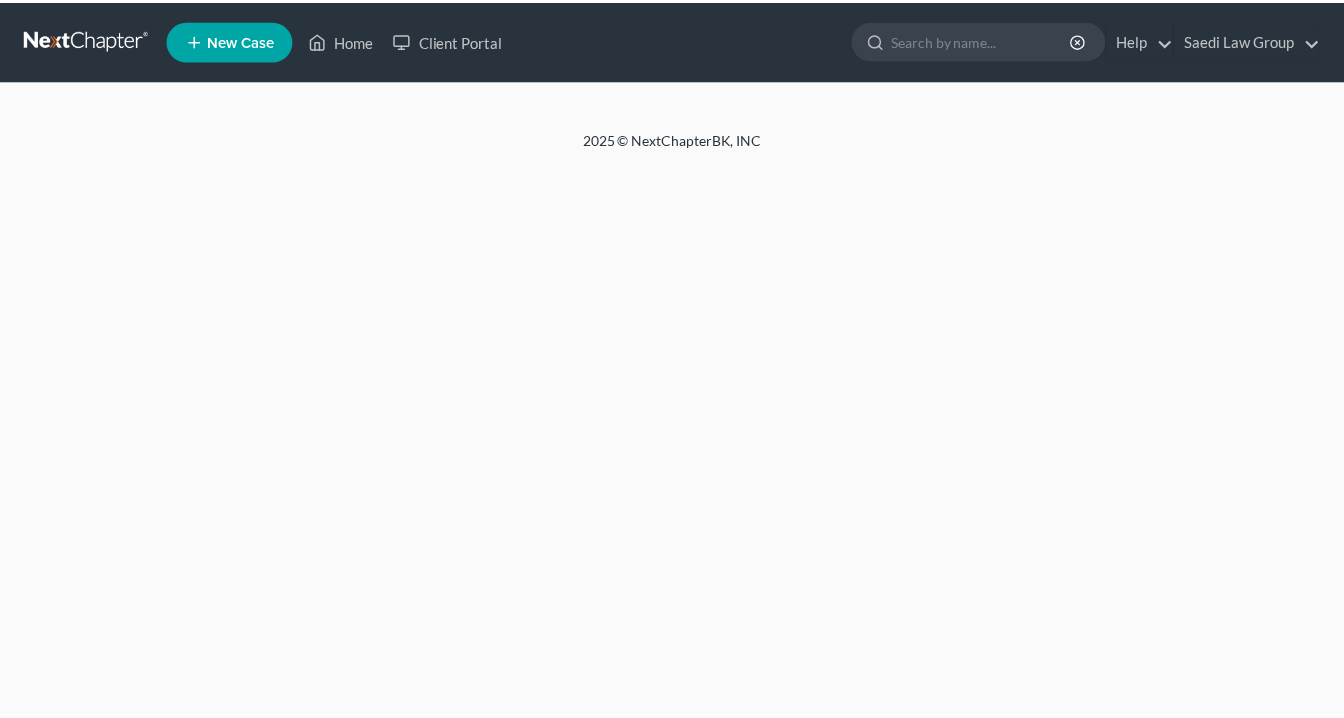 scroll, scrollTop: 0, scrollLeft: 0, axis: both 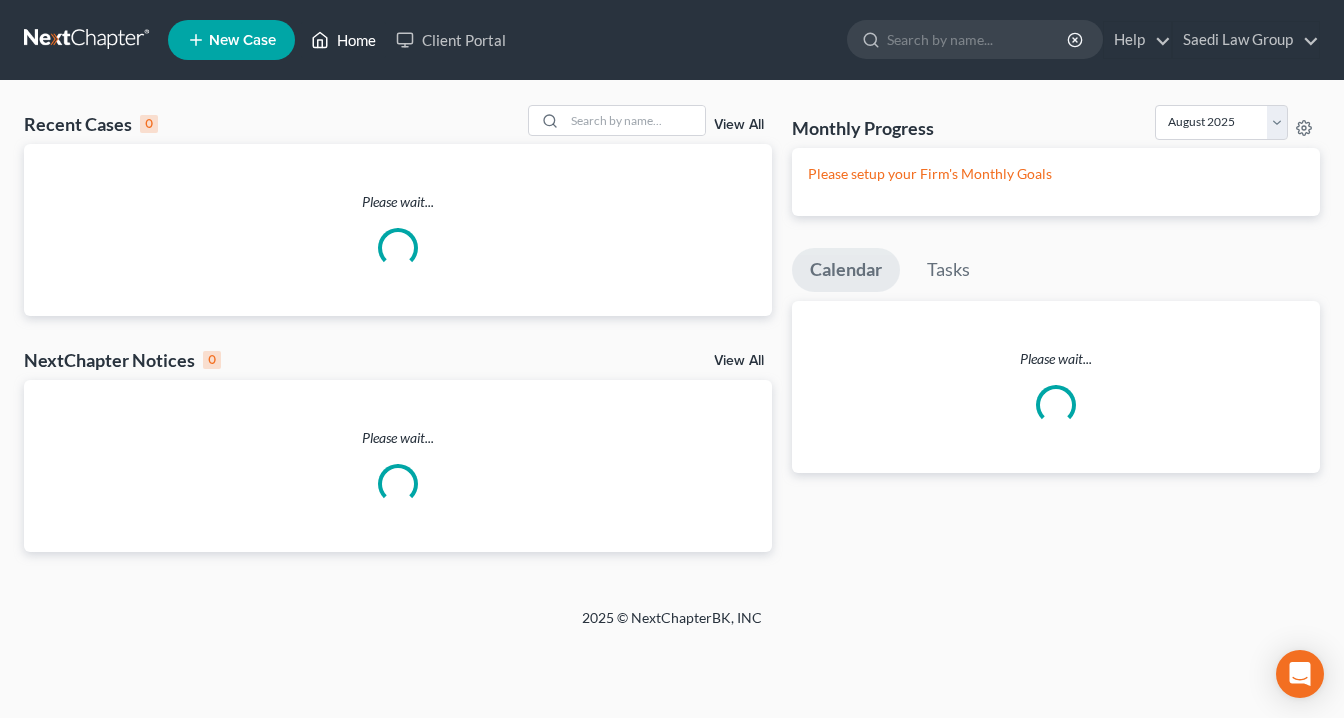 drag, startPoint x: 359, startPoint y: 38, endPoint x: 425, endPoint y: 62, distance: 70.2282 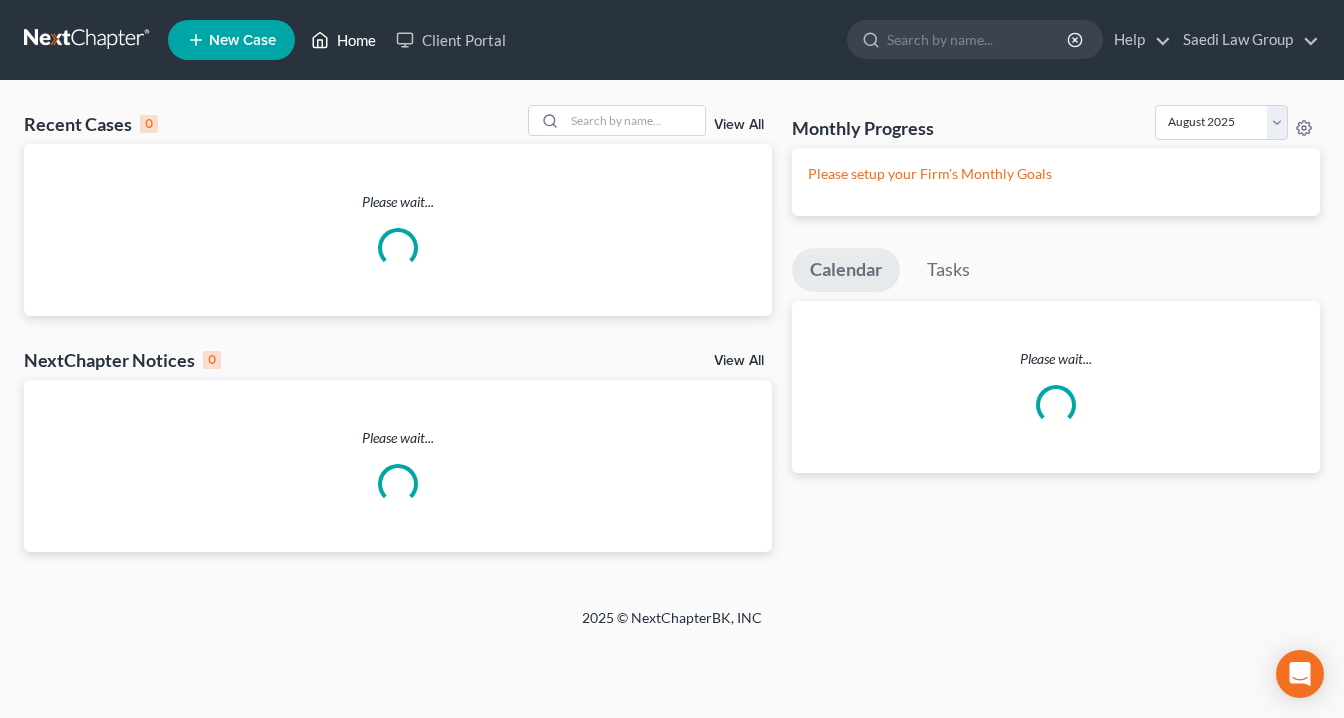 click on "Home" at bounding box center (343, 40) 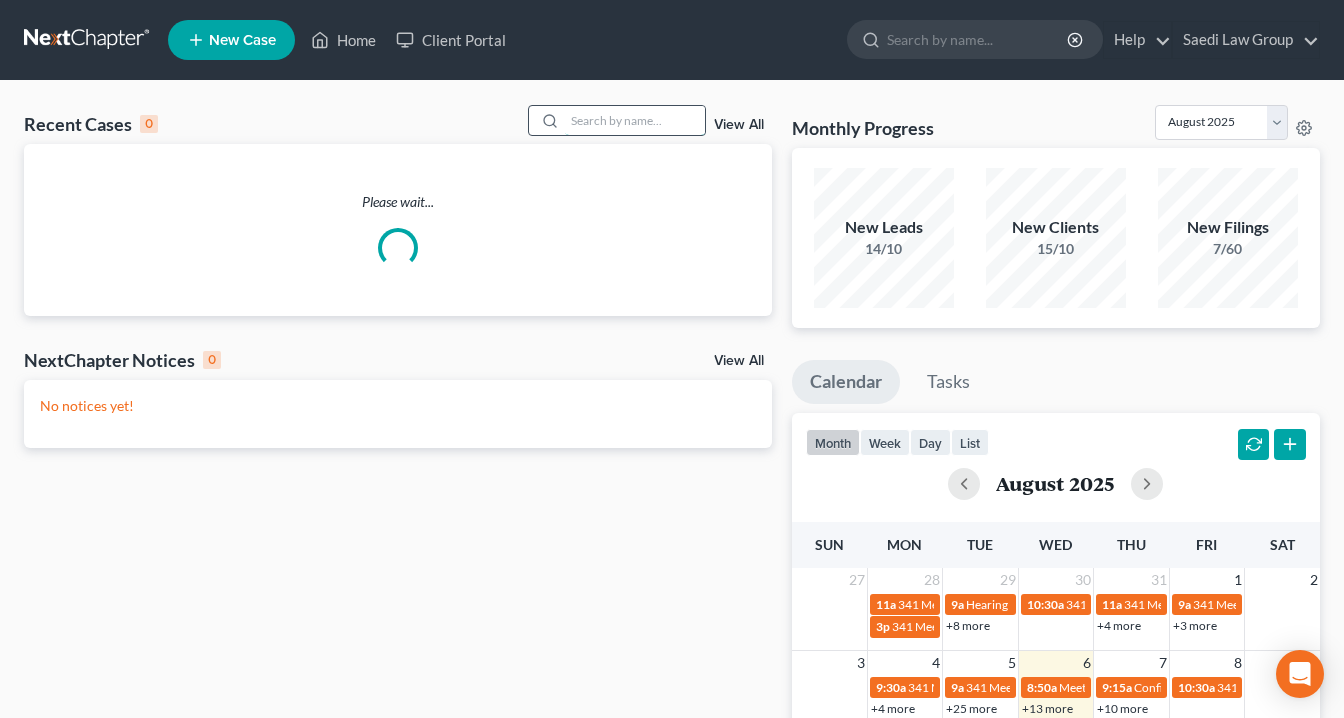 click at bounding box center [635, 120] 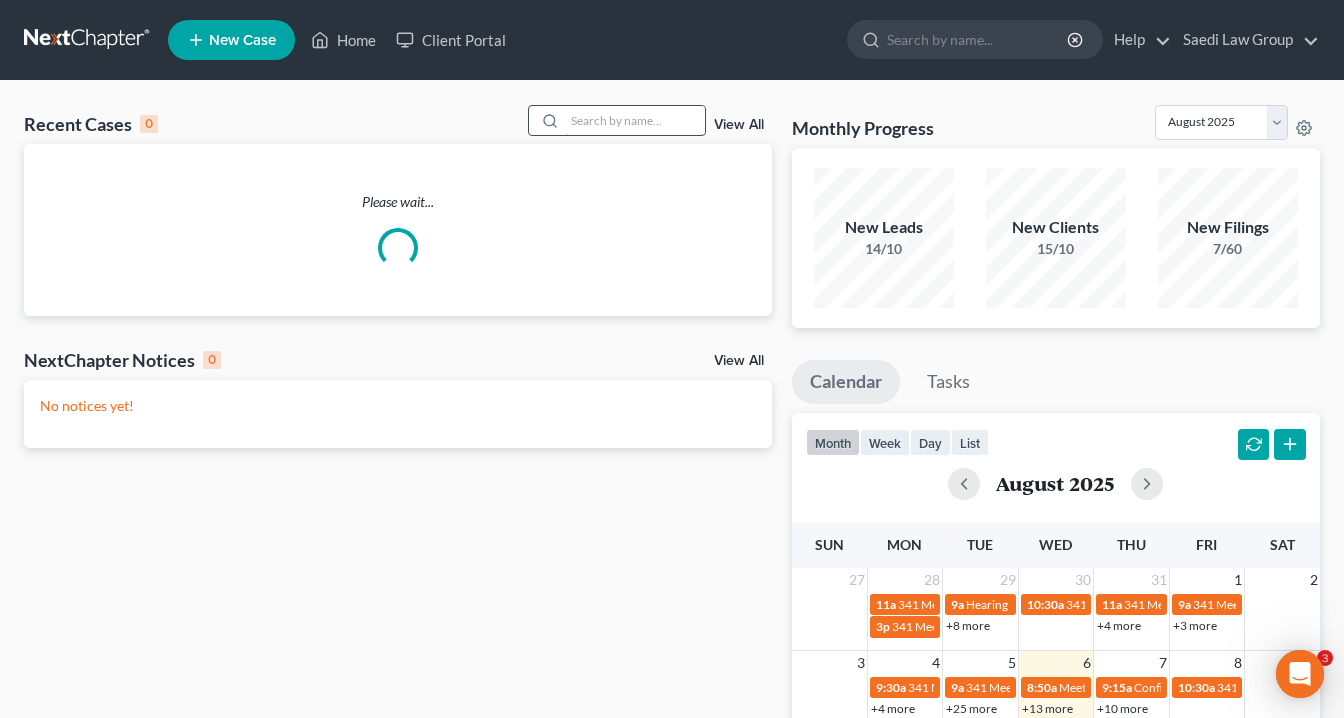scroll, scrollTop: 0, scrollLeft: 0, axis: both 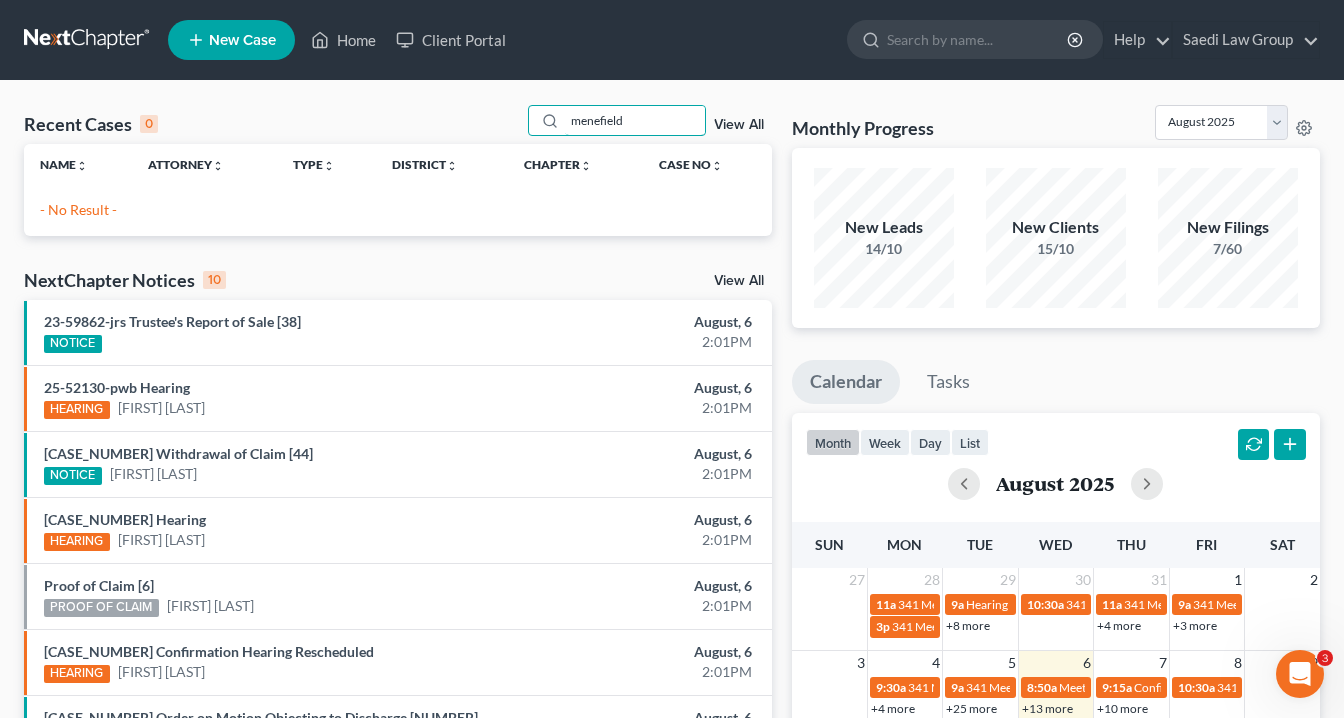 drag, startPoint x: 633, startPoint y: 120, endPoint x: 414, endPoint y: 95, distance: 220.42232 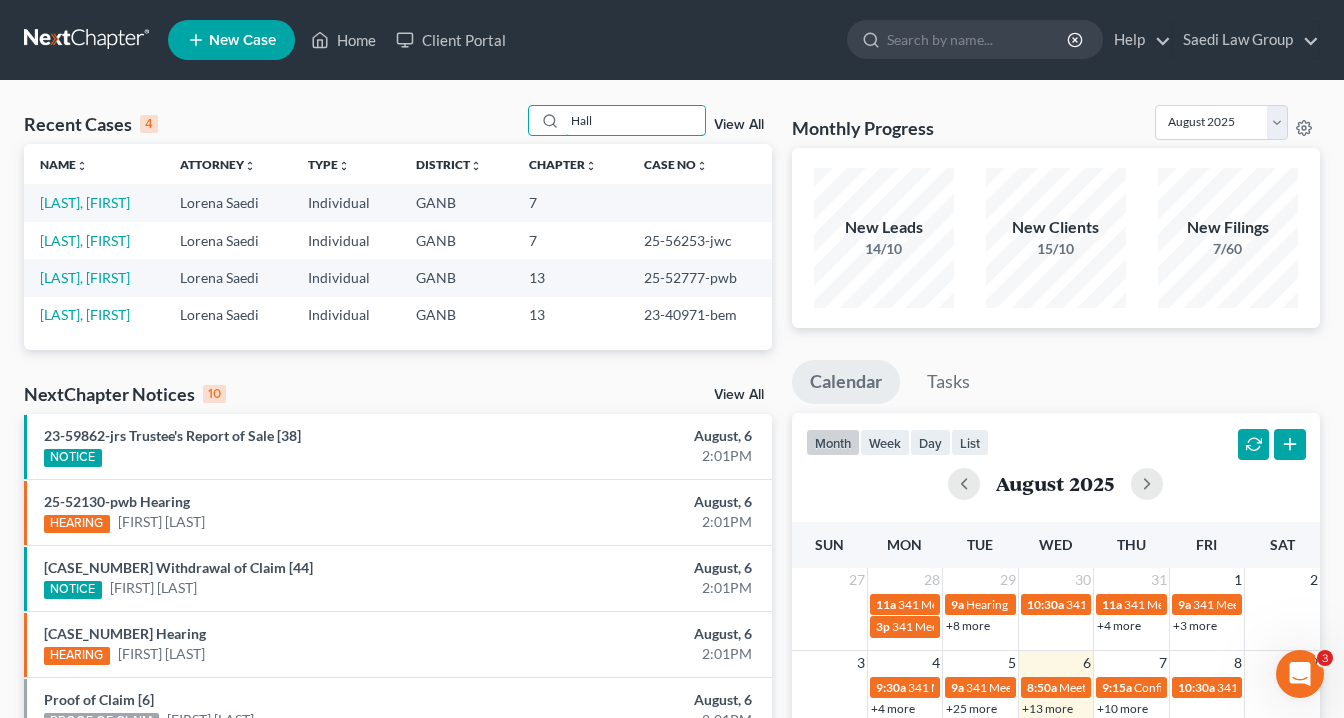 drag, startPoint x: 625, startPoint y: 117, endPoint x: 537, endPoint y: 95, distance: 90.70832 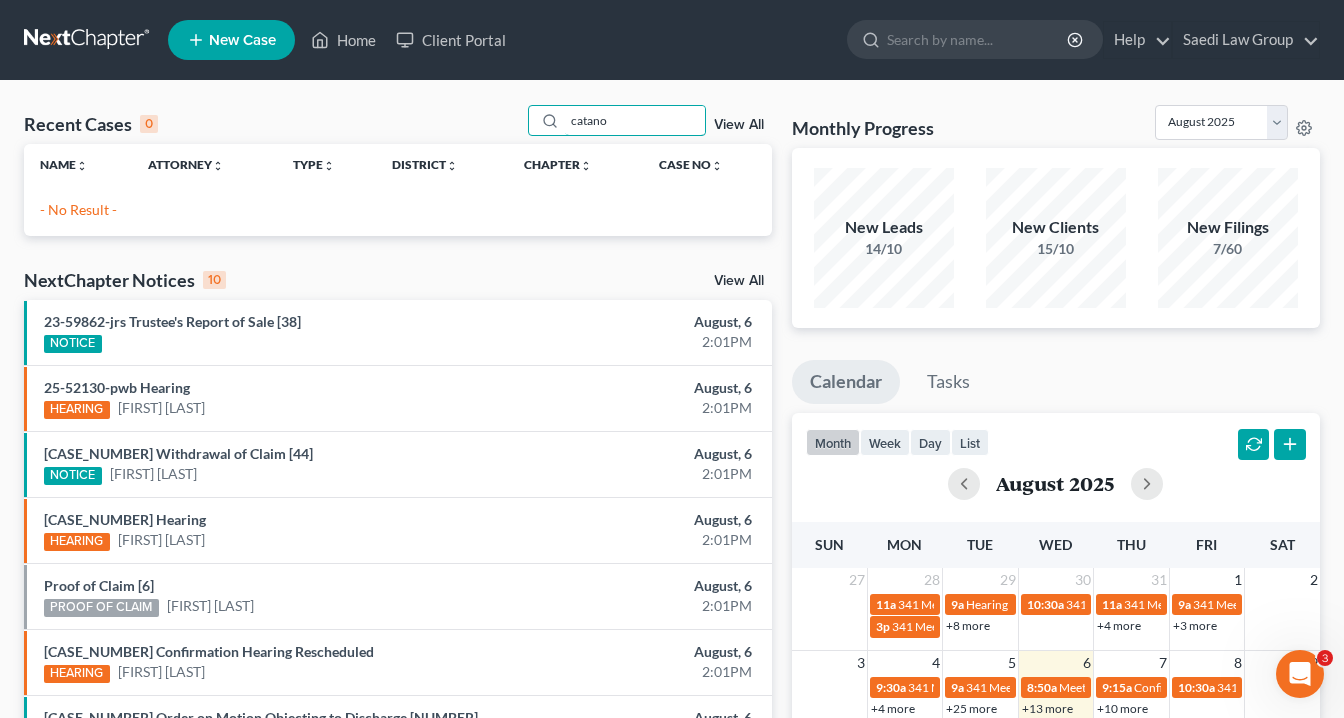 drag, startPoint x: 525, startPoint y: 111, endPoint x: 519, endPoint y: 98, distance: 14.3178215 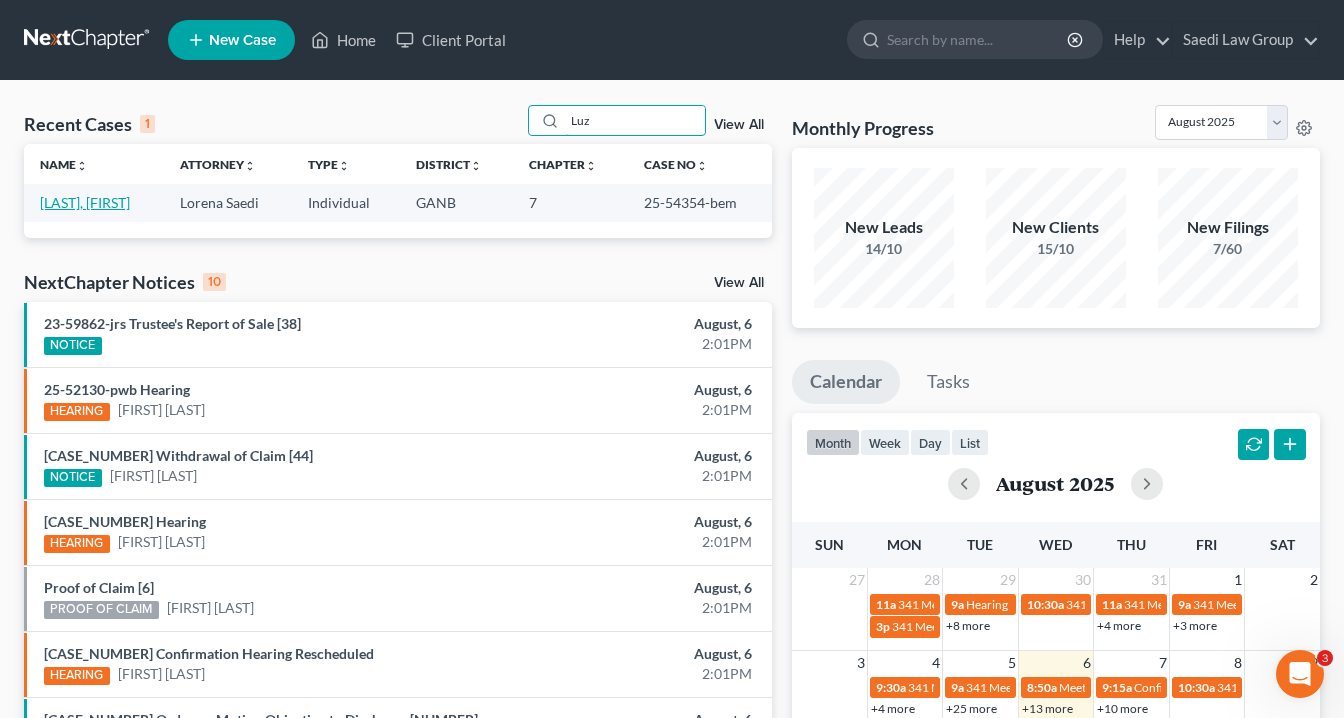 type on "Luz" 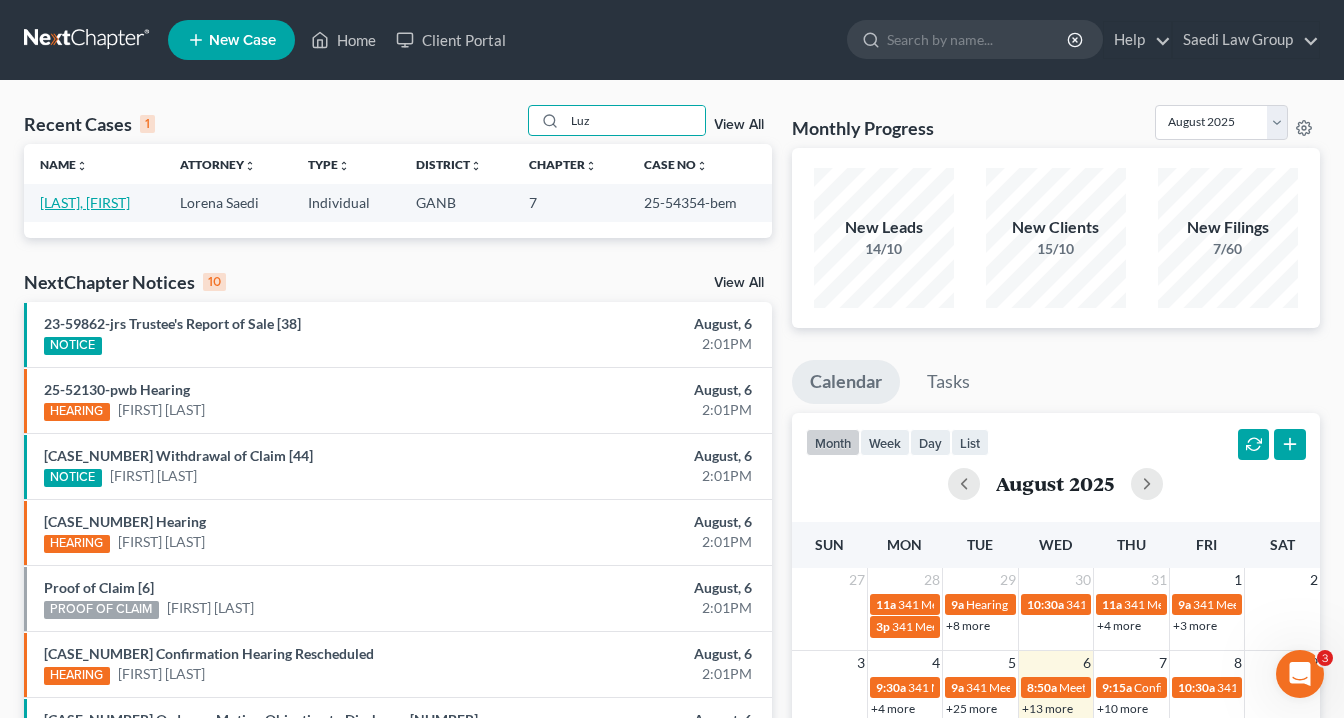 click on "[LAST], [FIRST]" at bounding box center (85, 202) 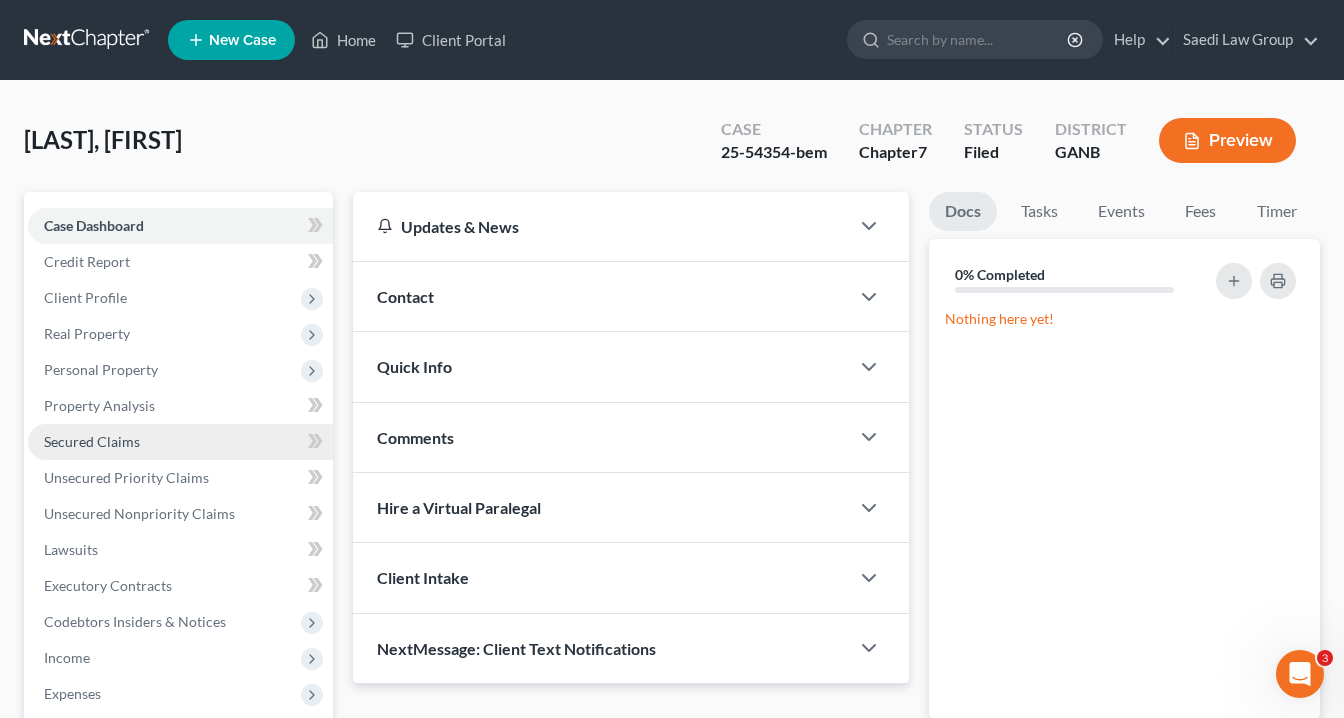 click on "Secured Claims" at bounding box center [92, 441] 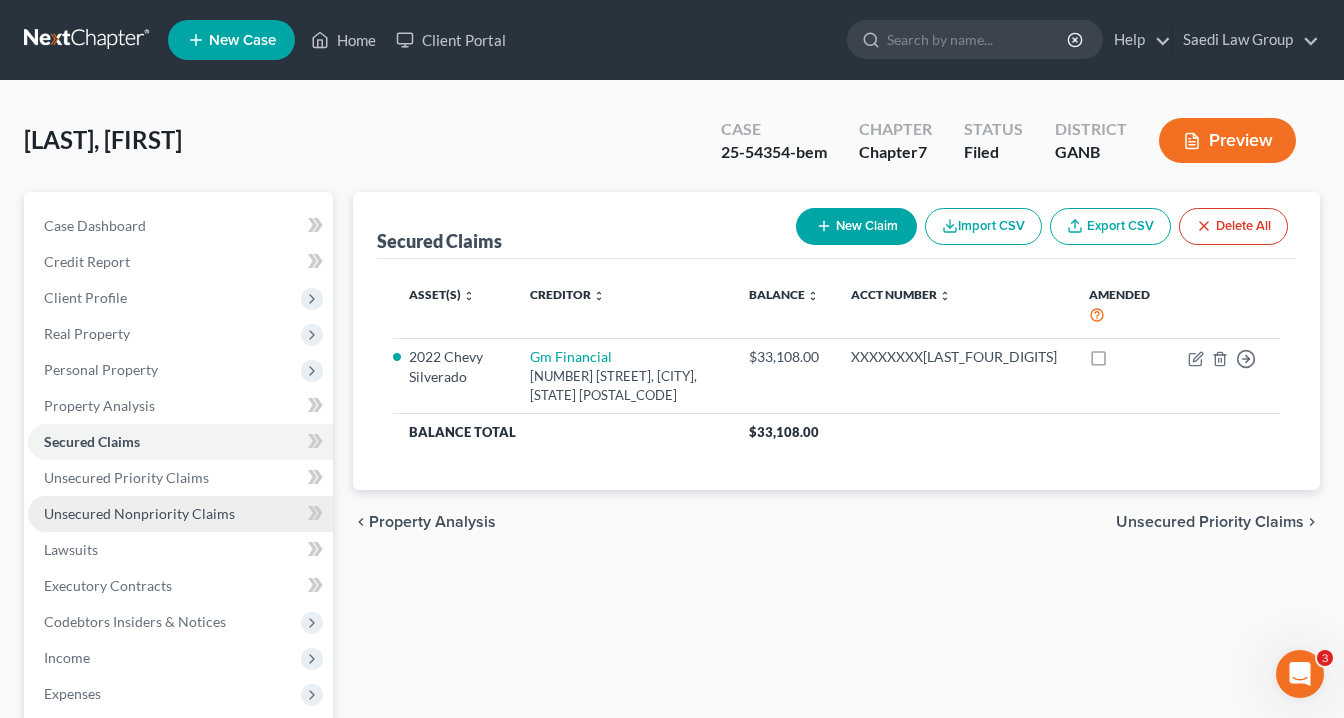 click on "Unsecured Nonpriority Claims" at bounding box center (139, 513) 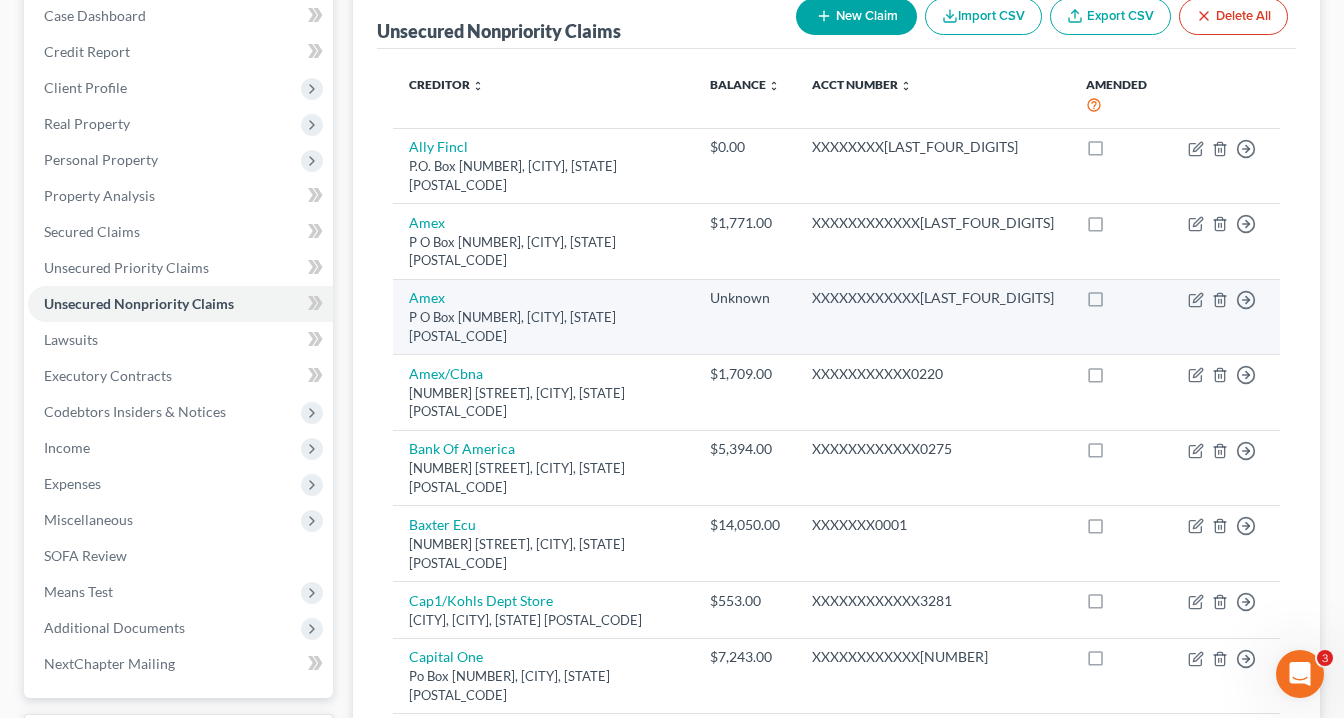 scroll, scrollTop: 240, scrollLeft: 0, axis: vertical 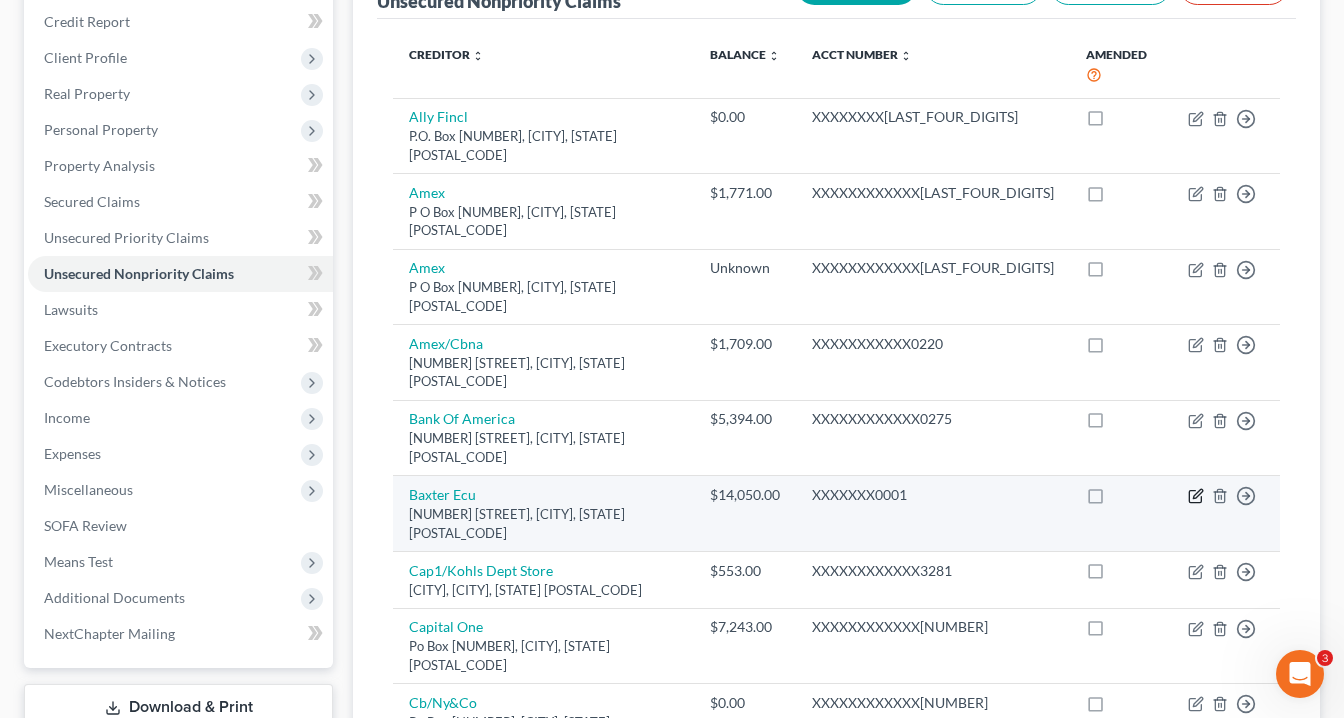 click 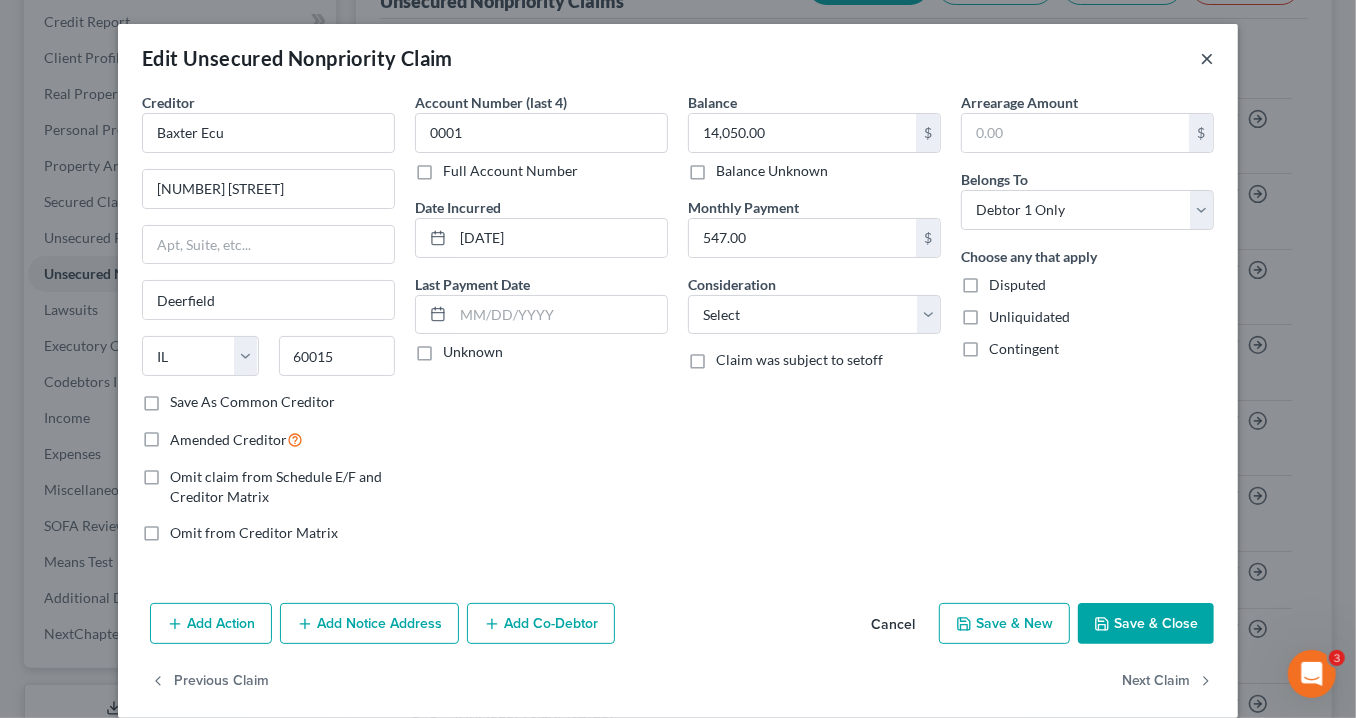 click on "×" at bounding box center [1207, 58] 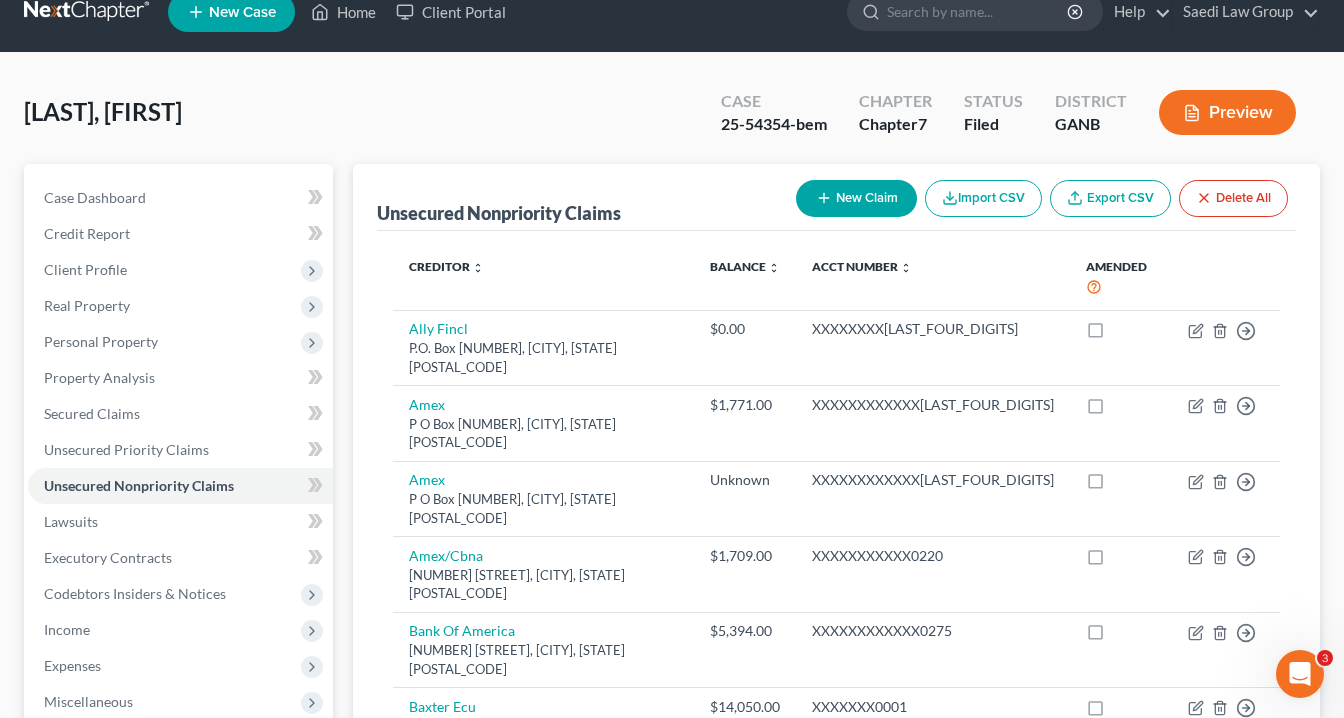 scroll, scrollTop: 0, scrollLeft: 0, axis: both 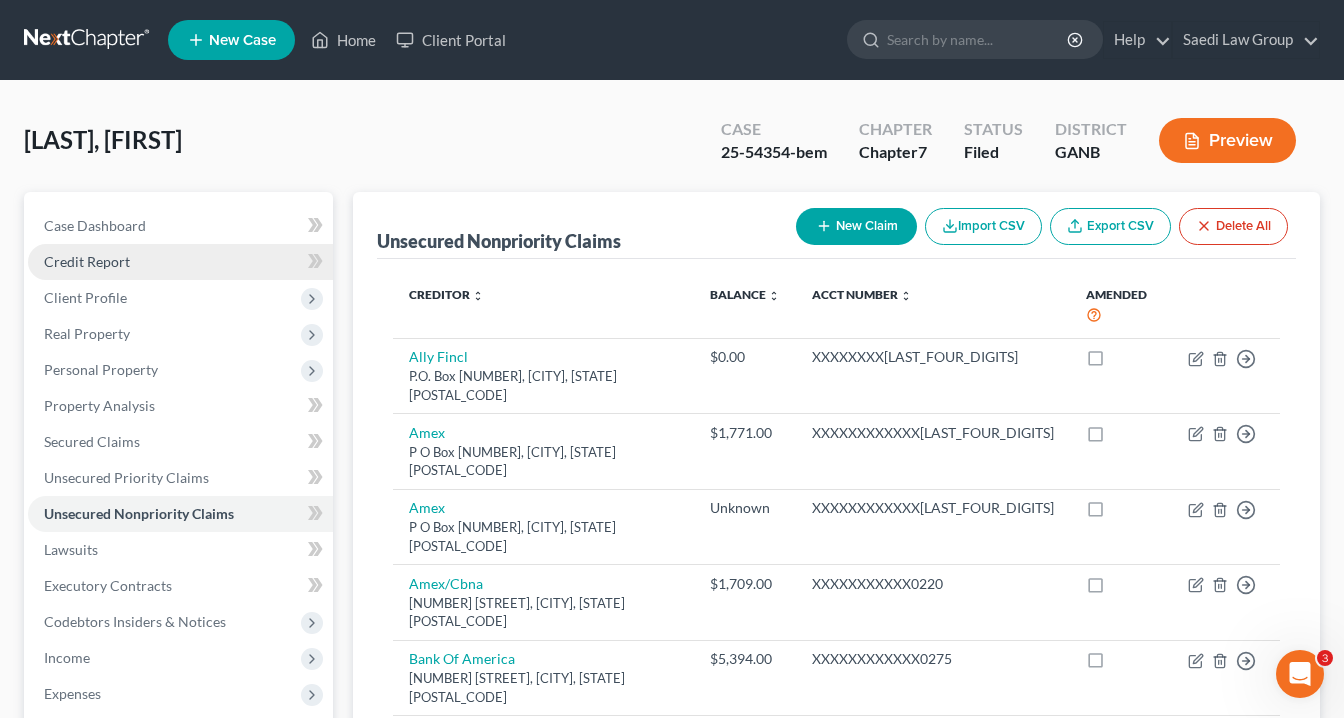 click on "Credit Report" at bounding box center (87, 261) 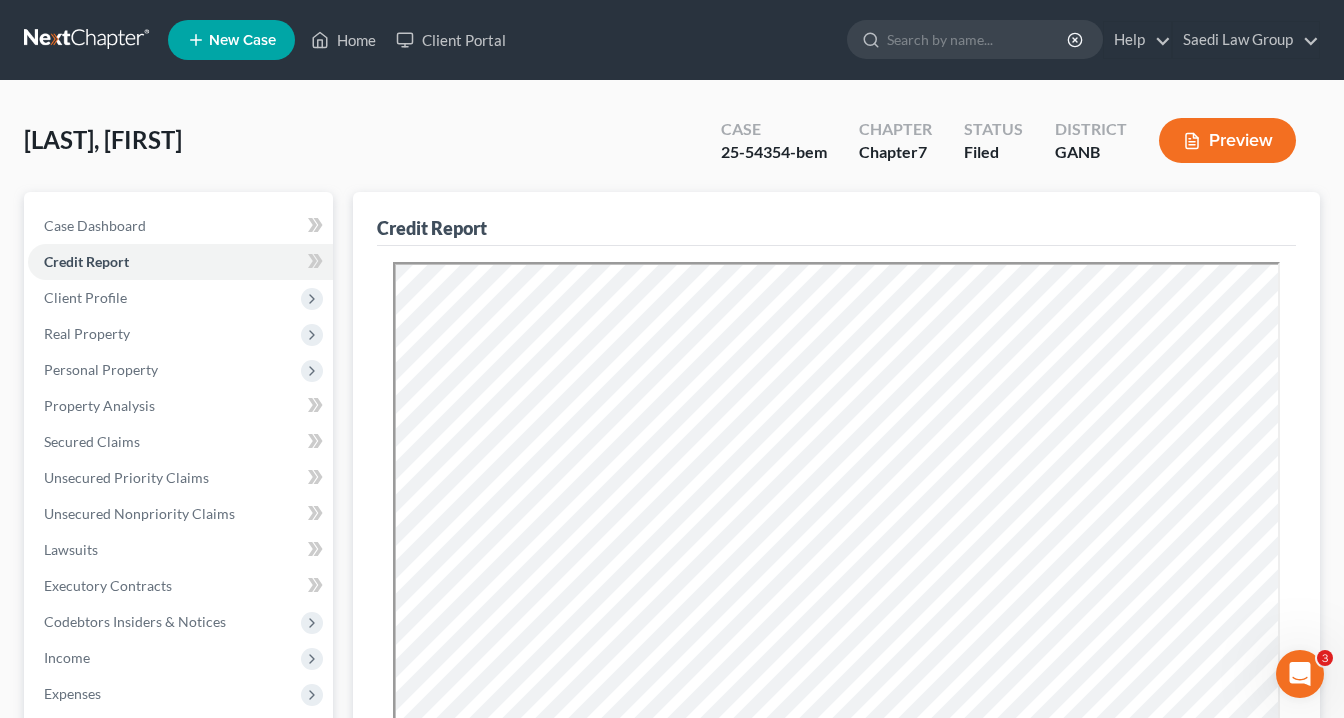 scroll, scrollTop: 0, scrollLeft: 0, axis: both 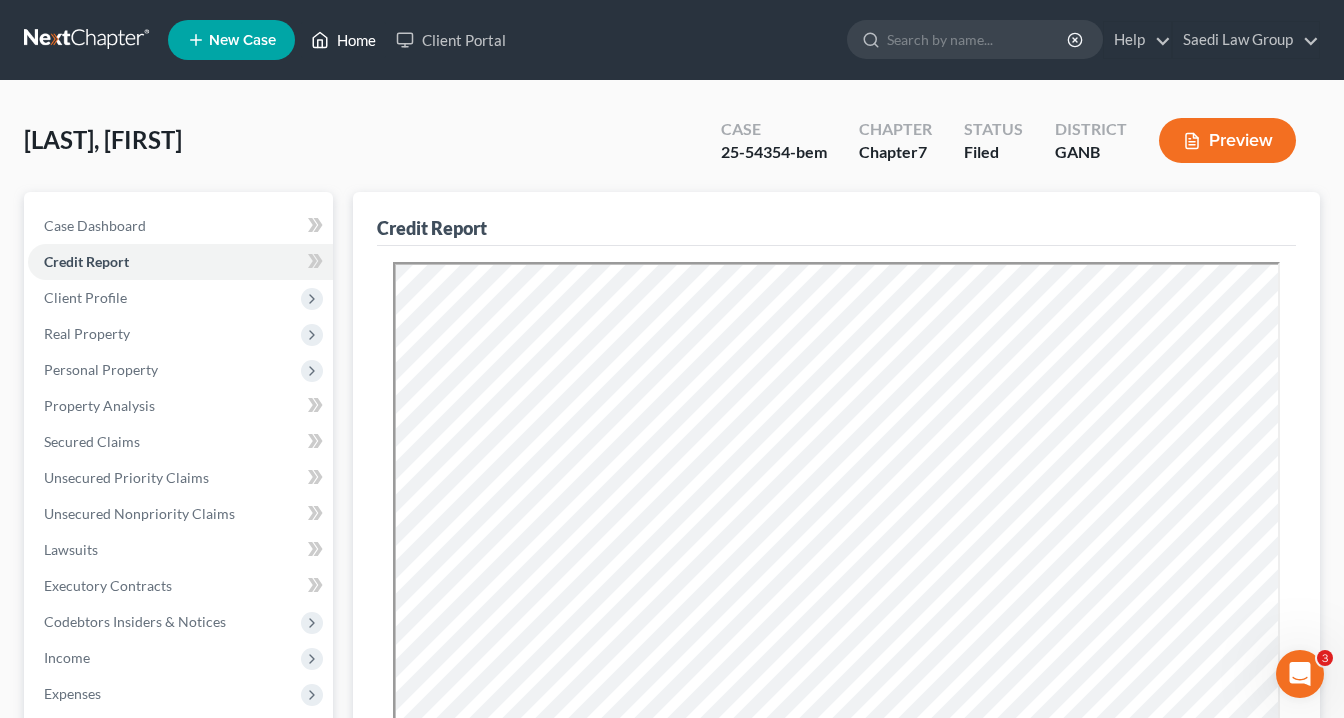 drag, startPoint x: 352, startPoint y: 38, endPoint x: 378, endPoint y: 39, distance: 26.019224 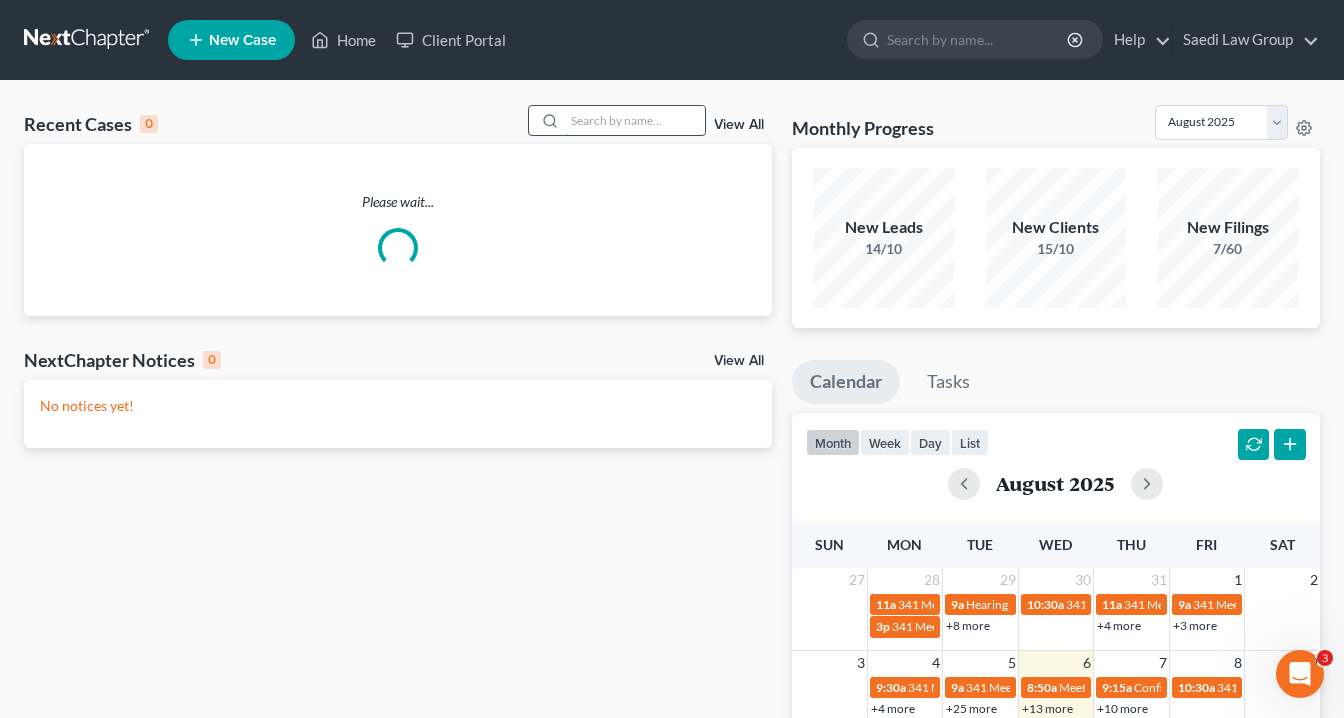 click at bounding box center (635, 120) 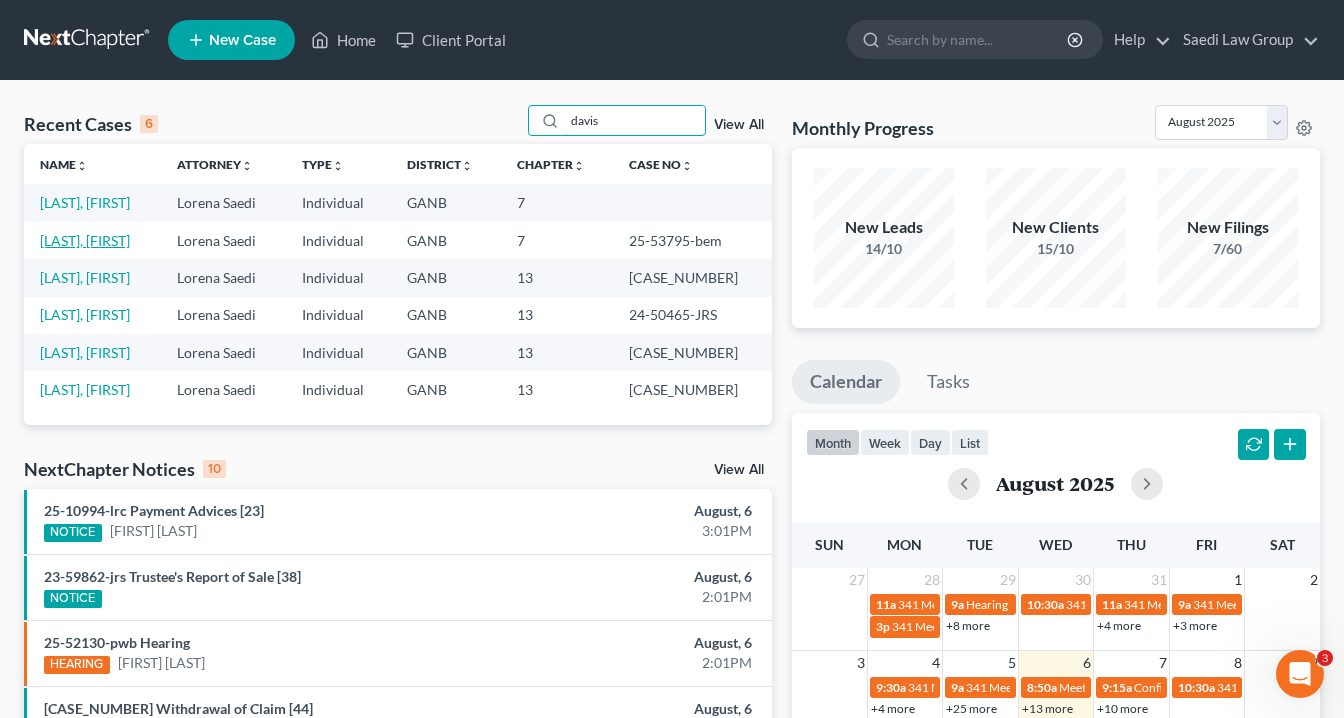 type on "davis" 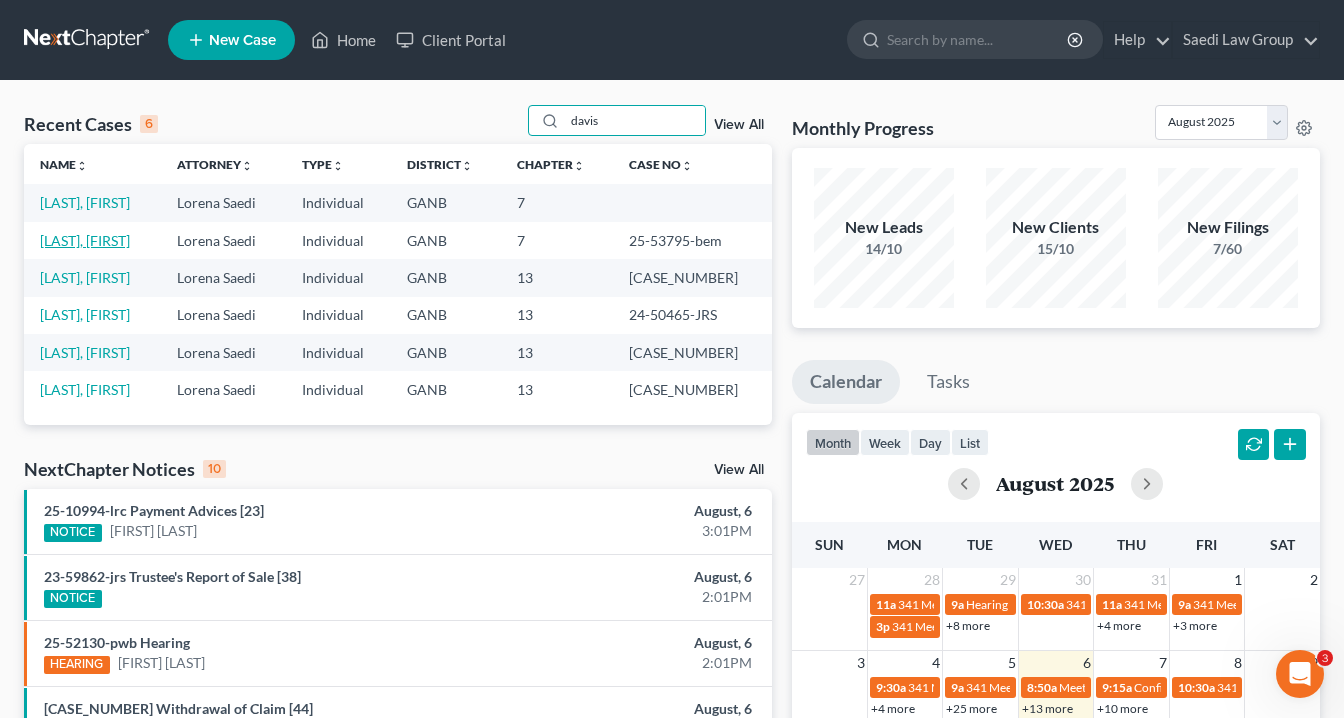 click on "Davis, Devon" at bounding box center [85, 240] 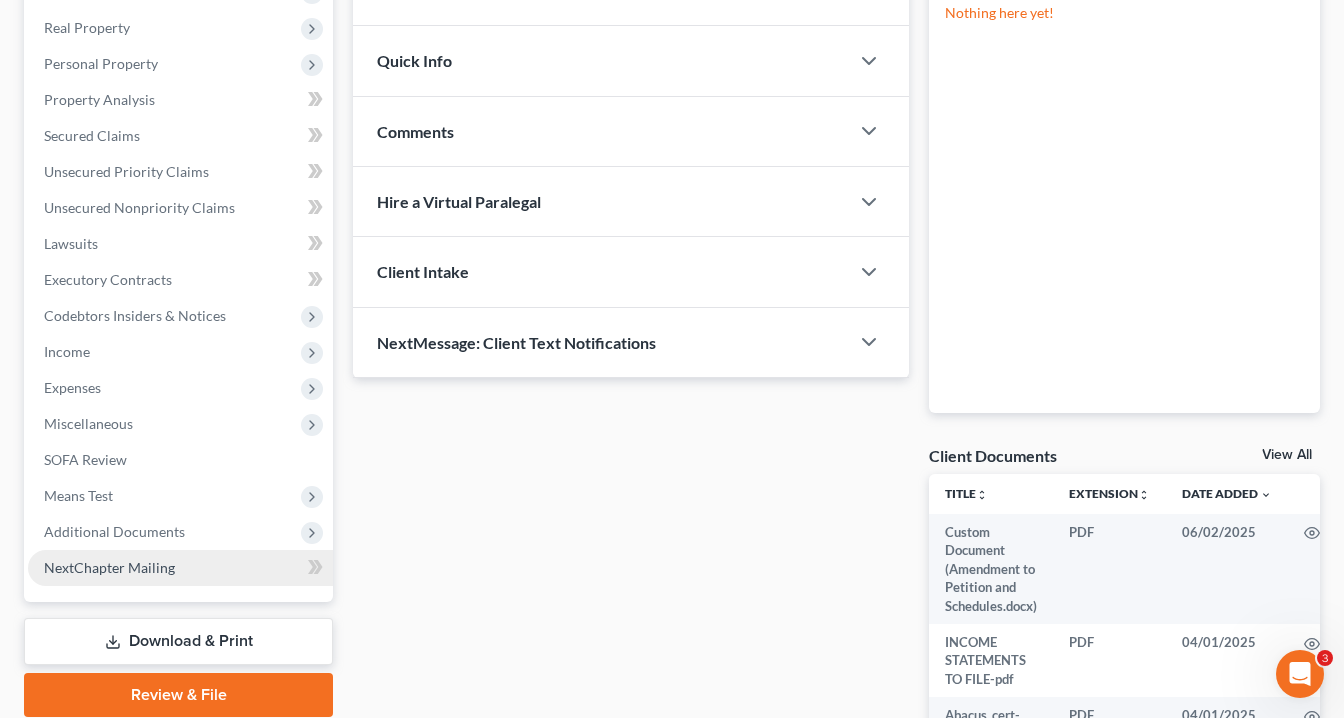 scroll, scrollTop: 320, scrollLeft: 0, axis: vertical 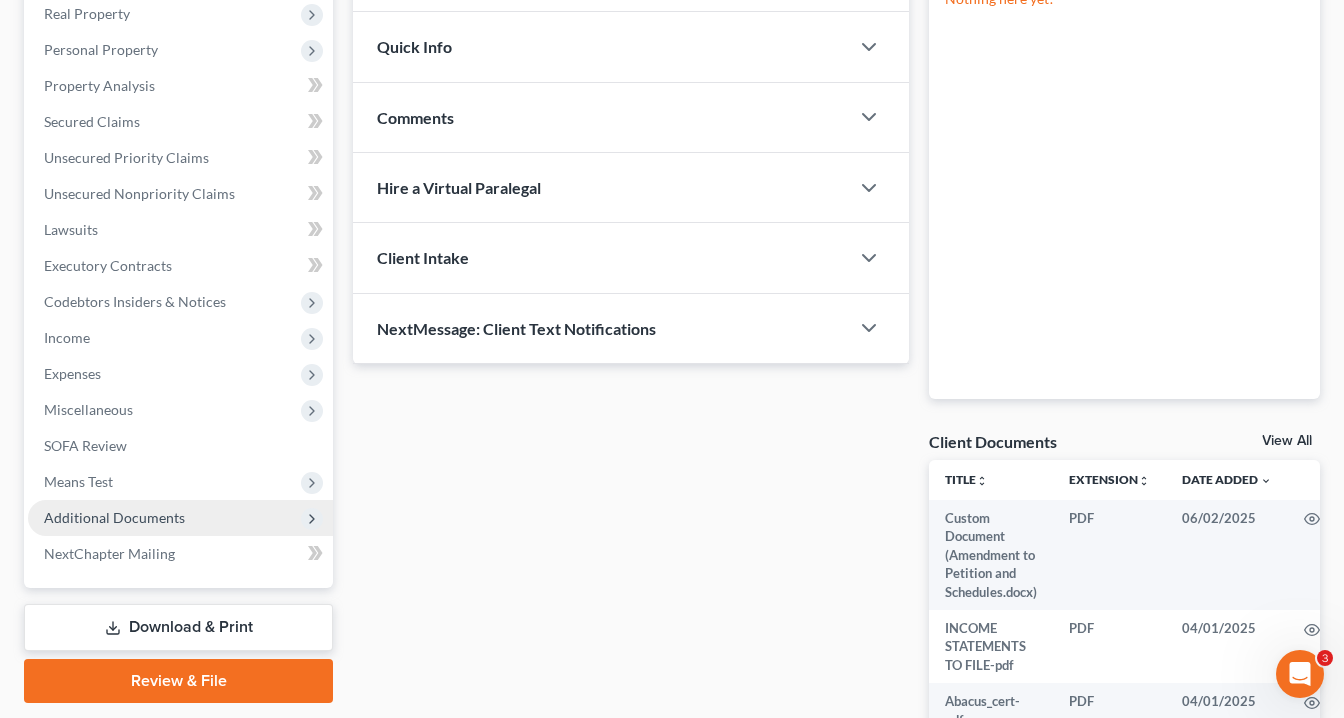 click on "Additional Documents" at bounding box center (114, 517) 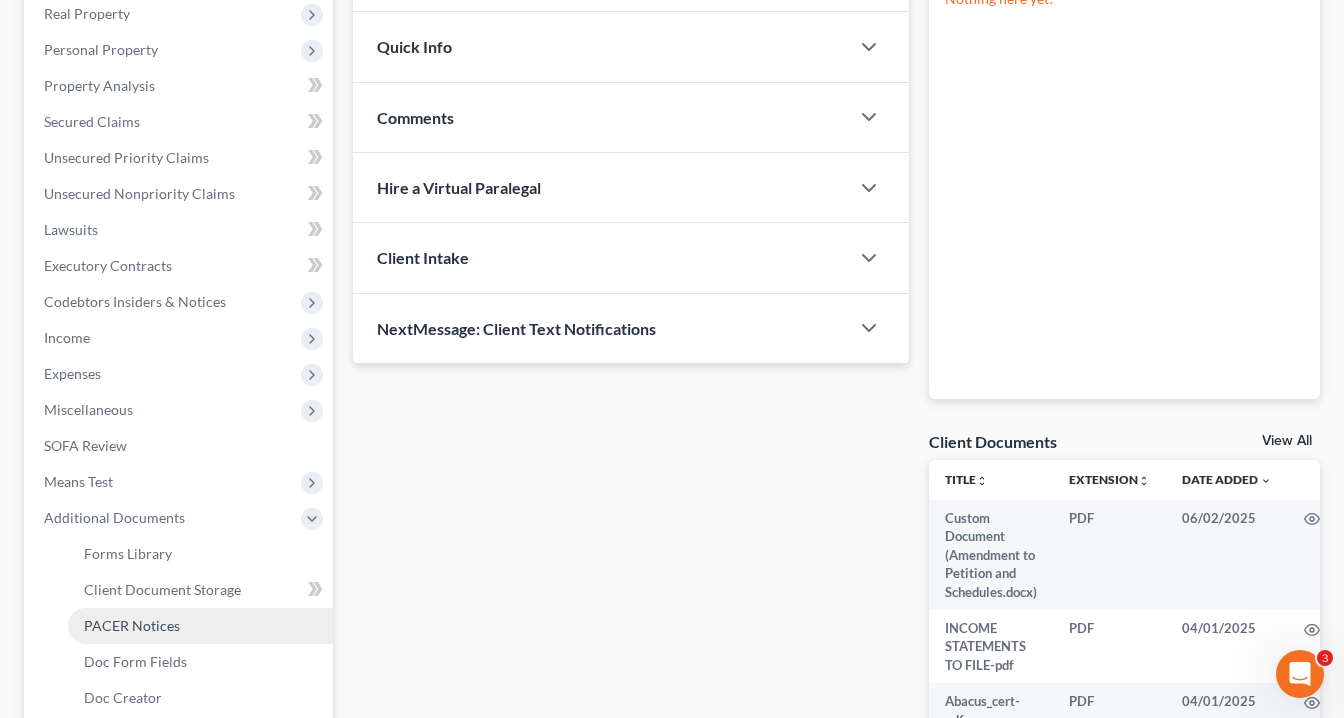 click on "PACER Notices" at bounding box center [132, 625] 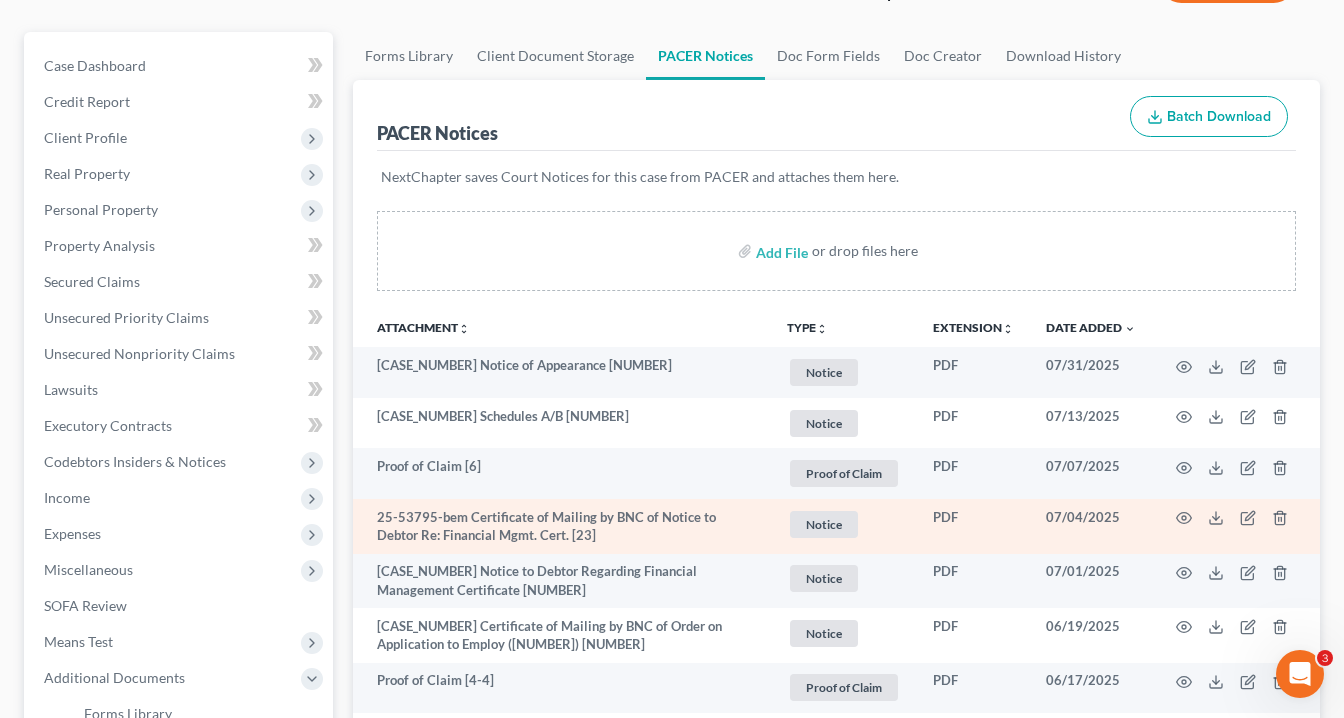 scroll, scrollTop: 240, scrollLeft: 0, axis: vertical 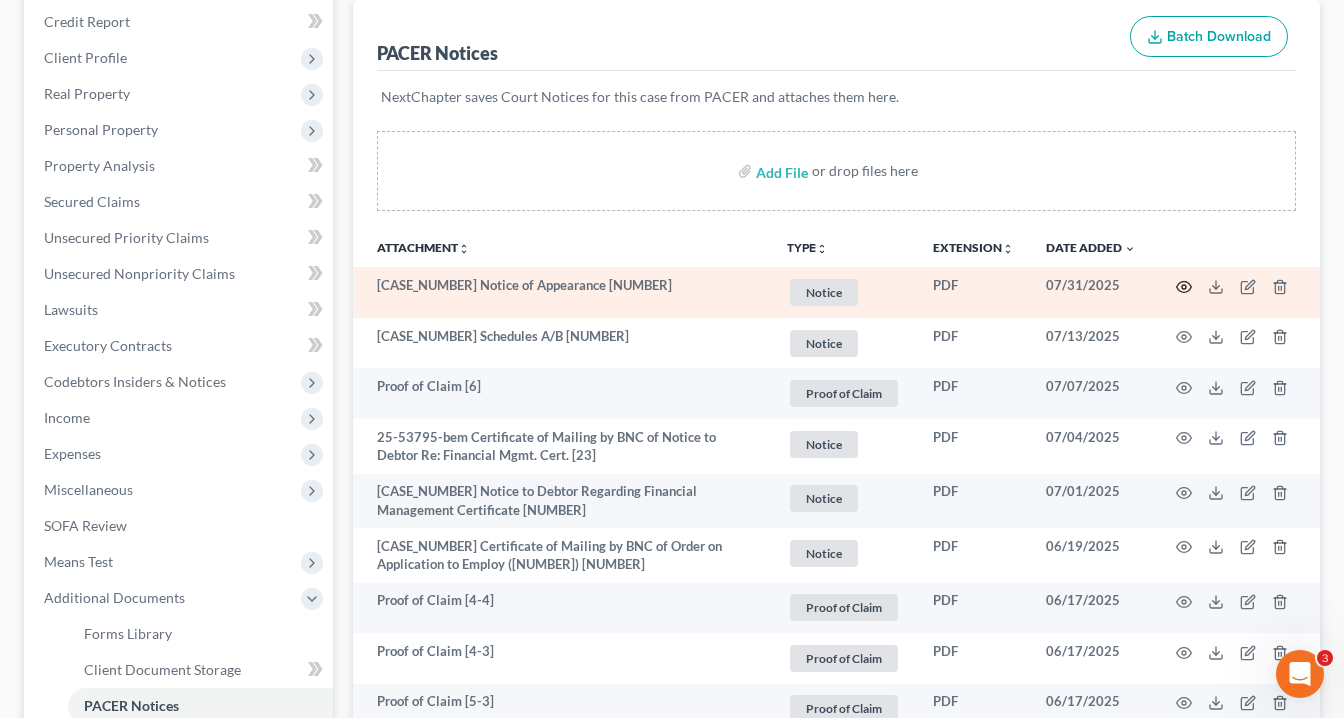 click 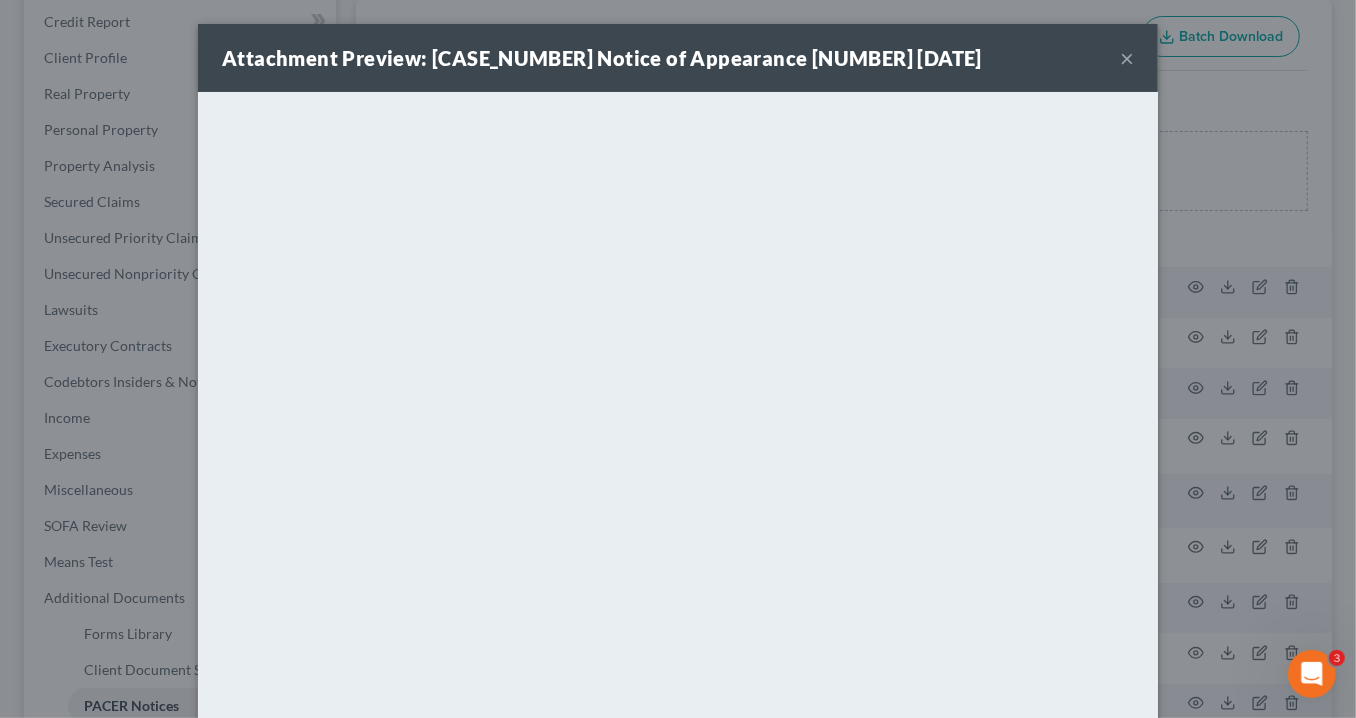 click on "×" at bounding box center [1127, 58] 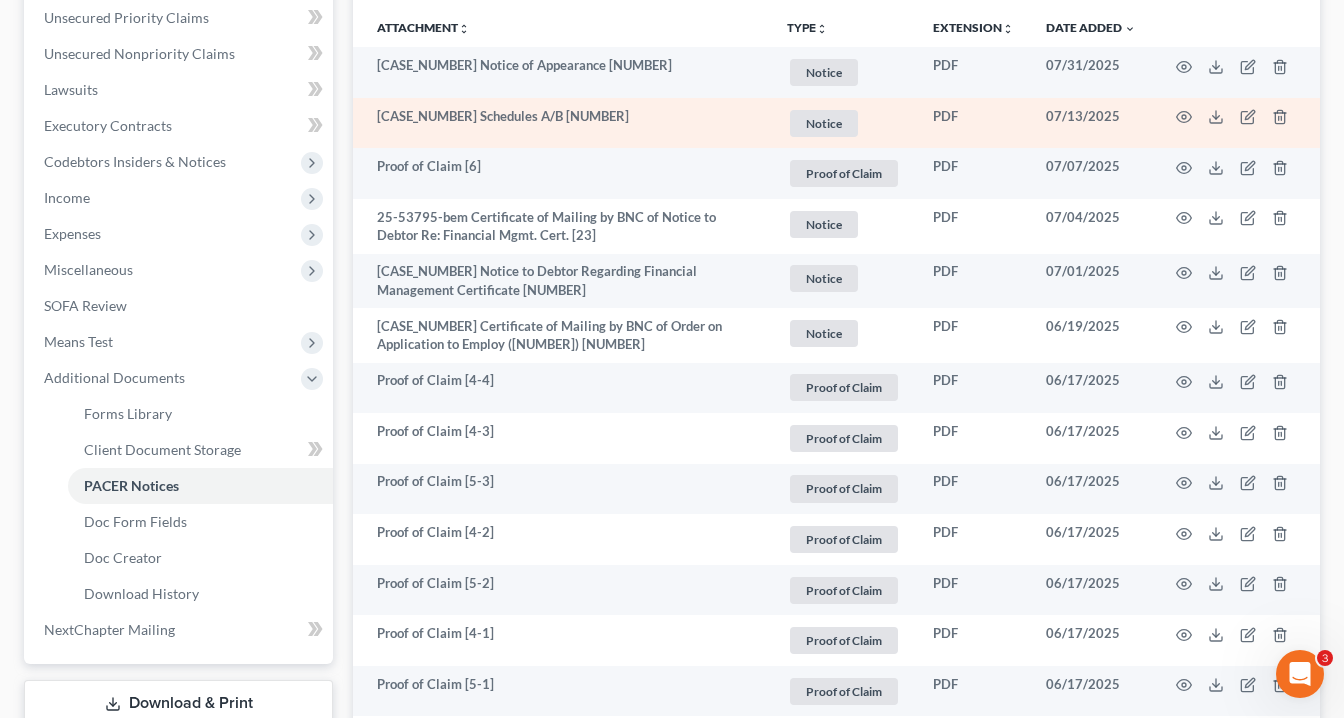 scroll, scrollTop: 640, scrollLeft: 0, axis: vertical 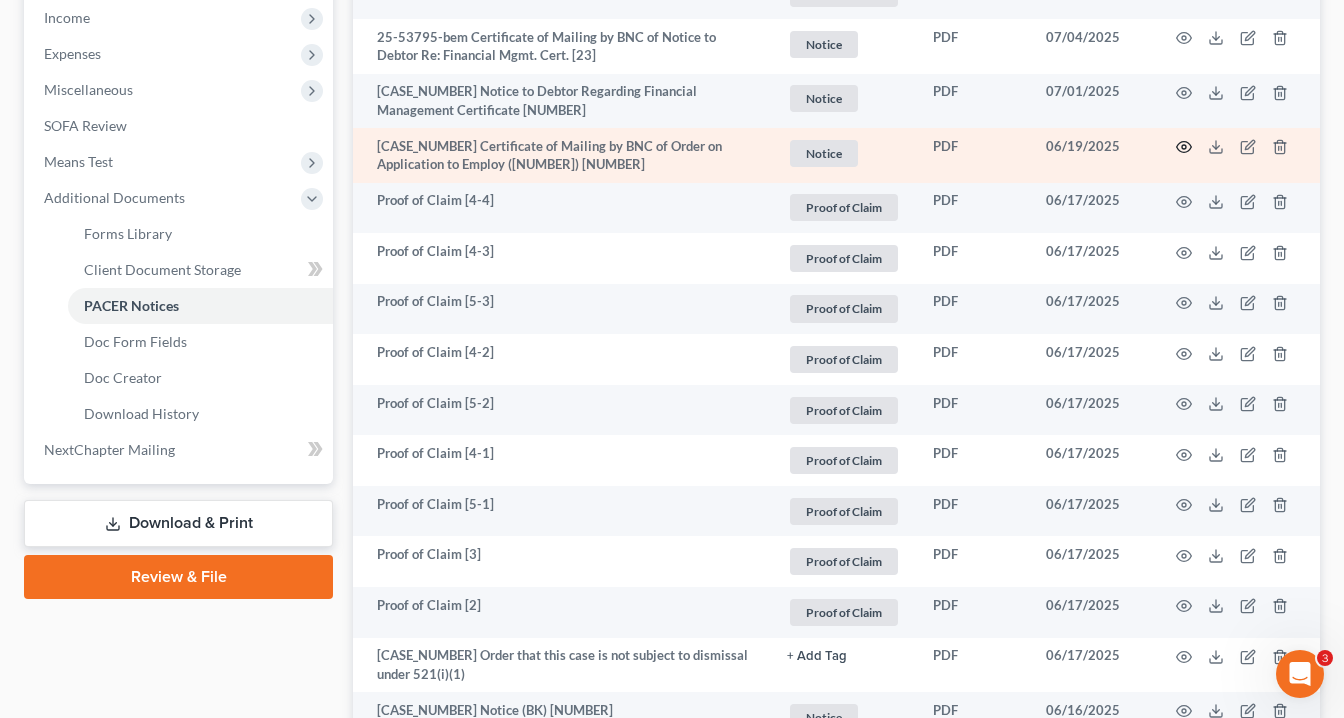 click 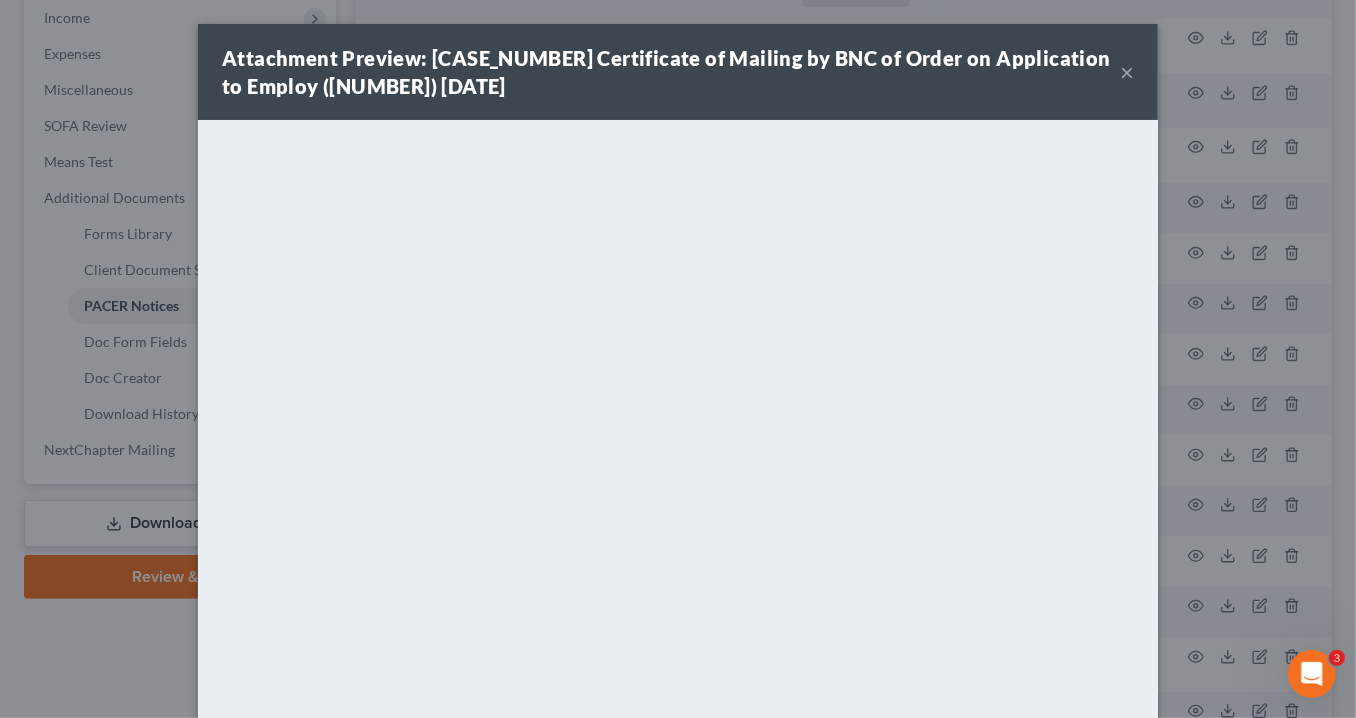 click on "×" at bounding box center (1127, 72) 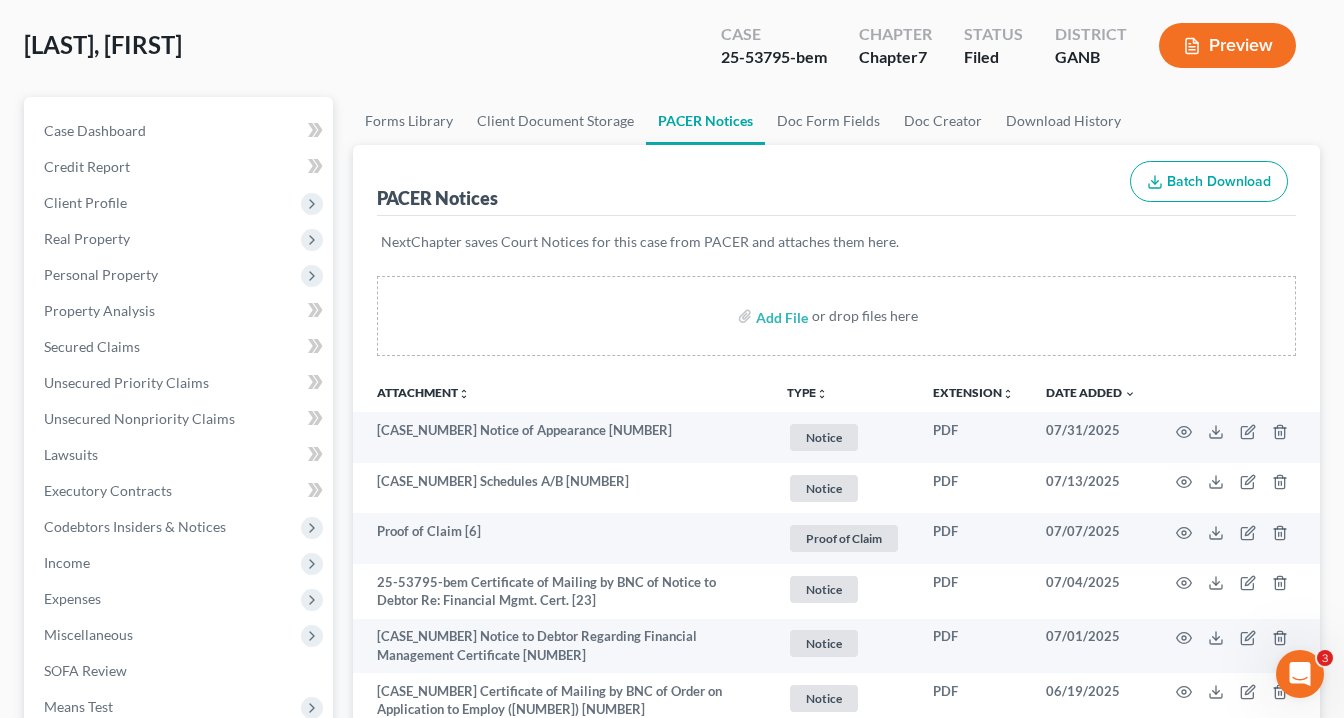 scroll, scrollTop: 0, scrollLeft: 0, axis: both 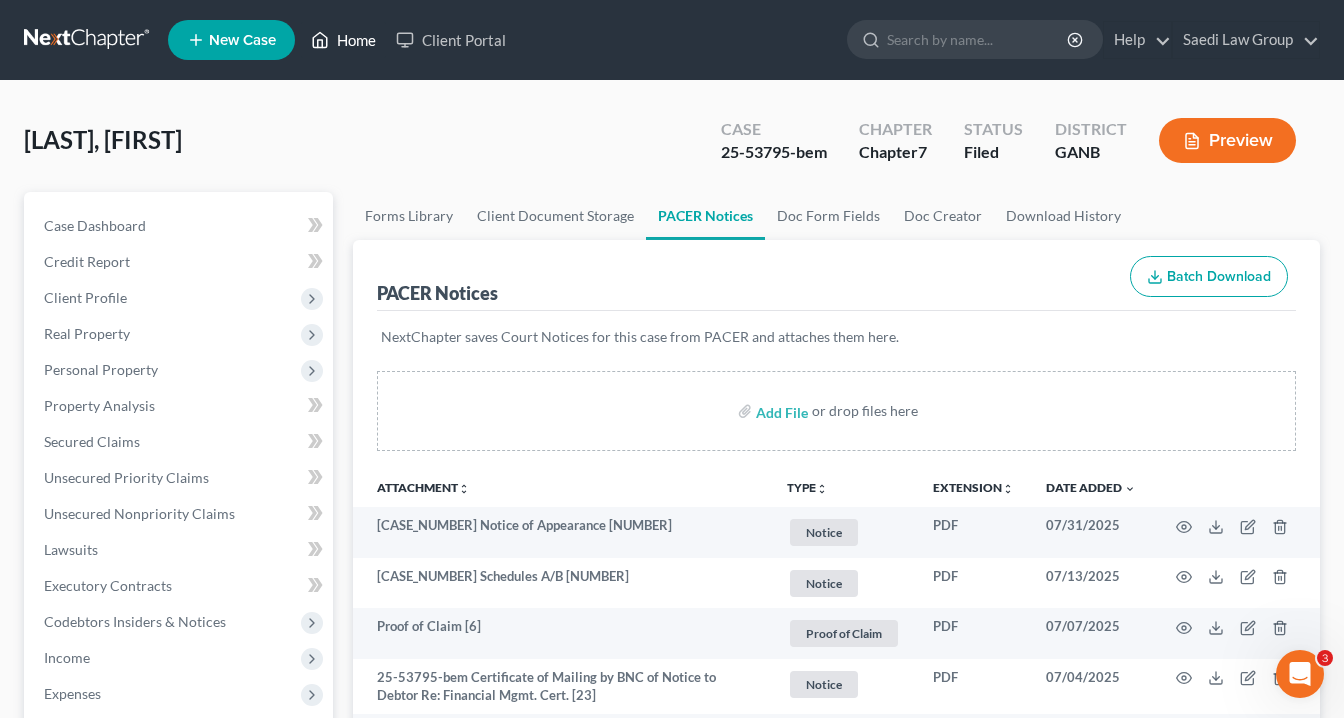 click on "Home" at bounding box center [343, 40] 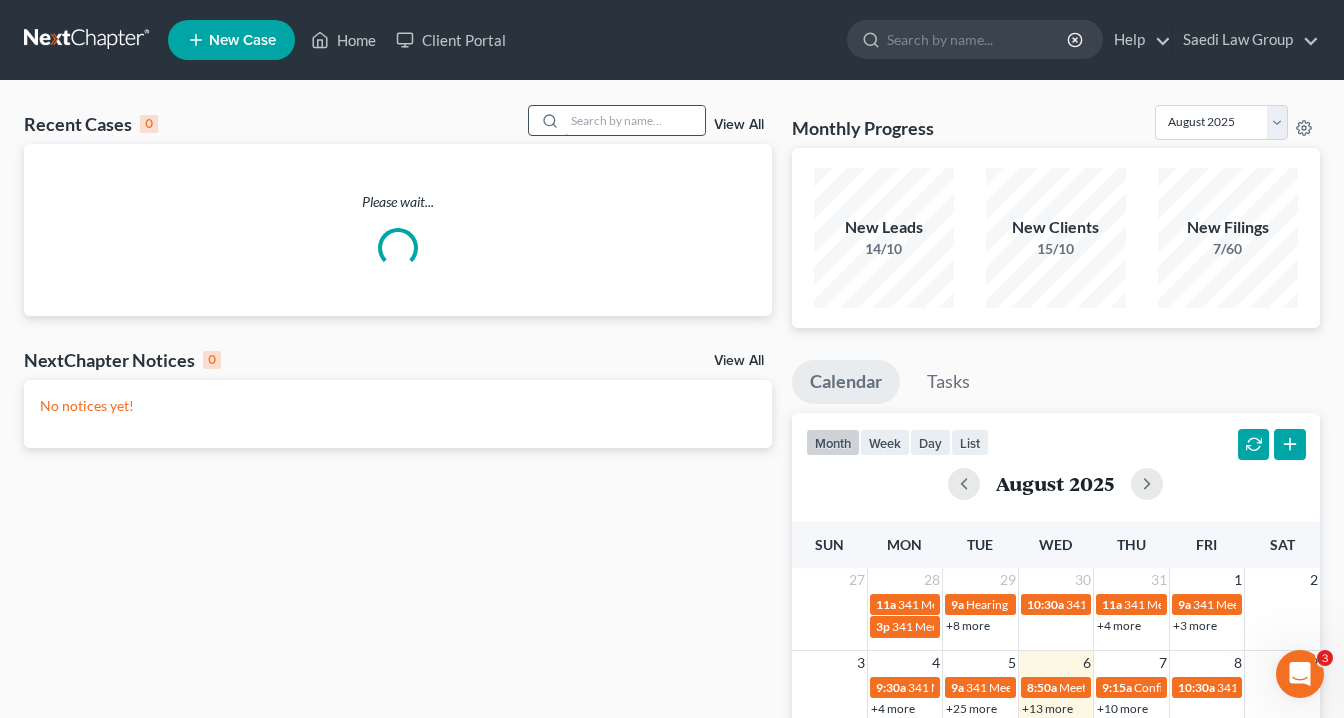 click at bounding box center (635, 120) 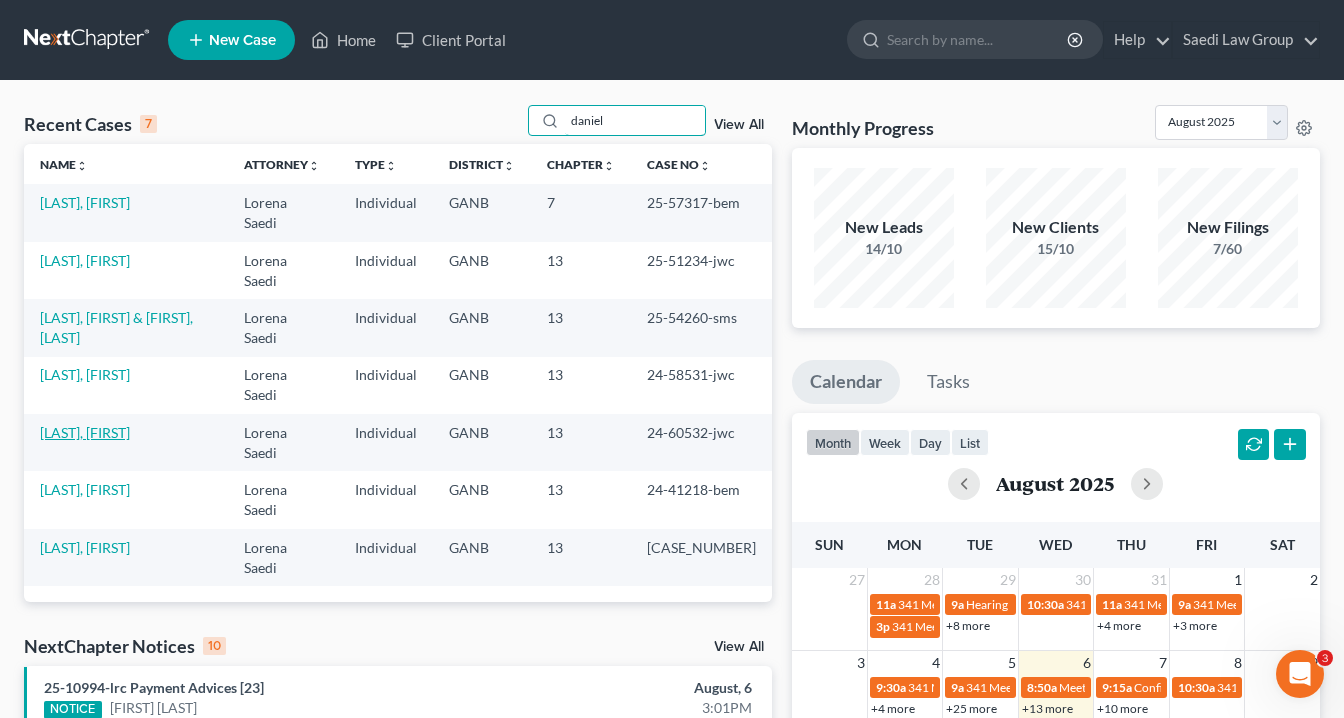 type on "daniel" 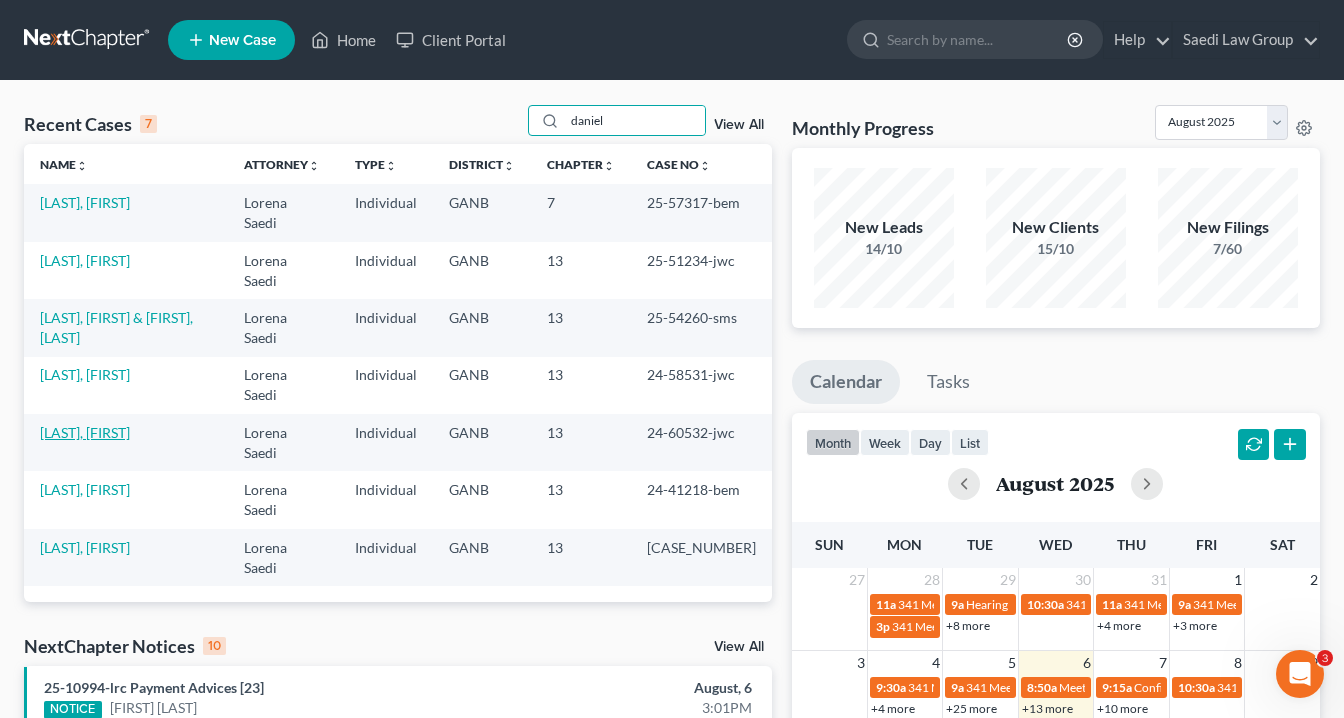click on "Daniel, Horace" at bounding box center [85, 432] 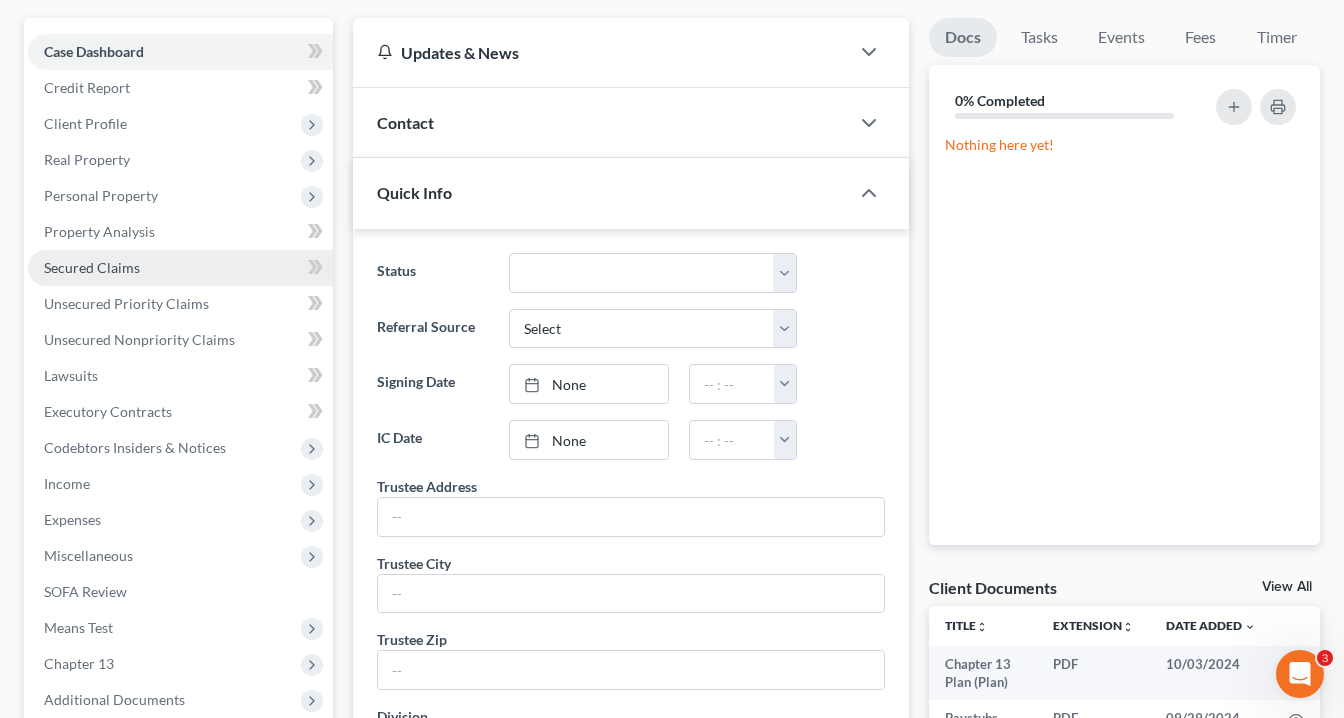 scroll, scrollTop: 320, scrollLeft: 0, axis: vertical 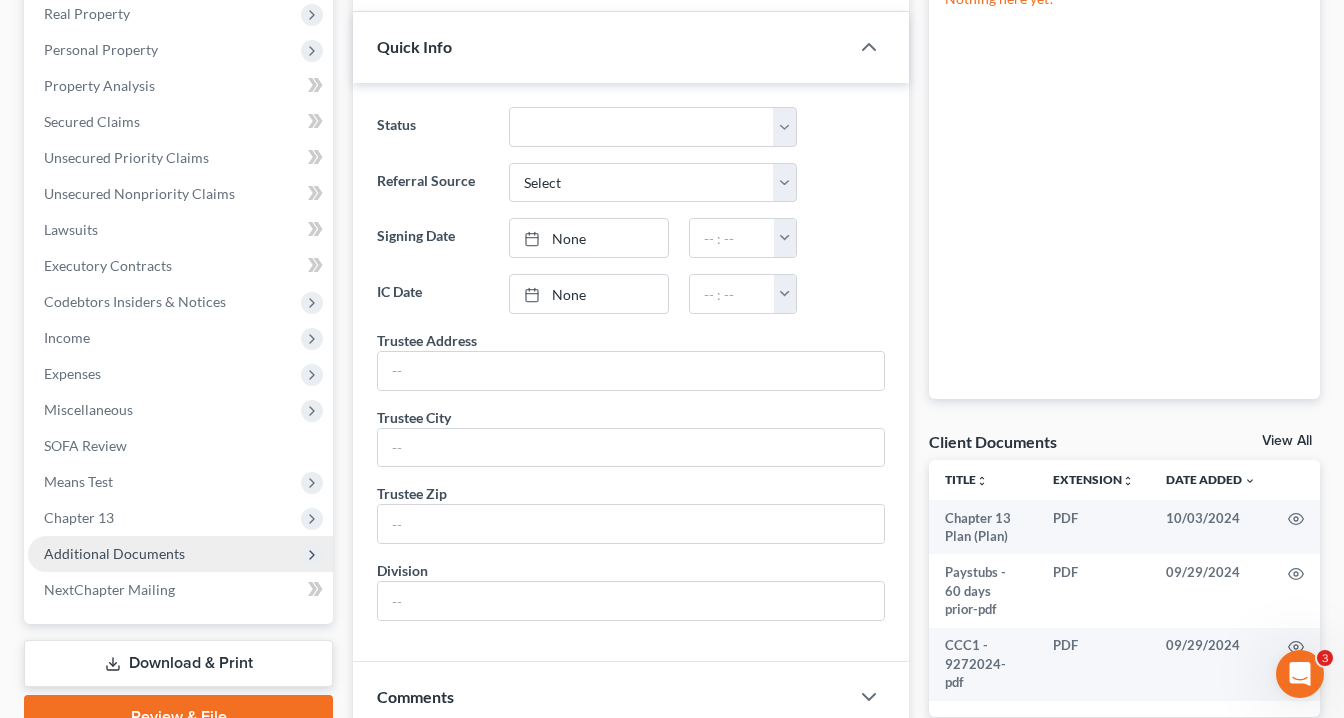 click on "Additional Documents" at bounding box center (180, 554) 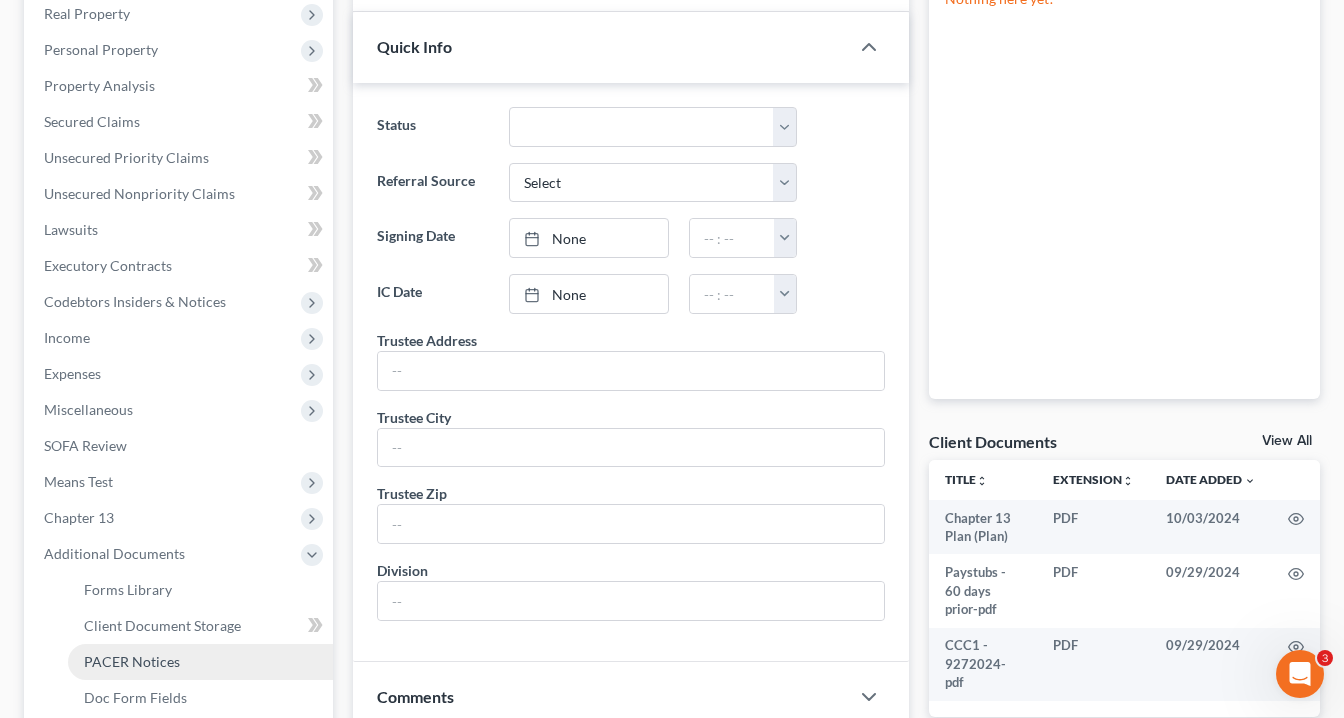 click on "PACER Notices" at bounding box center [200, 662] 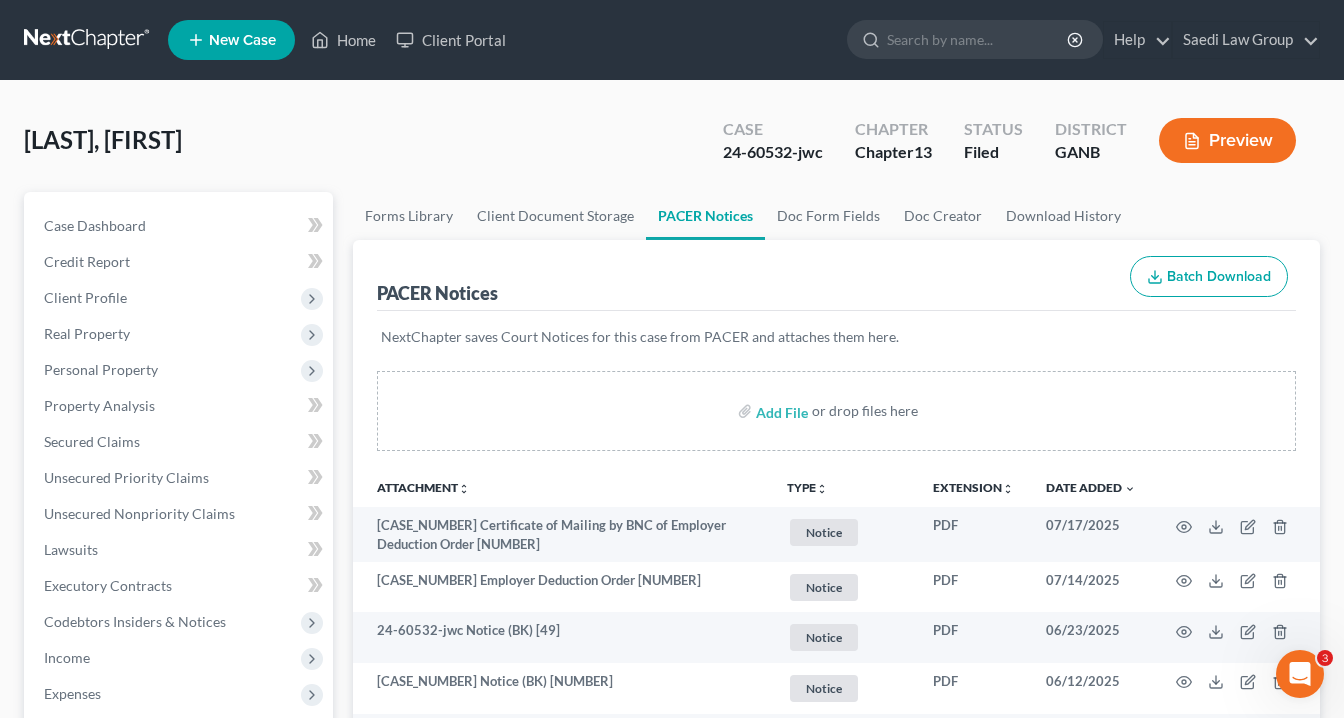 scroll, scrollTop: 240, scrollLeft: 0, axis: vertical 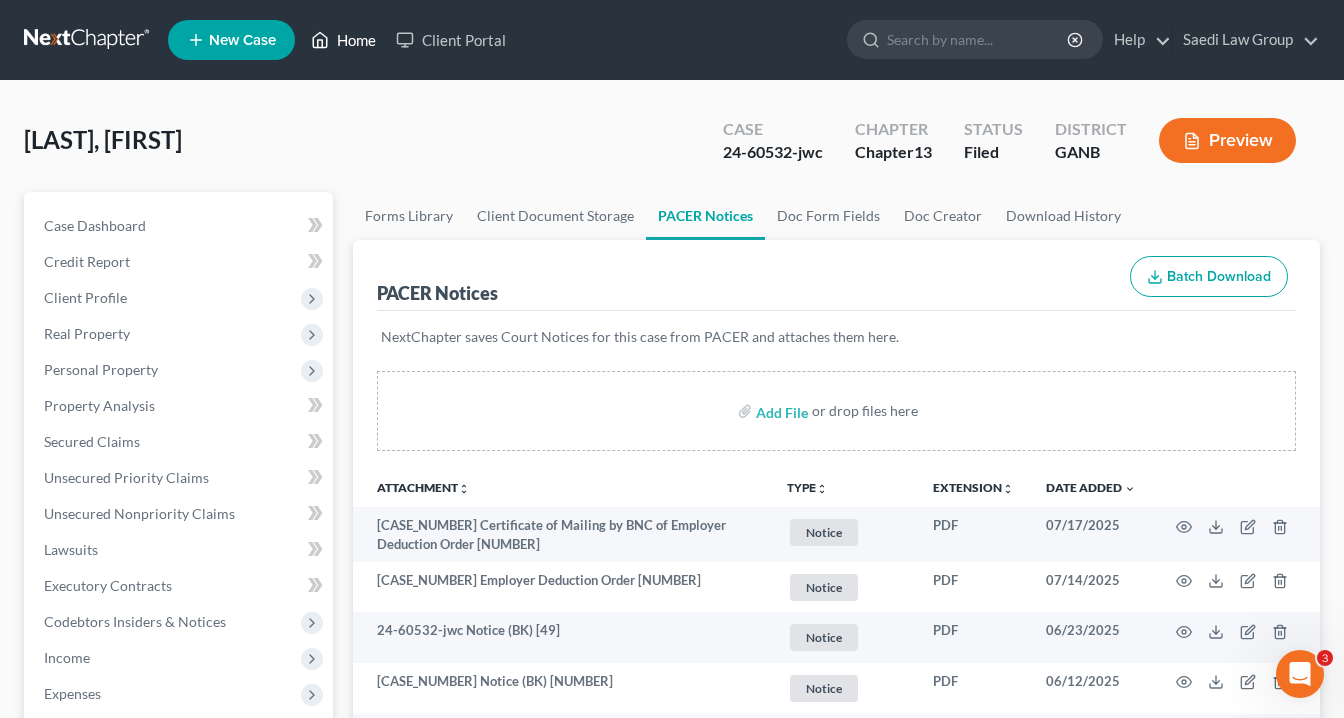 click on "Home" at bounding box center (343, 40) 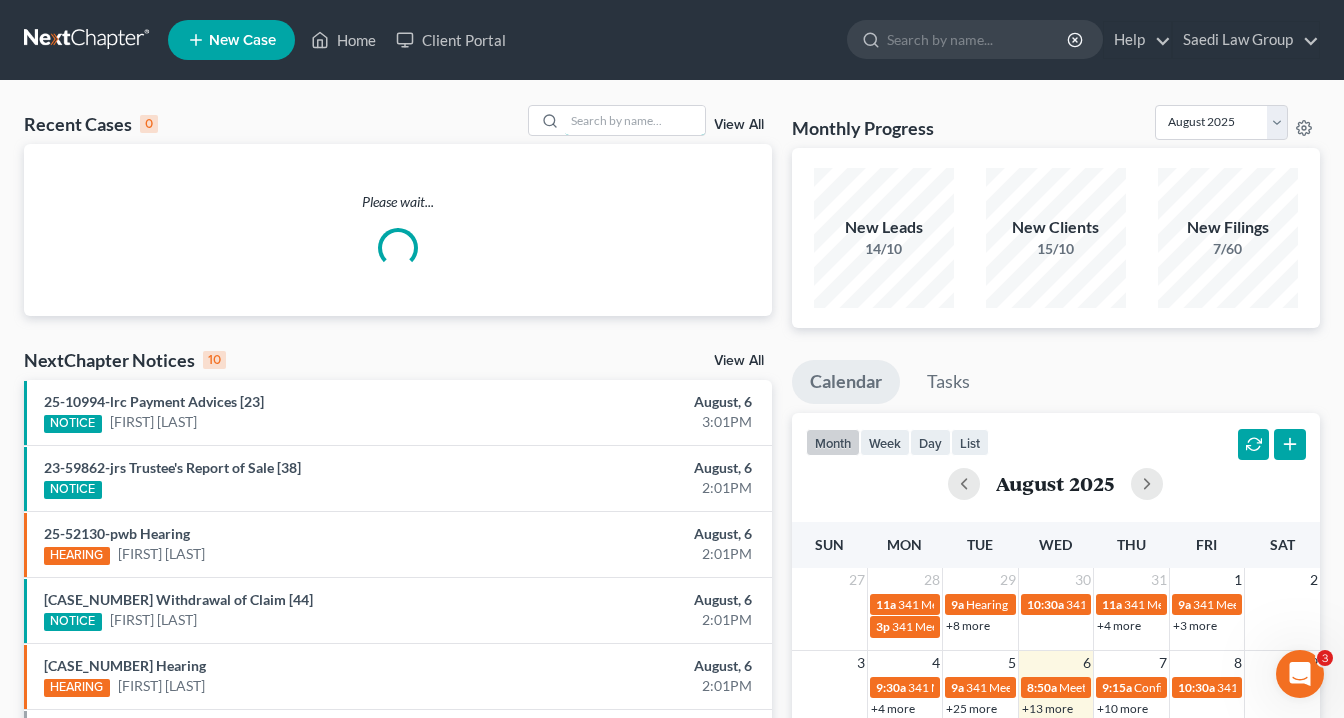 drag, startPoint x: 658, startPoint y: 118, endPoint x: 677, endPoint y: 100, distance: 26.172504 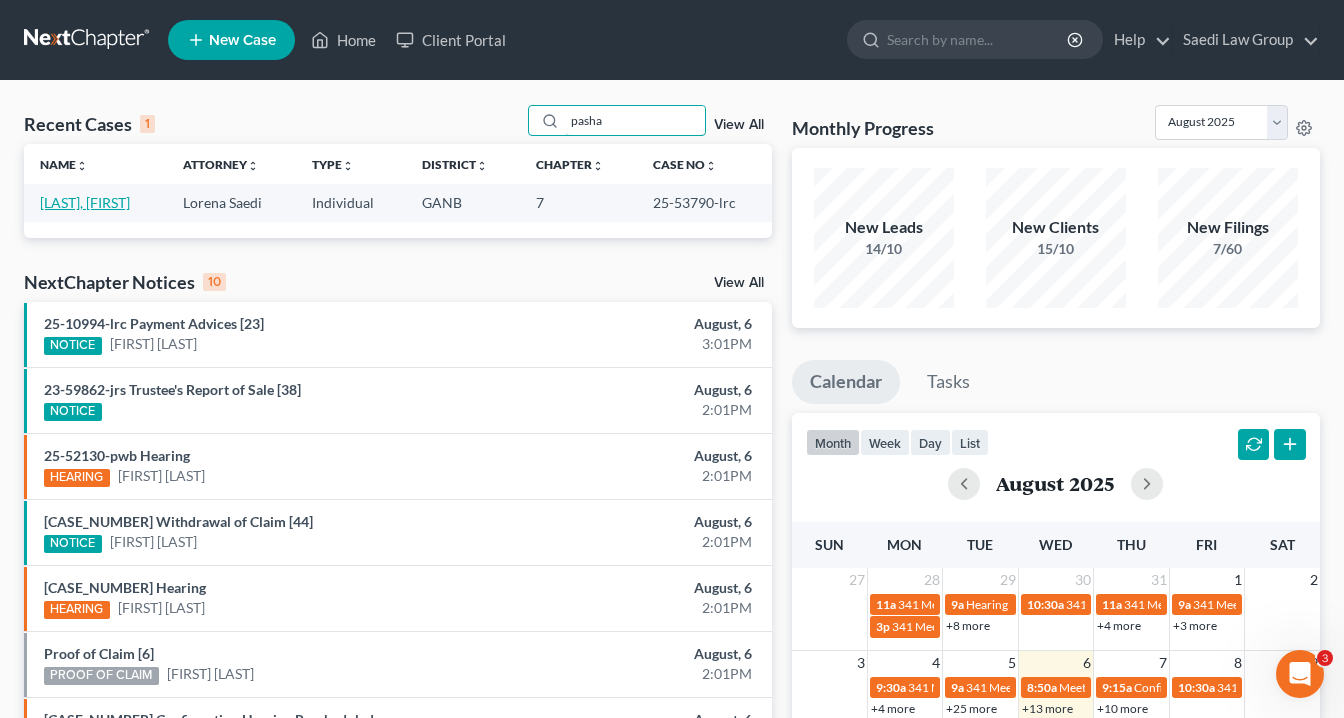 type on "pasha" 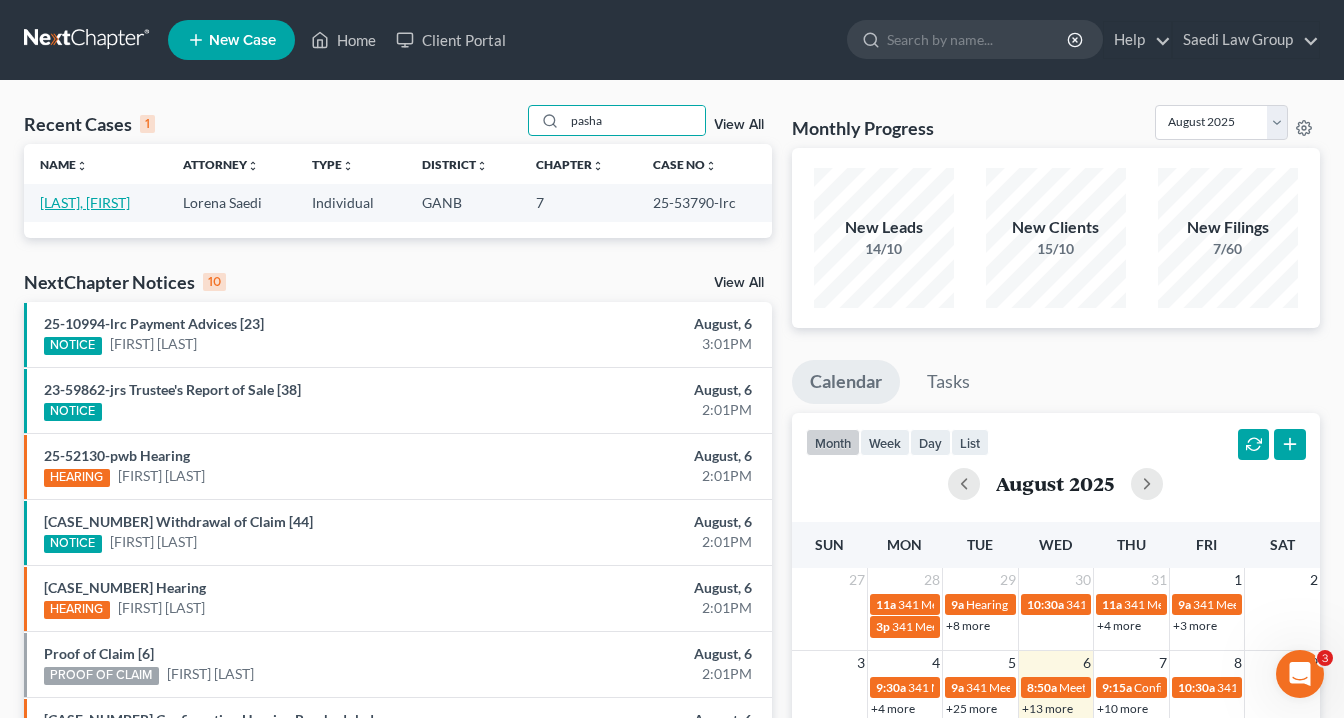click on "Pasha, Natha" at bounding box center (85, 202) 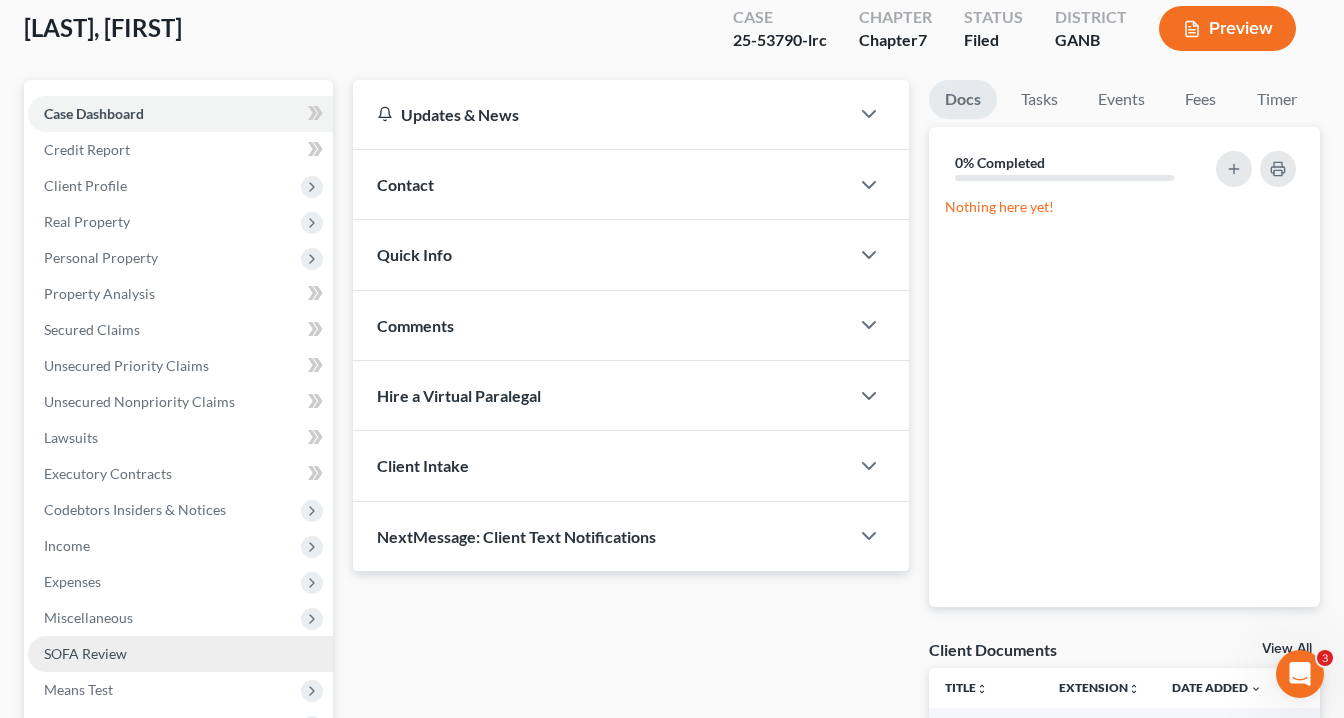 scroll, scrollTop: 160, scrollLeft: 0, axis: vertical 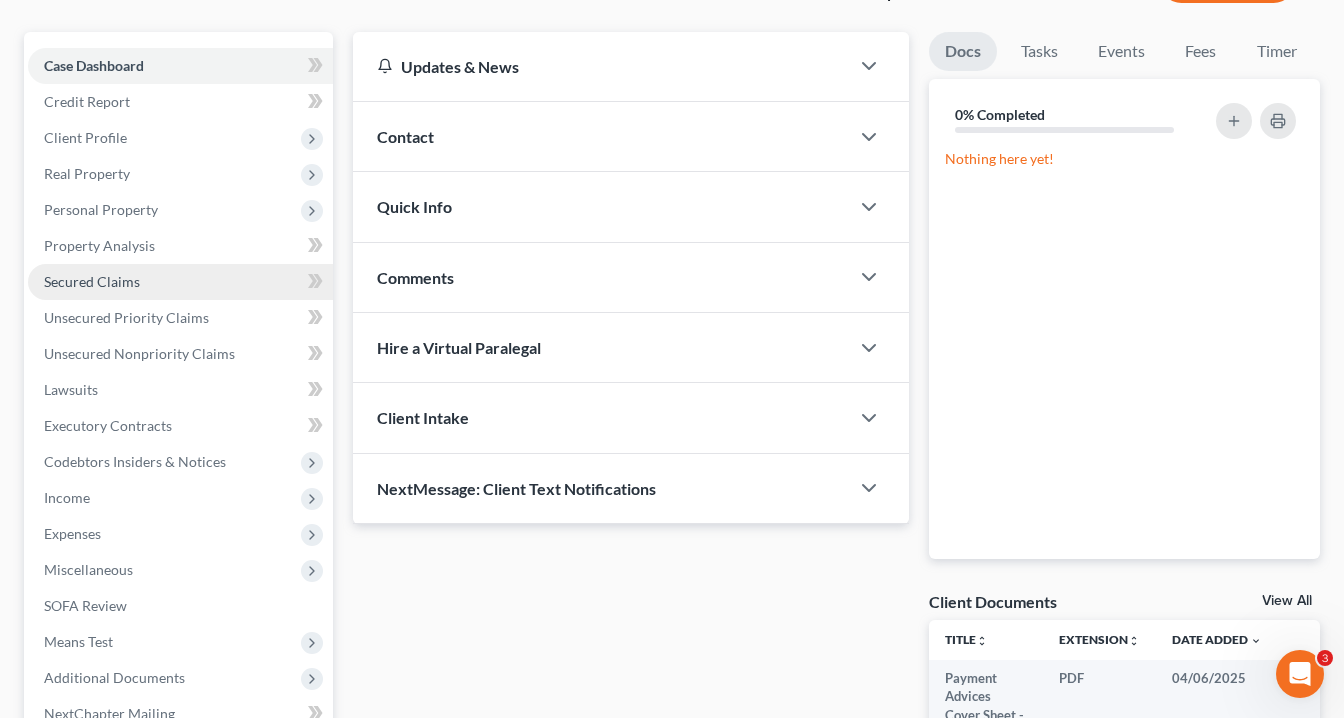 click on "Secured Claims" at bounding box center (92, 281) 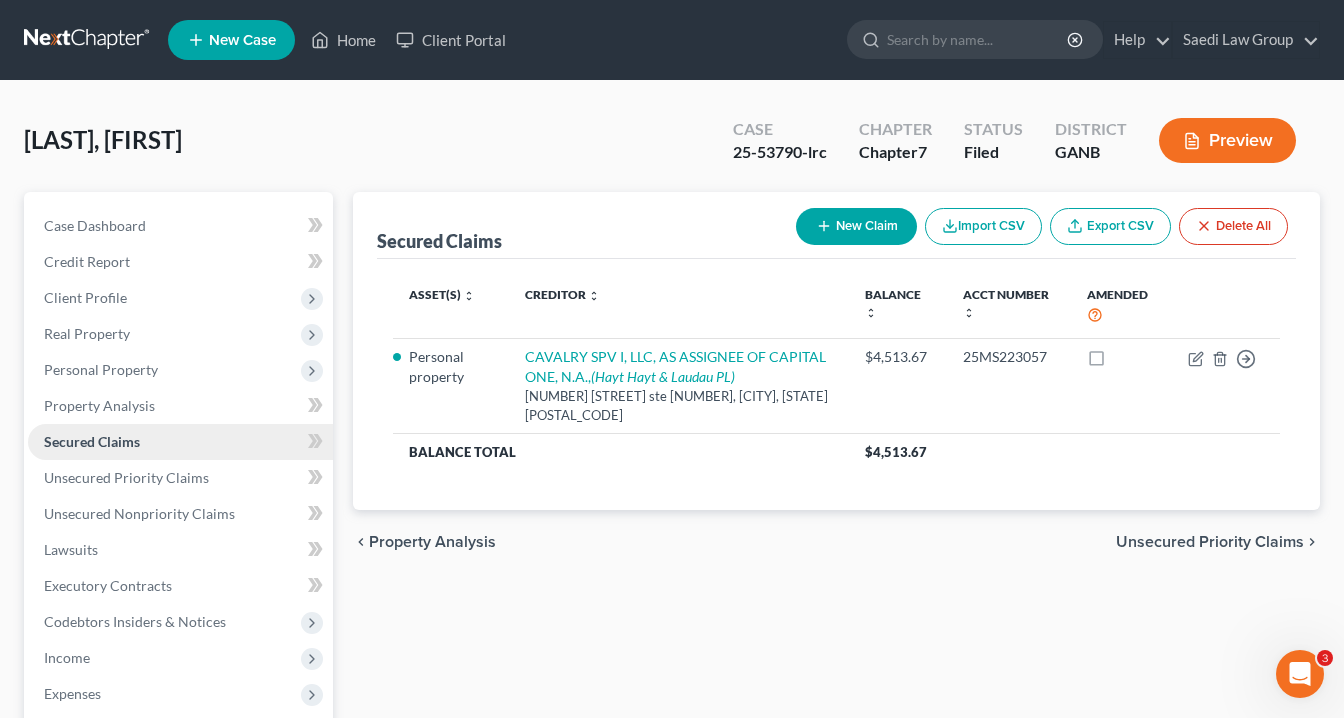 scroll, scrollTop: 320, scrollLeft: 0, axis: vertical 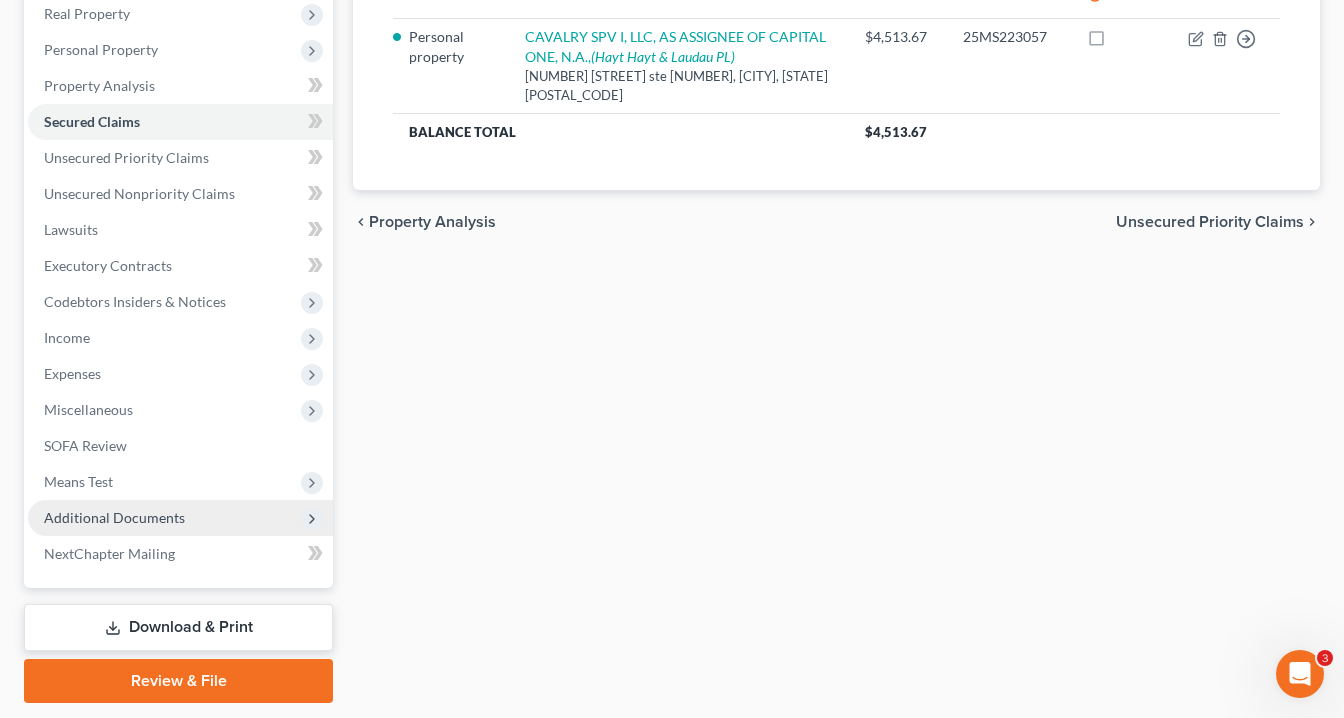 click on "Additional Documents" at bounding box center [114, 517] 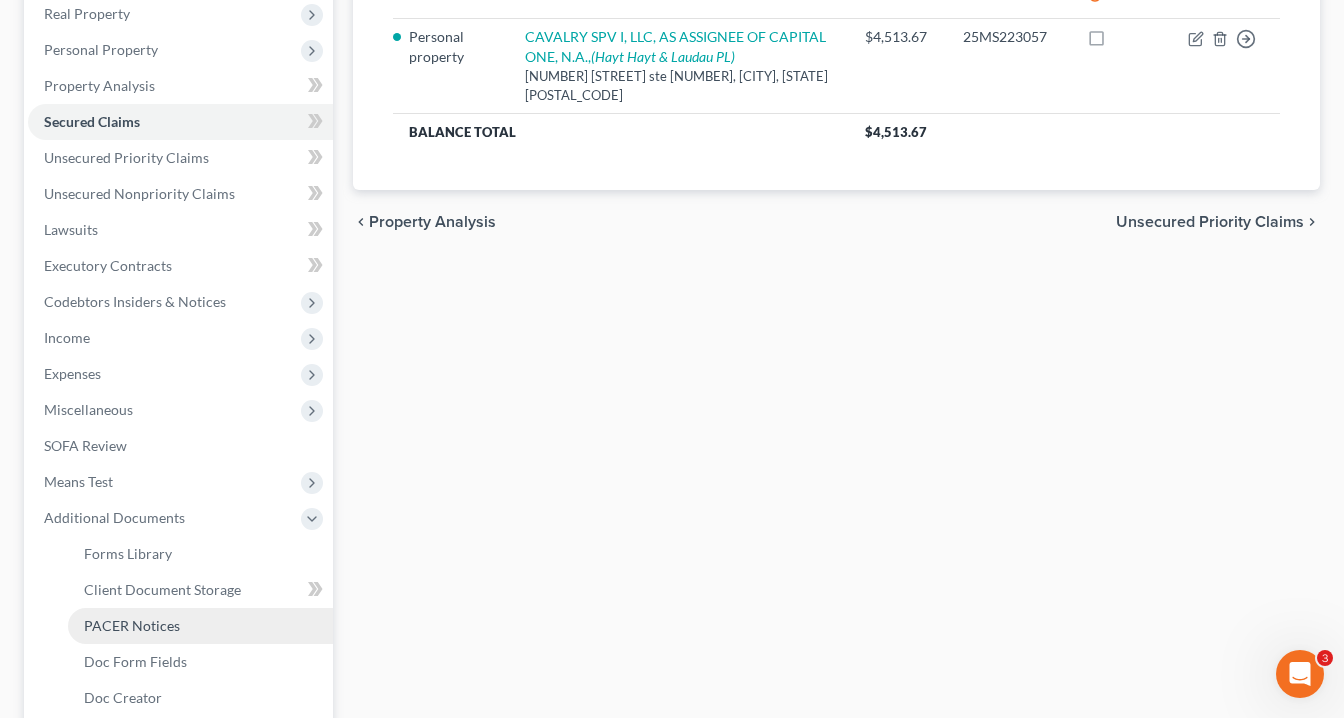 click on "PACER Notices" at bounding box center (132, 625) 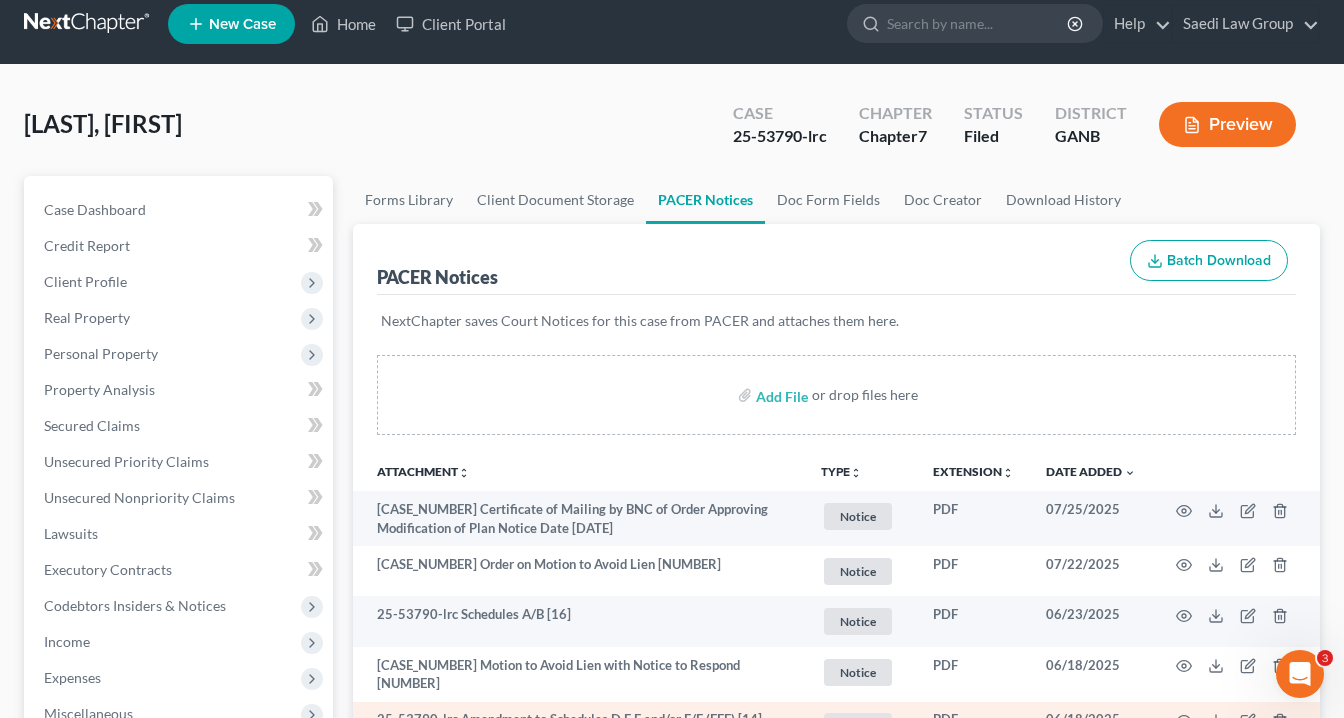 scroll, scrollTop: 240, scrollLeft: 0, axis: vertical 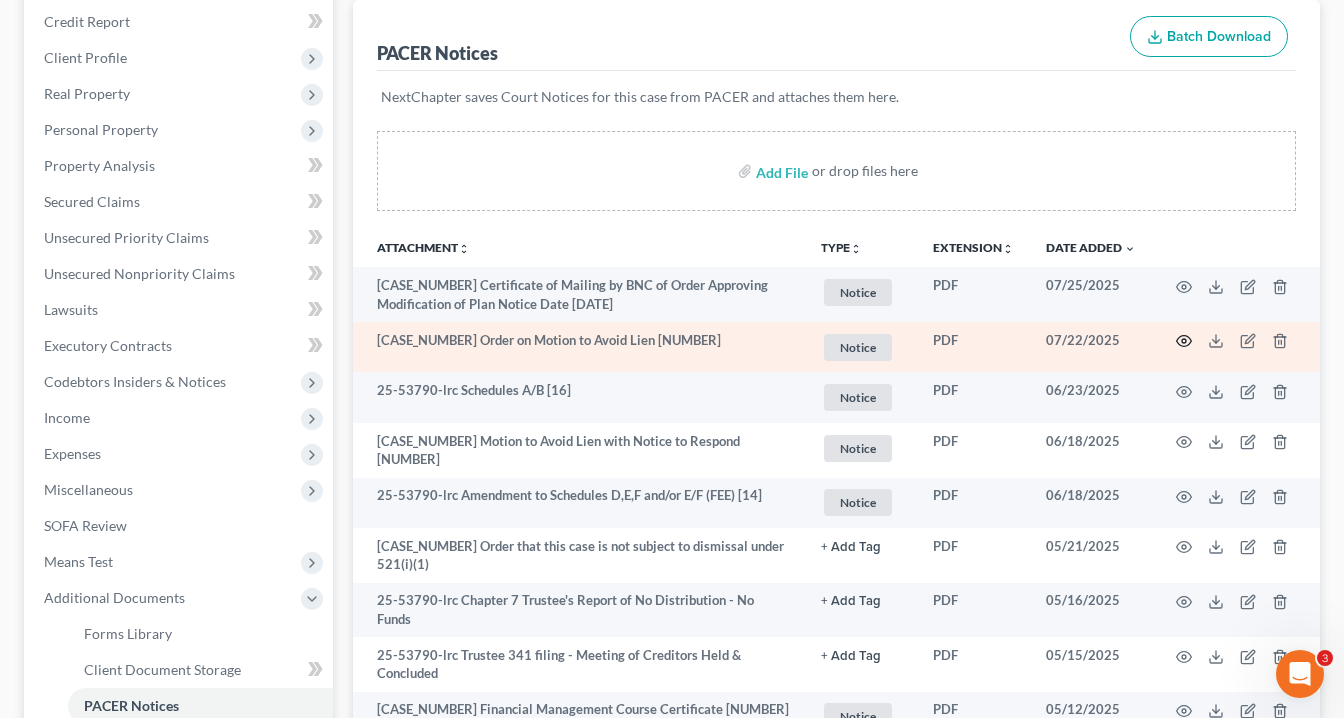 click 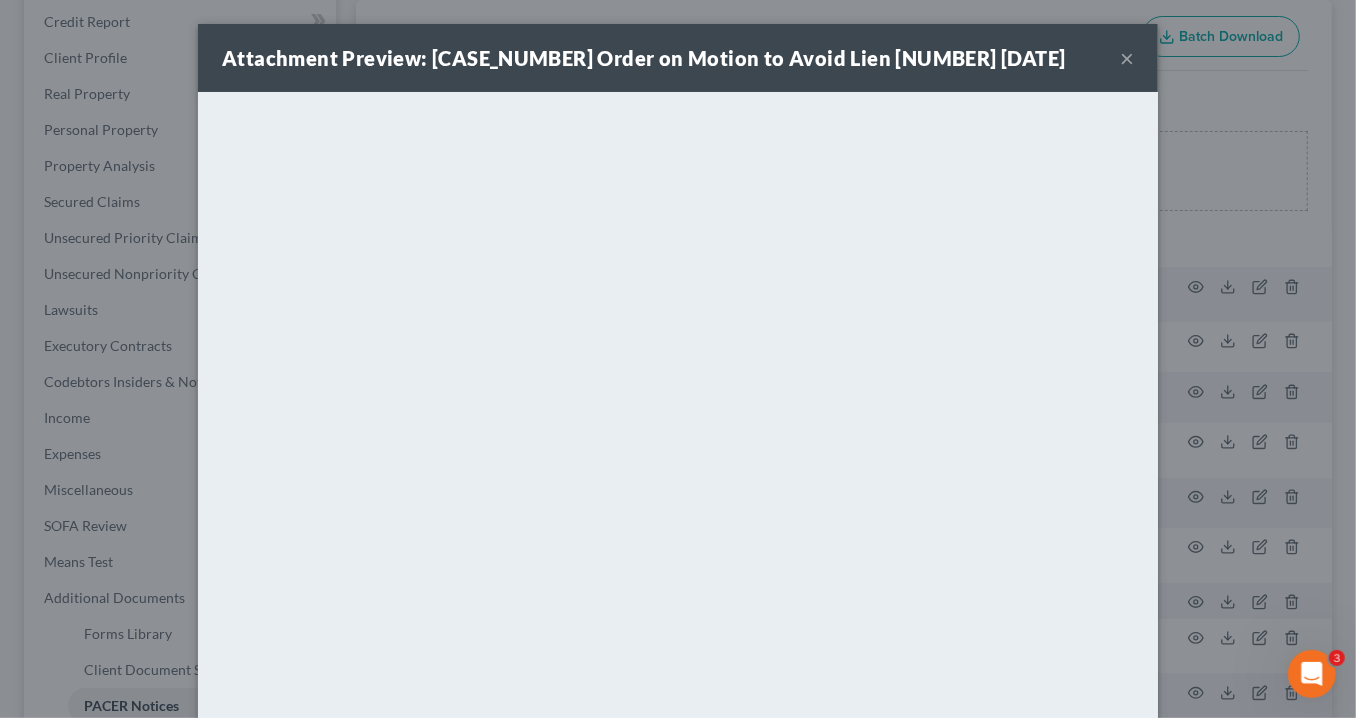 click on "×" at bounding box center (1127, 58) 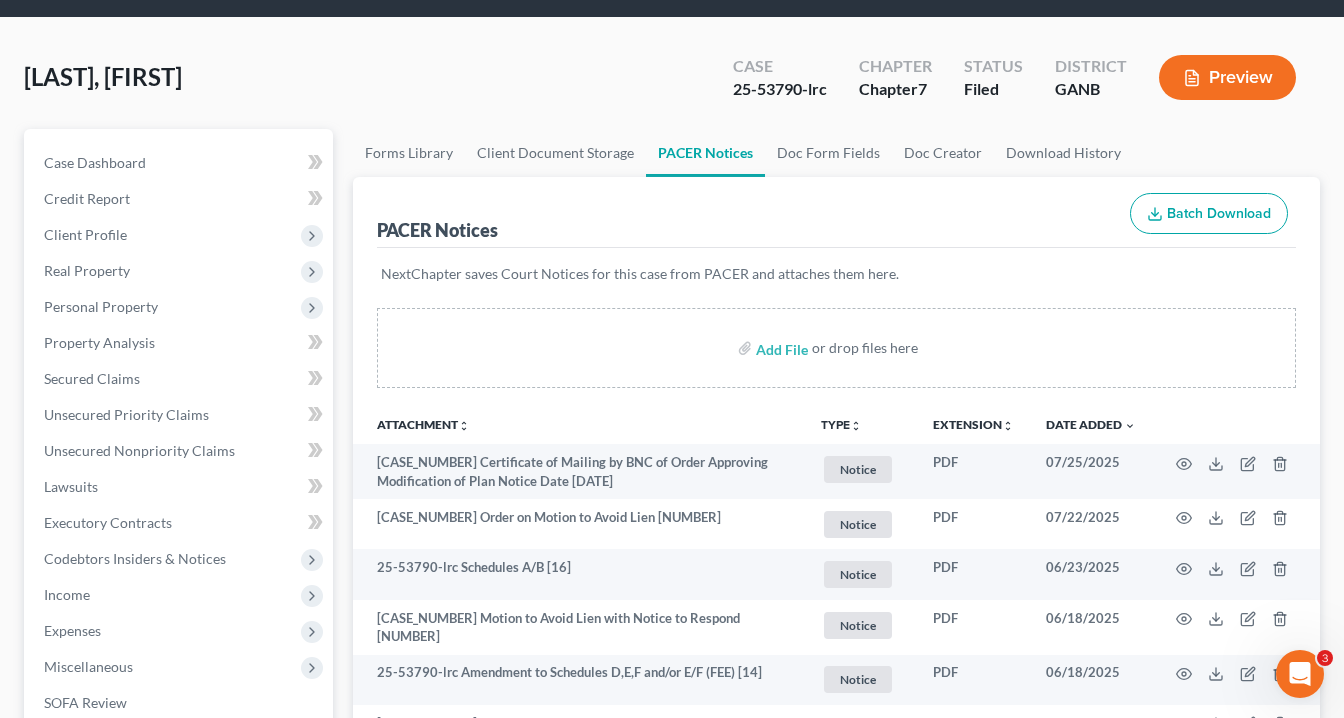 scroll, scrollTop: 0, scrollLeft: 0, axis: both 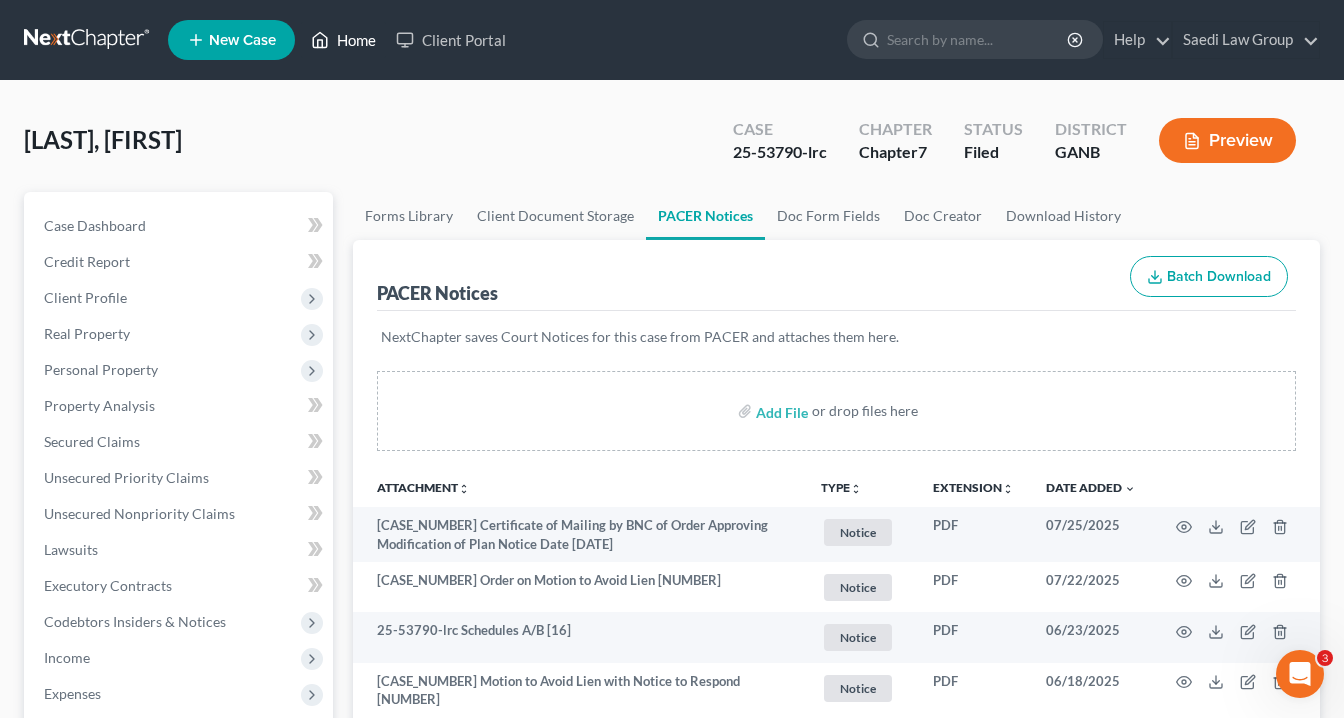 click on "Home" at bounding box center (343, 40) 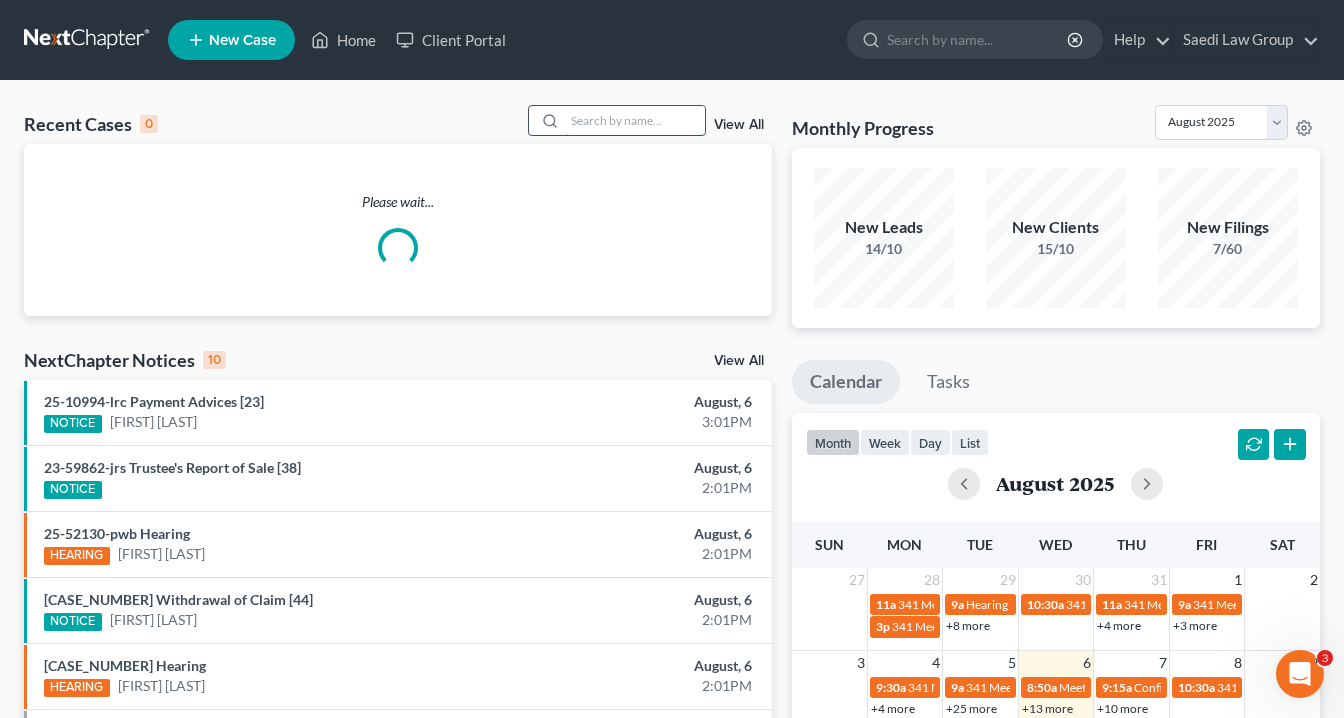 drag, startPoint x: 613, startPoint y: 126, endPoint x: 632, endPoint y: 115, distance: 21.954498 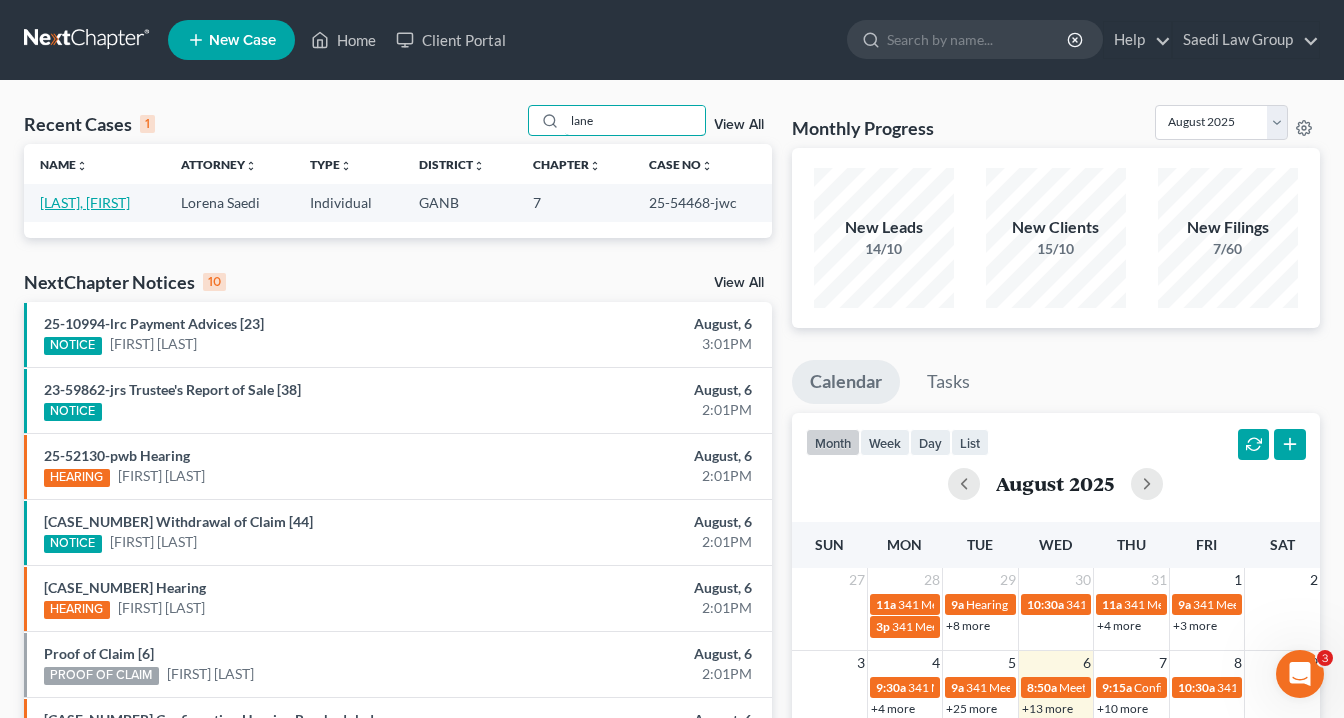type on "lane" 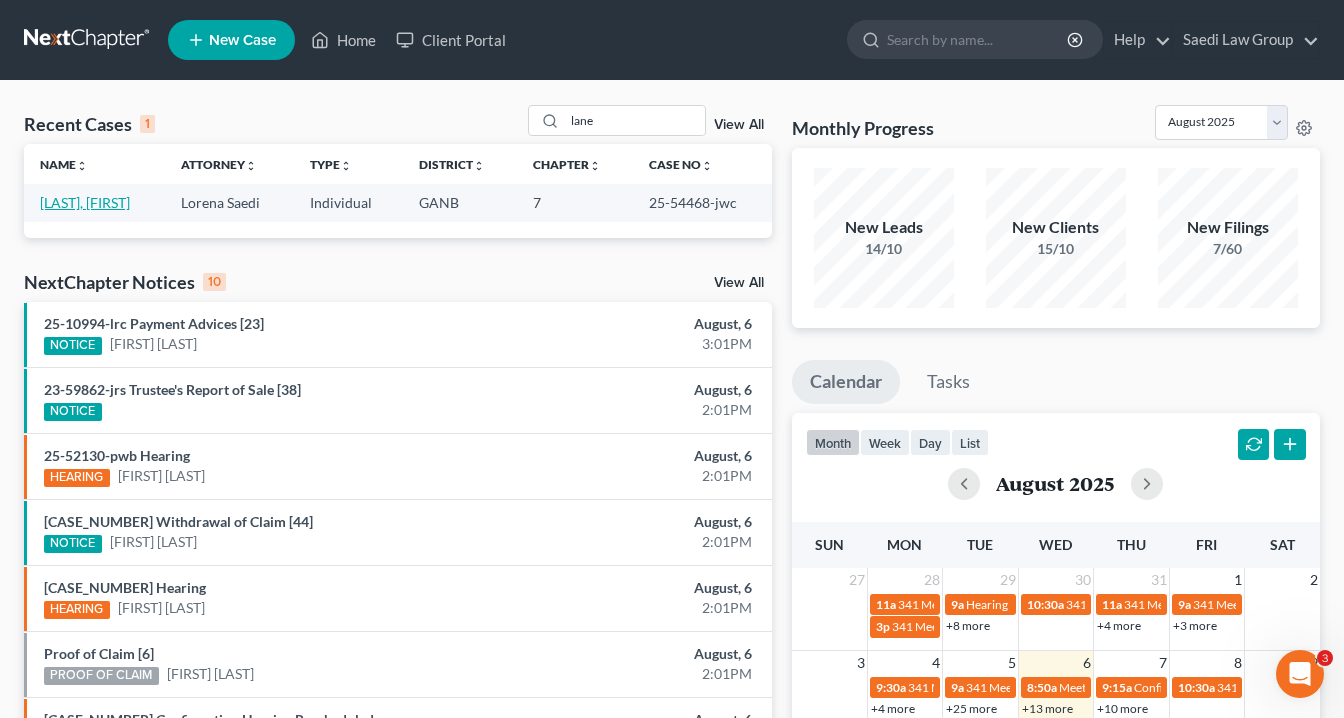 click on "Lane, Darrell" at bounding box center [85, 202] 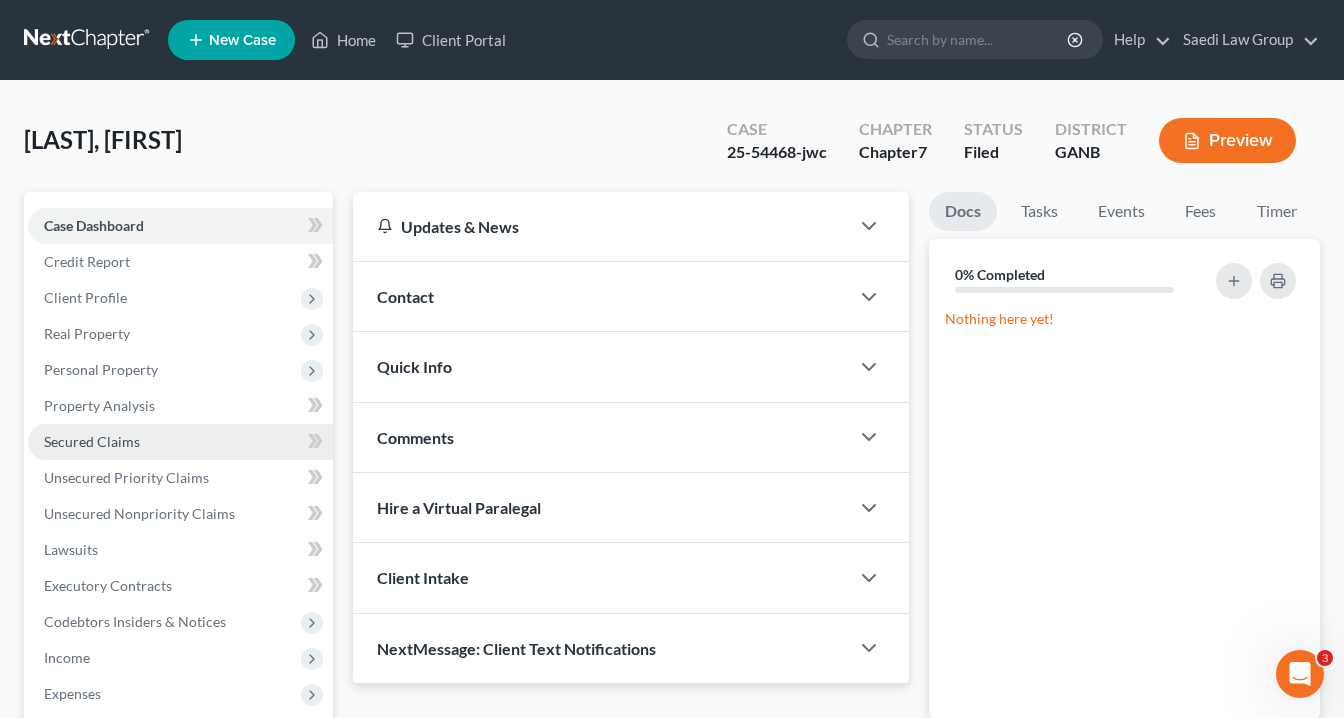 click on "Secured Claims" at bounding box center (92, 441) 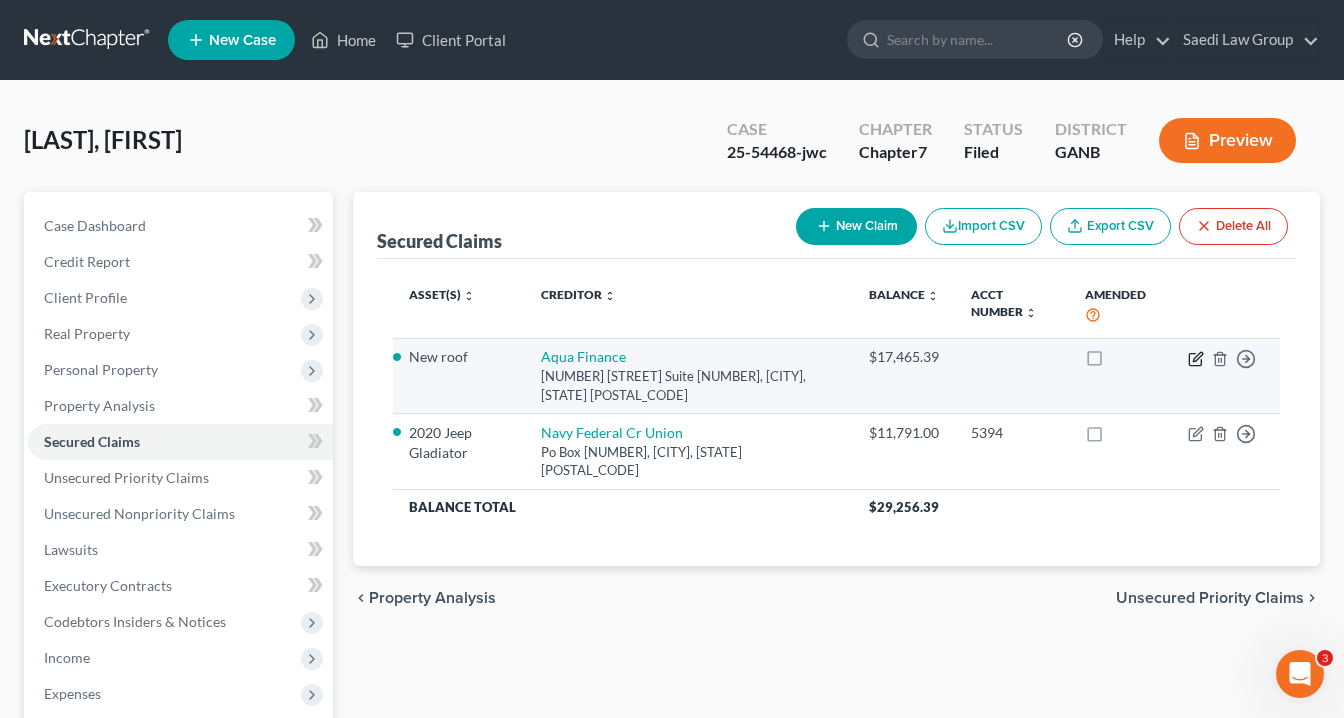 click 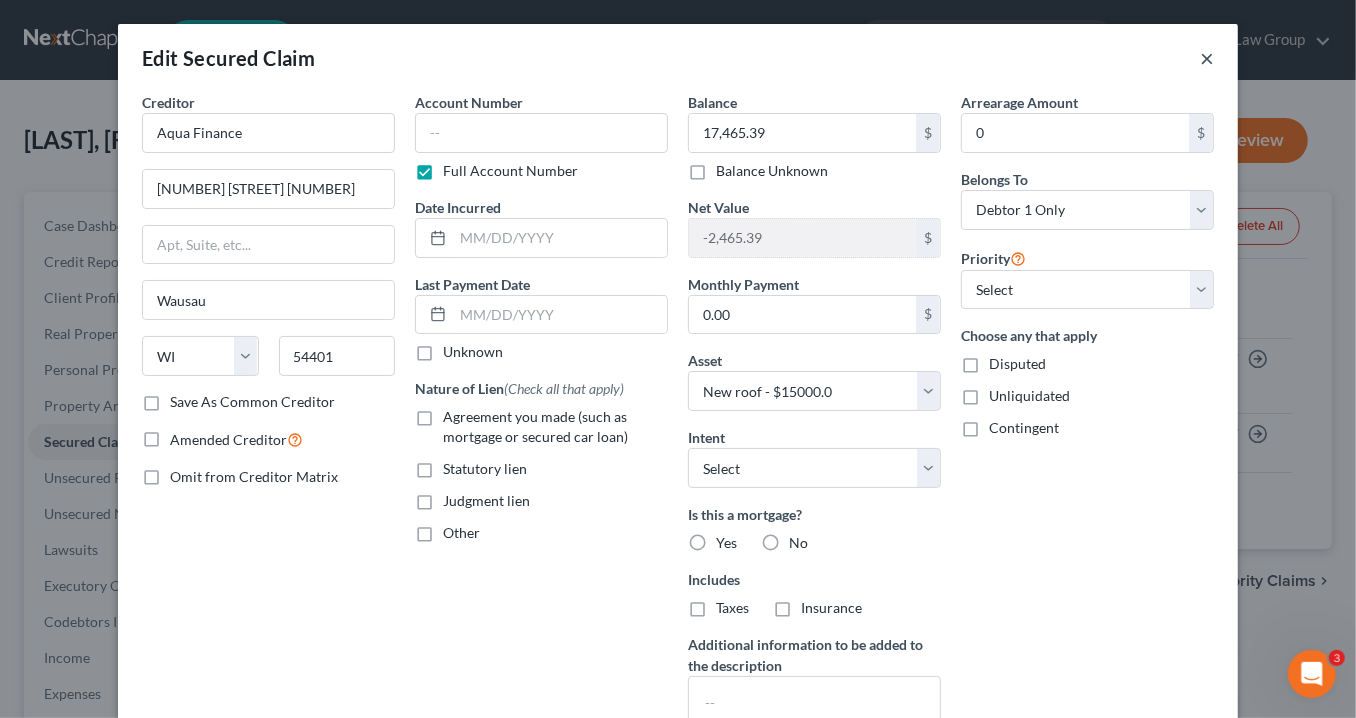 click on "×" at bounding box center (1207, 58) 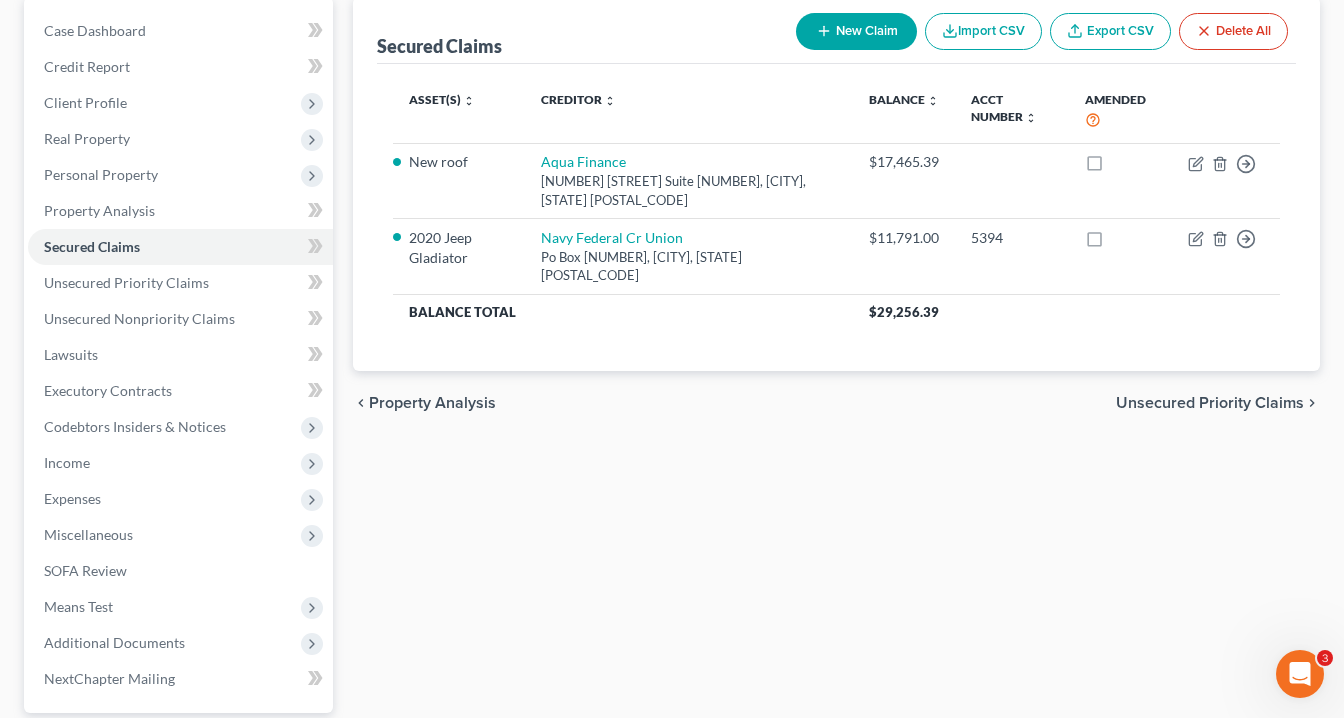 scroll, scrollTop: 378, scrollLeft: 0, axis: vertical 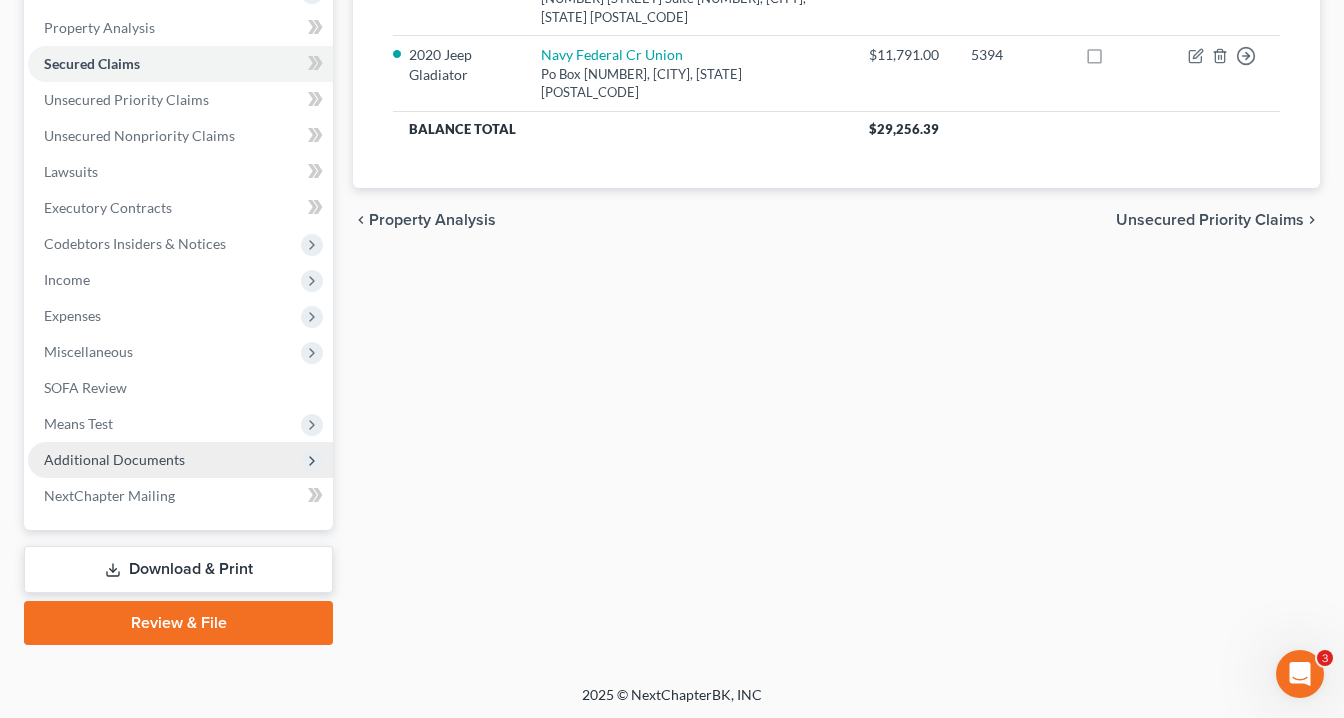 click on "Additional Documents" at bounding box center (114, 459) 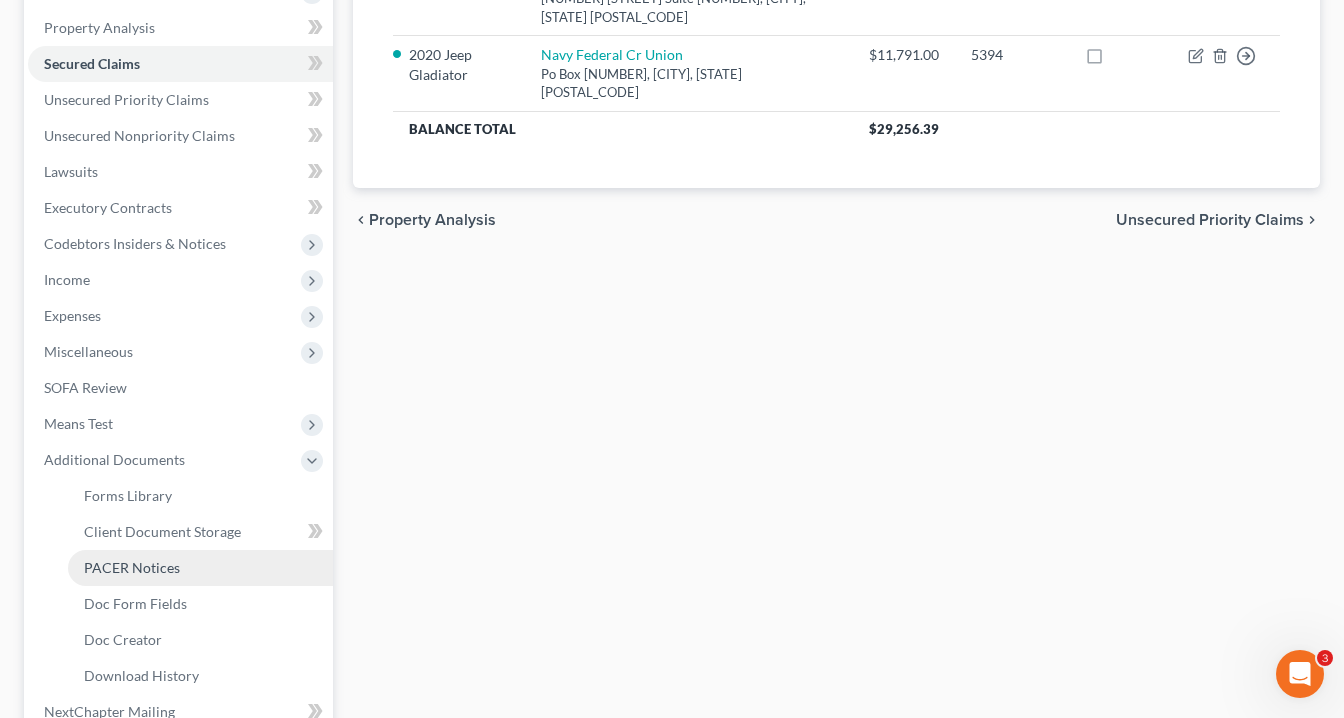click on "PACER Notices" at bounding box center [200, 568] 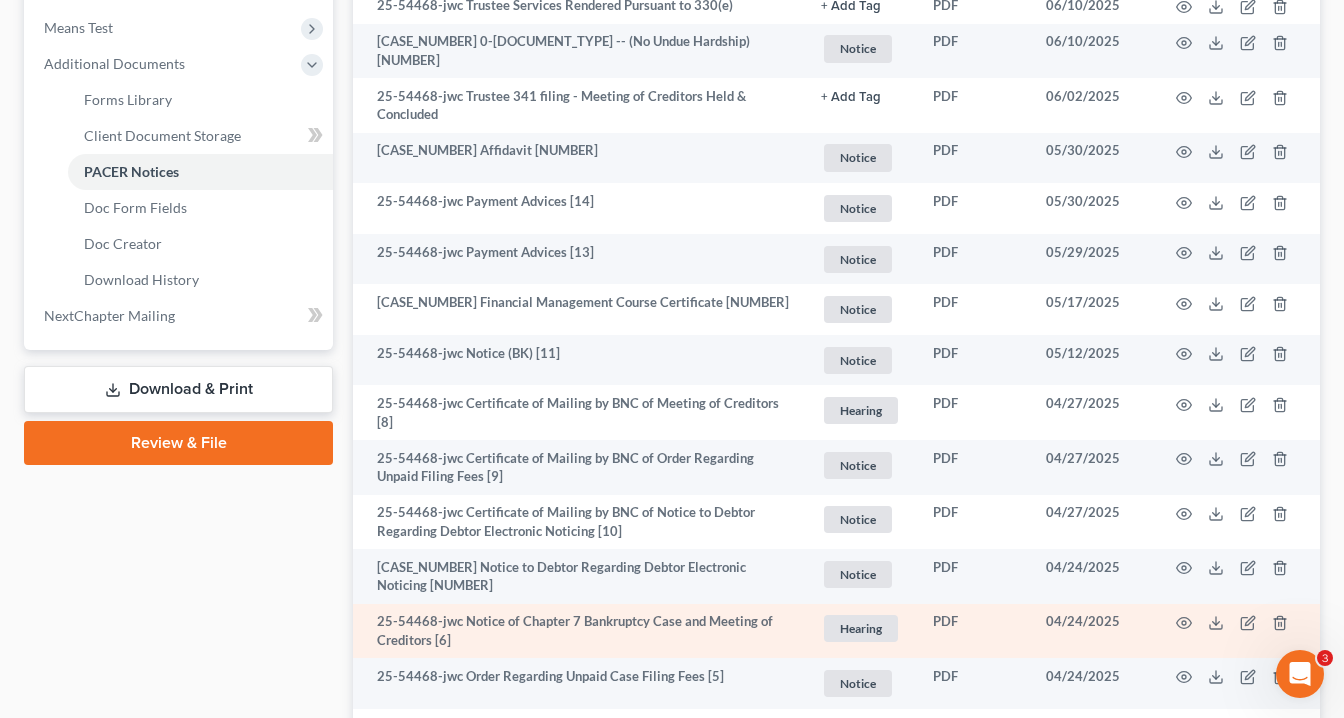 scroll, scrollTop: 374, scrollLeft: 0, axis: vertical 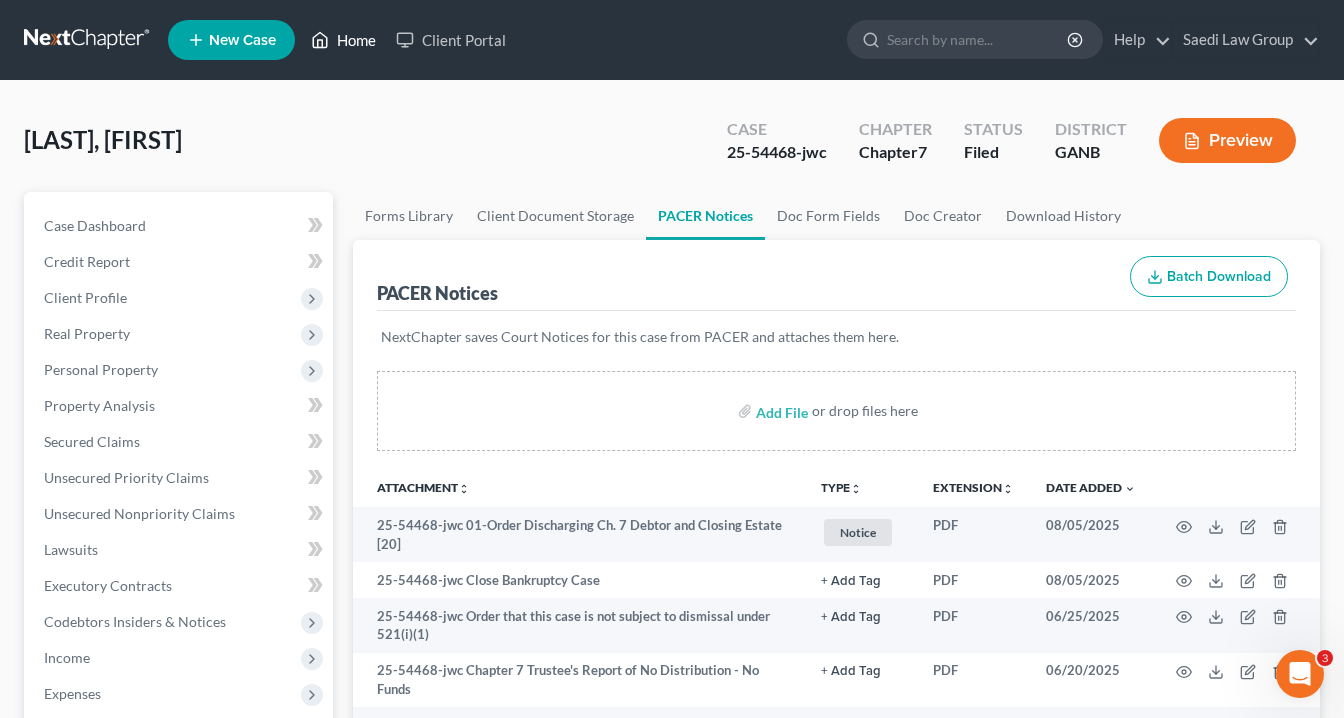 click on "Home" at bounding box center (343, 40) 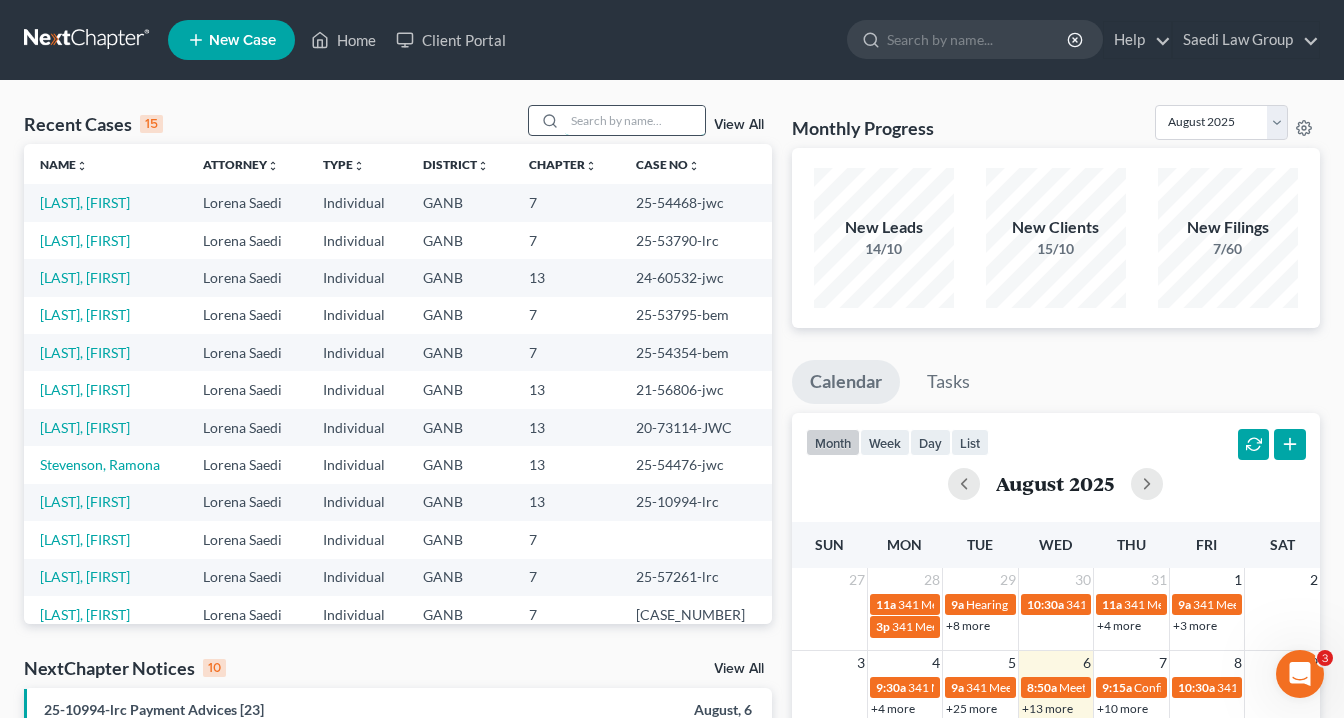 click at bounding box center [635, 120] 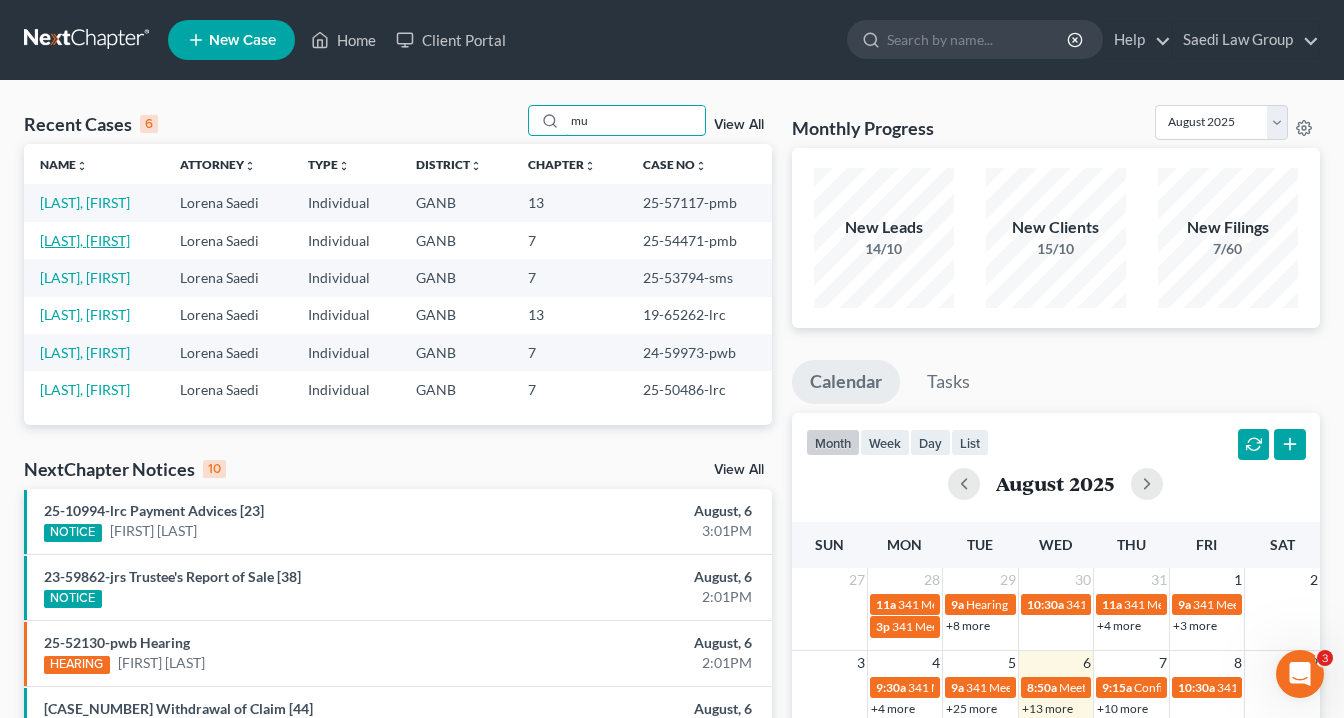 type on "mu" 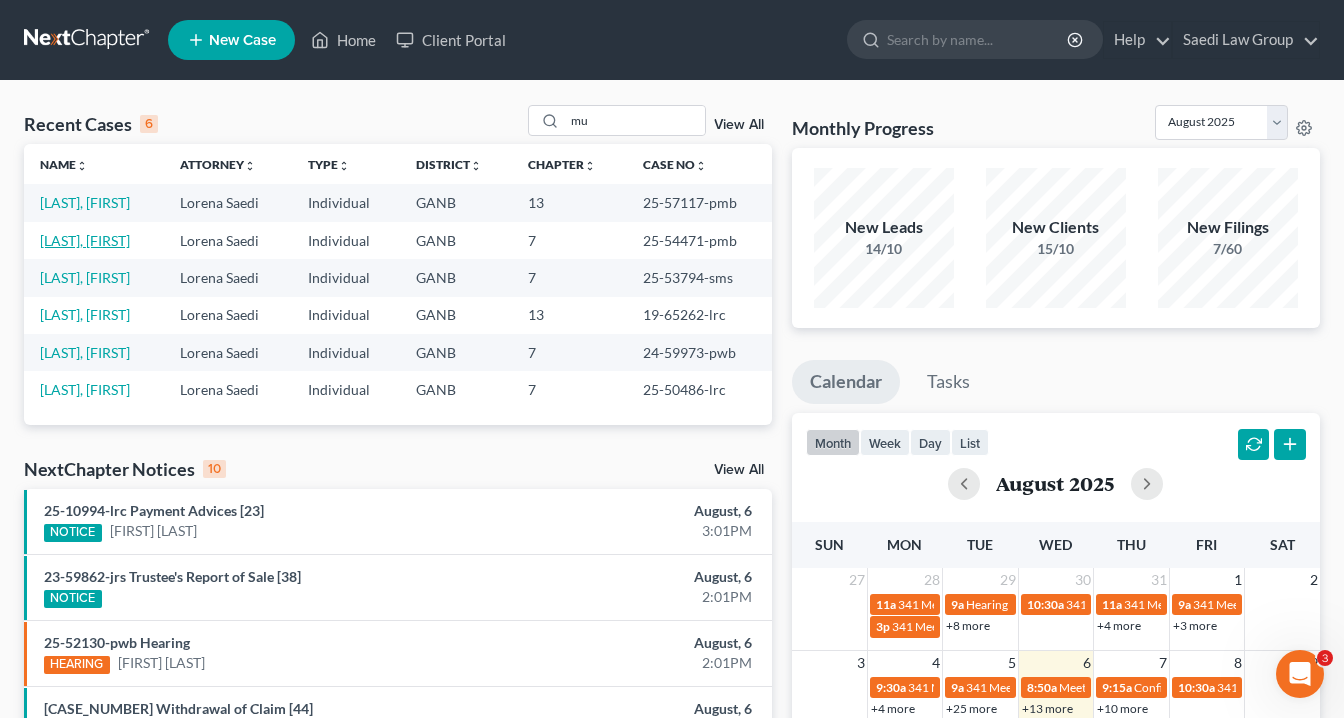 click on "Muhammad, Shahrazad" at bounding box center (85, 240) 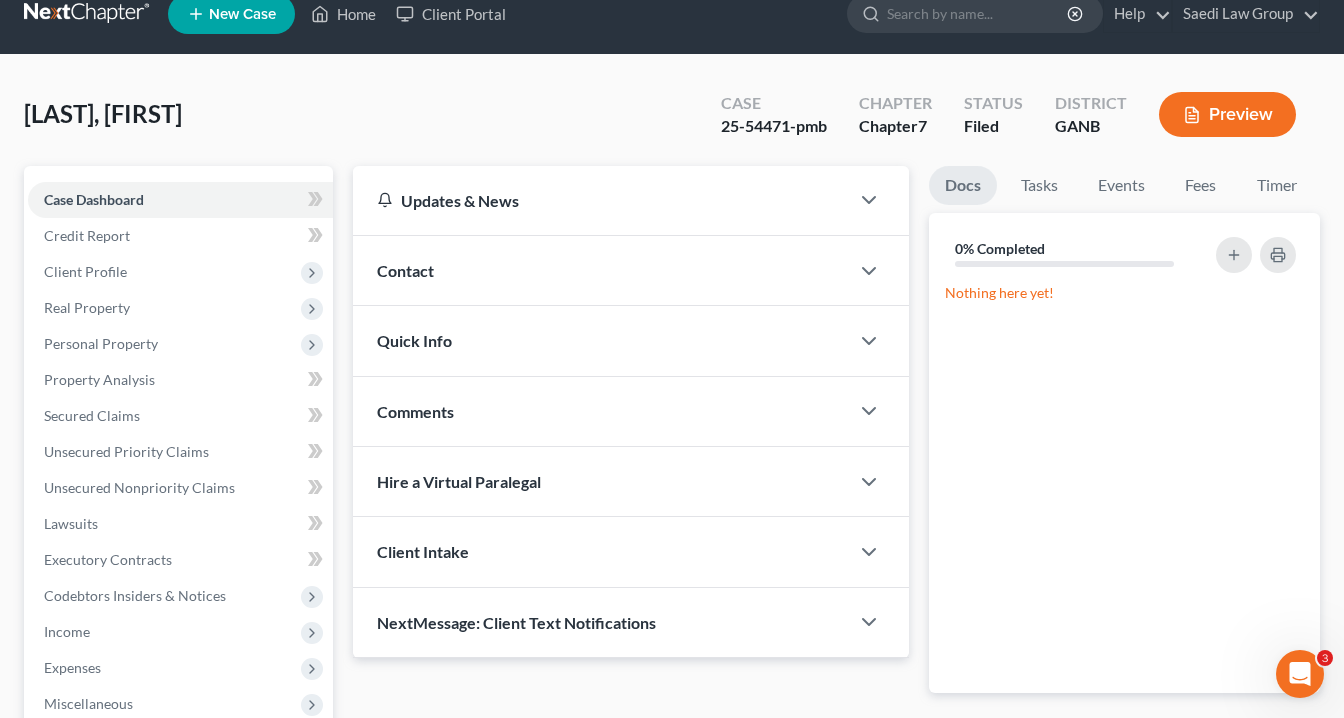 scroll, scrollTop: 320, scrollLeft: 0, axis: vertical 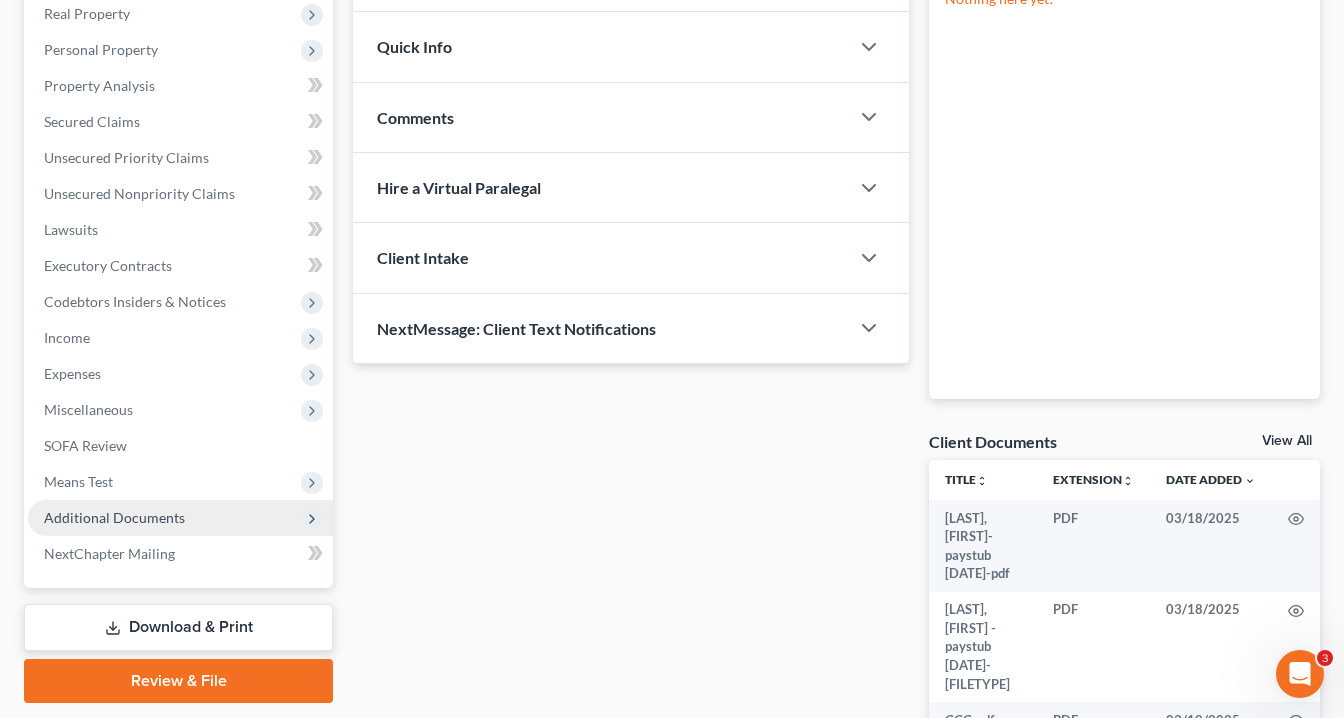 click on "Additional Documents" at bounding box center [114, 517] 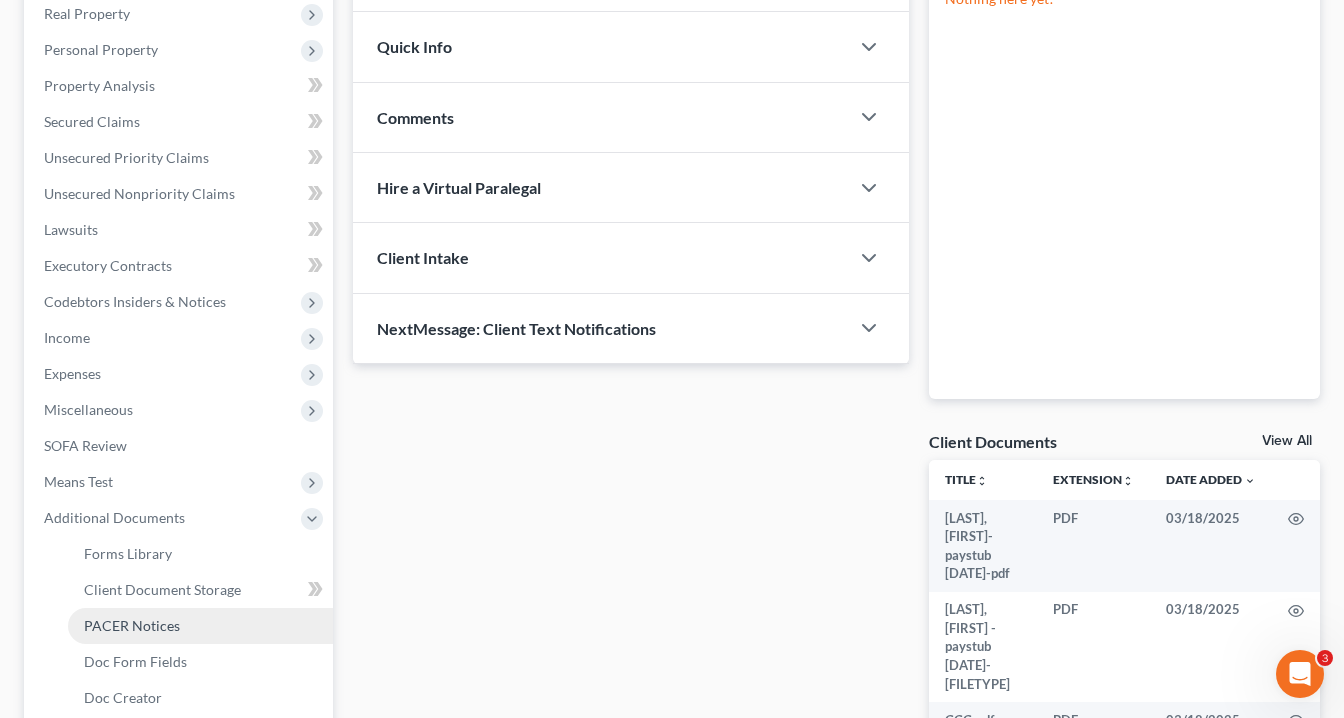 click on "PACER Notices" at bounding box center [200, 626] 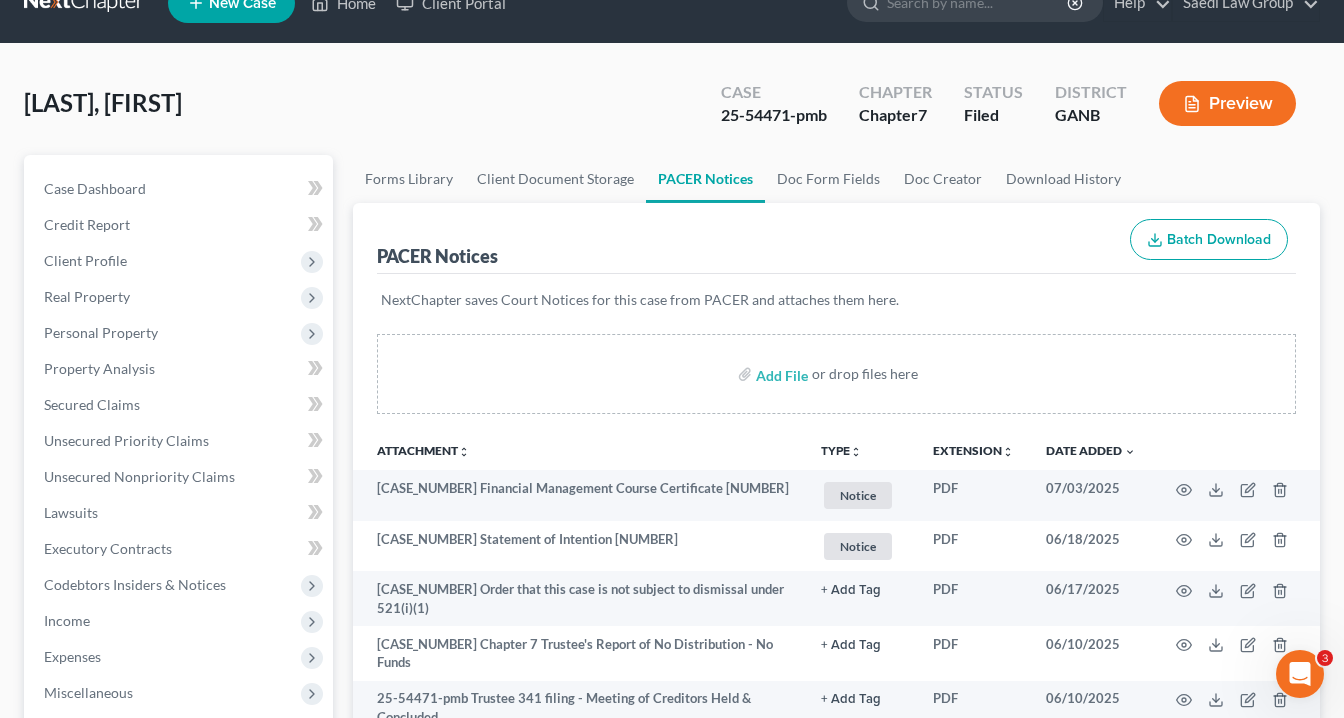 scroll, scrollTop: 0, scrollLeft: 0, axis: both 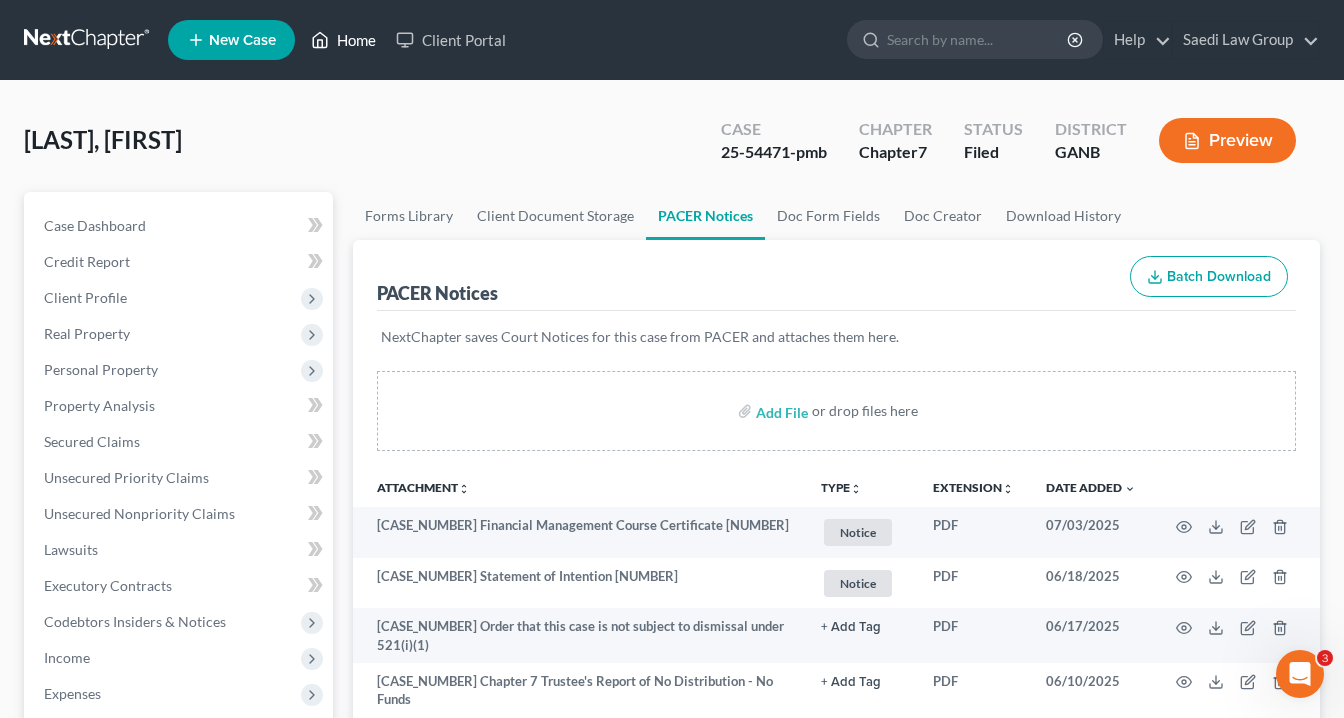 click on "Home" at bounding box center (343, 40) 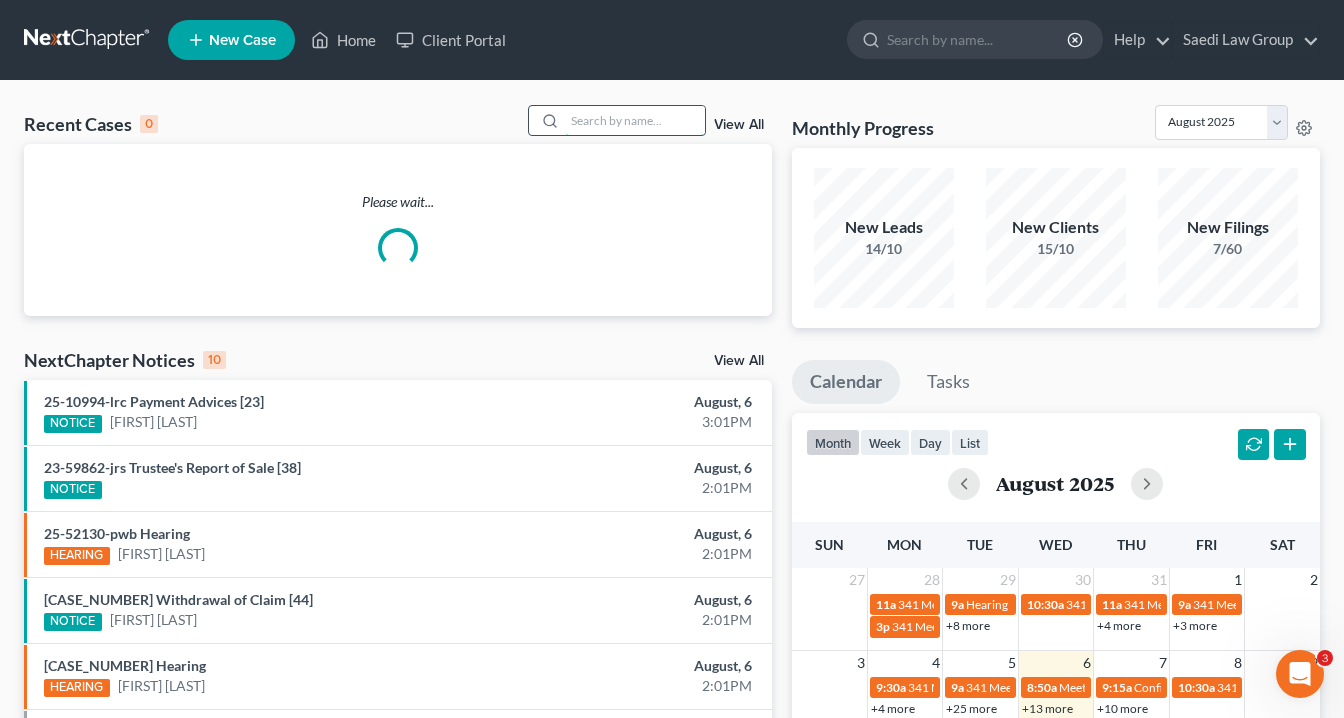 click at bounding box center (635, 120) 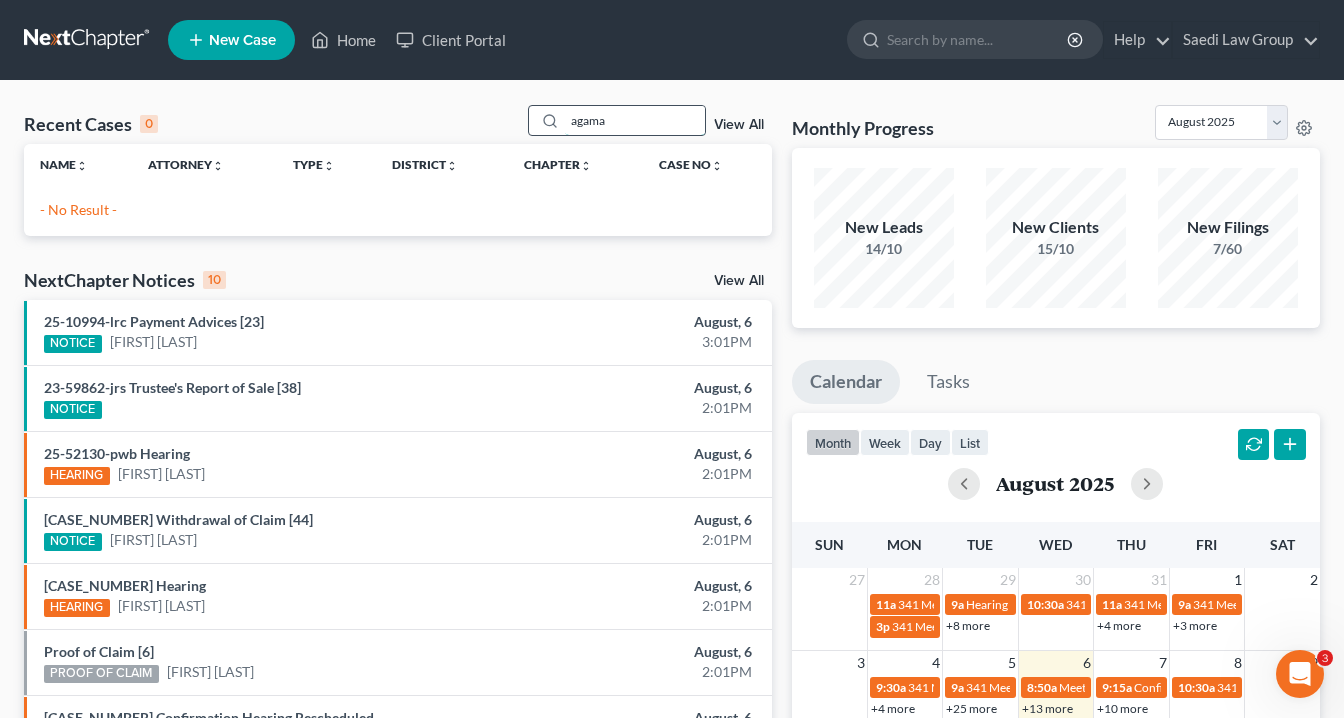 click on "agama" at bounding box center [635, 120] 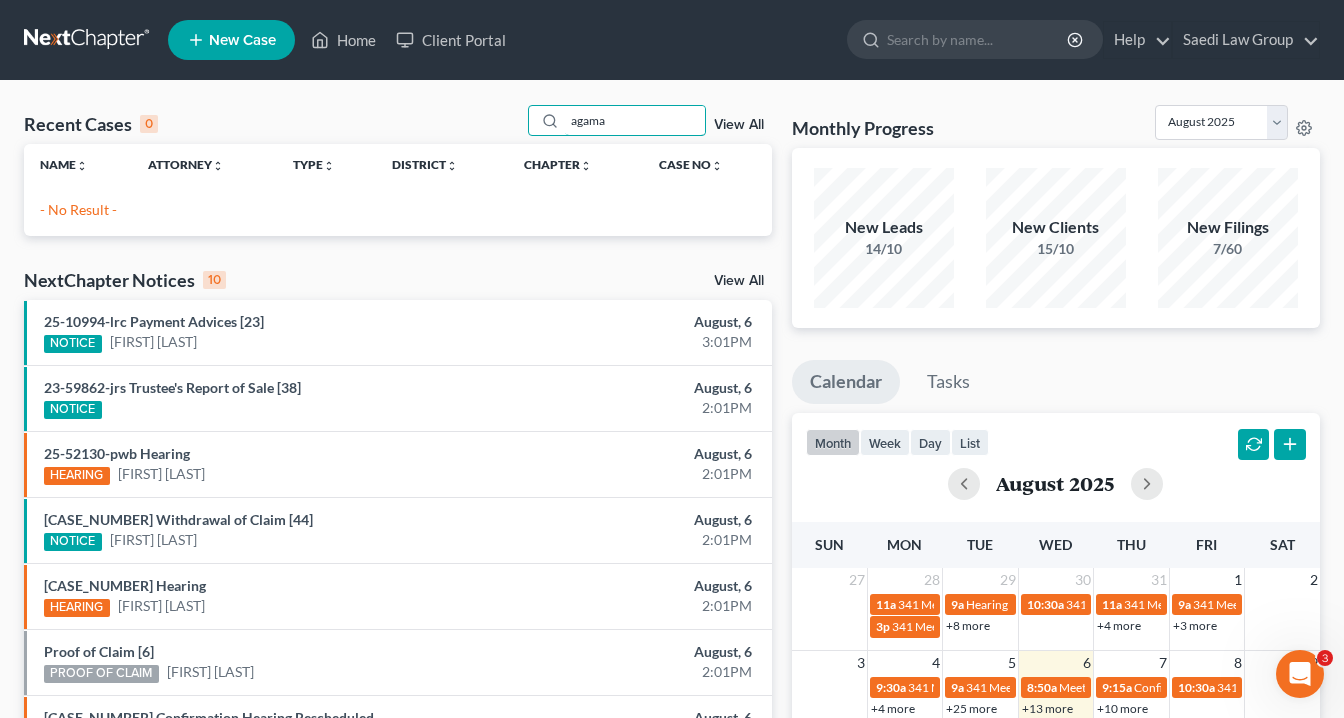 drag, startPoint x: 472, startPoint y: 116, endPoint x: 477, endPoint y: 107, distance: 10.29563 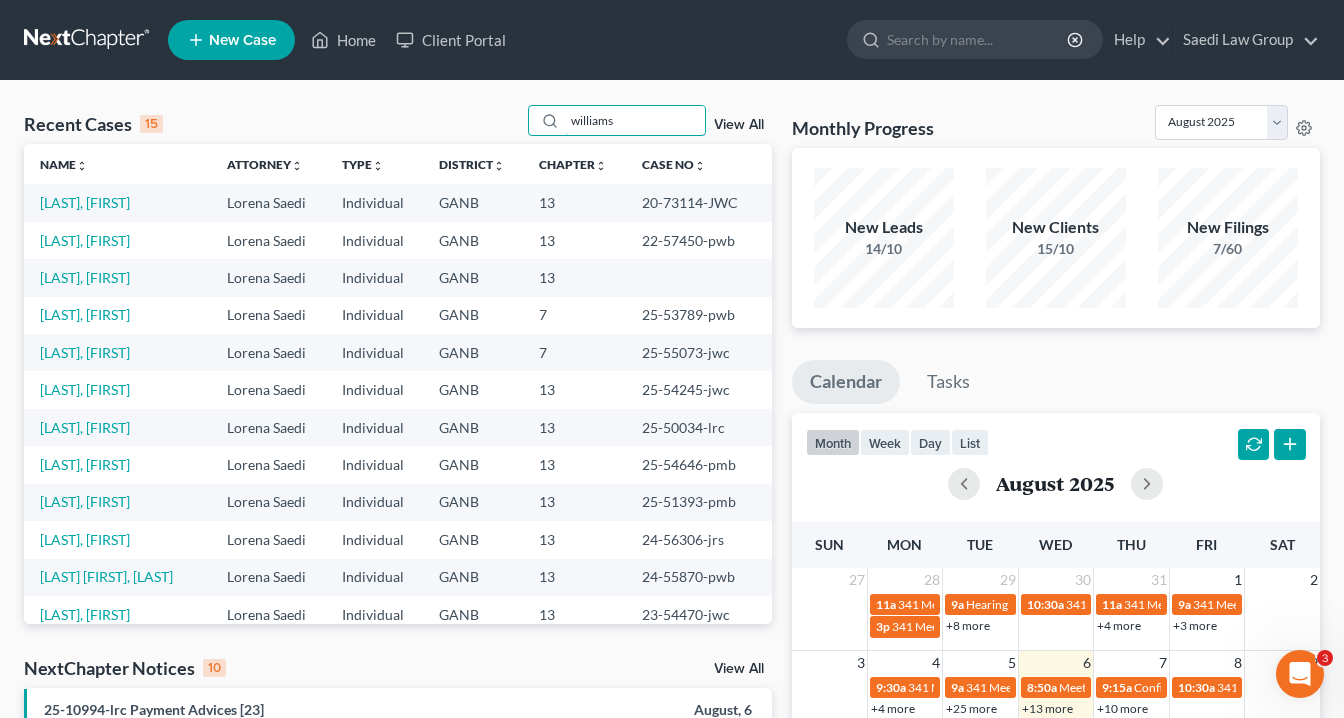 drag, startPoint x: 630, startPoint y: 123, endPoint x: 480, endPoint y: 94, distance: 152.77762 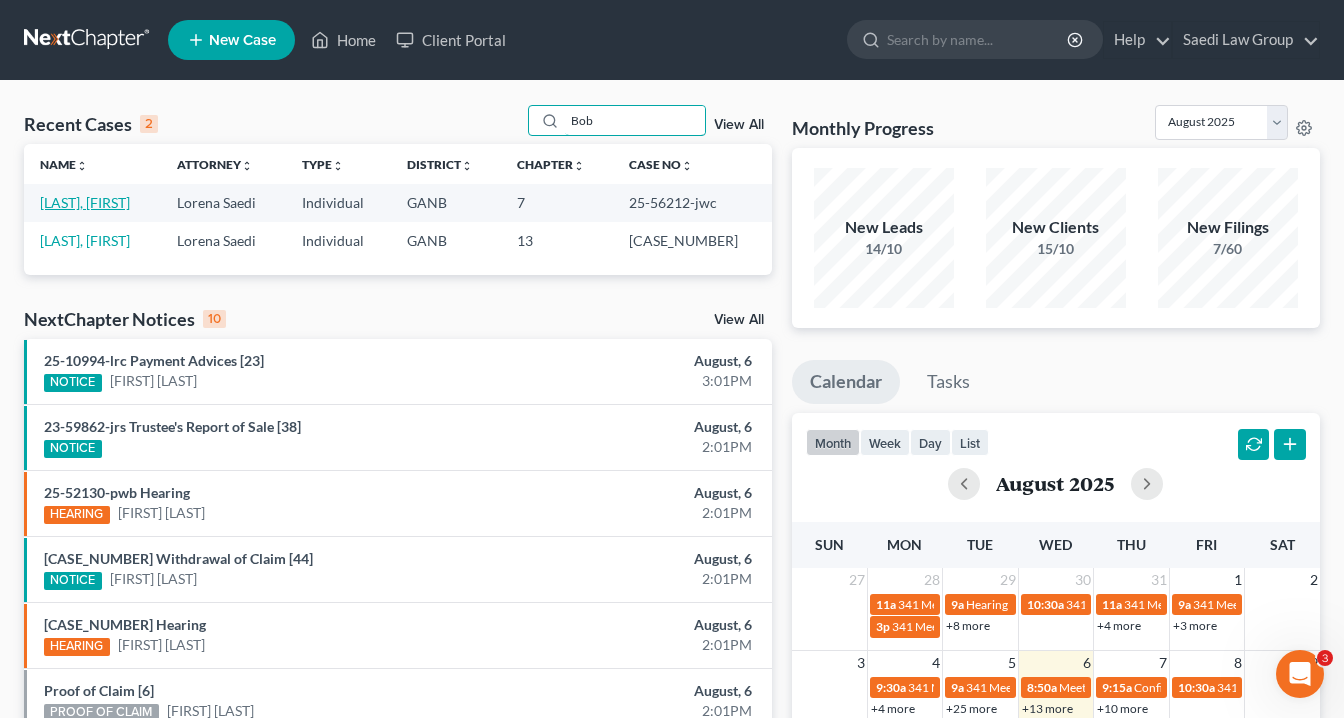 type on "Bob" 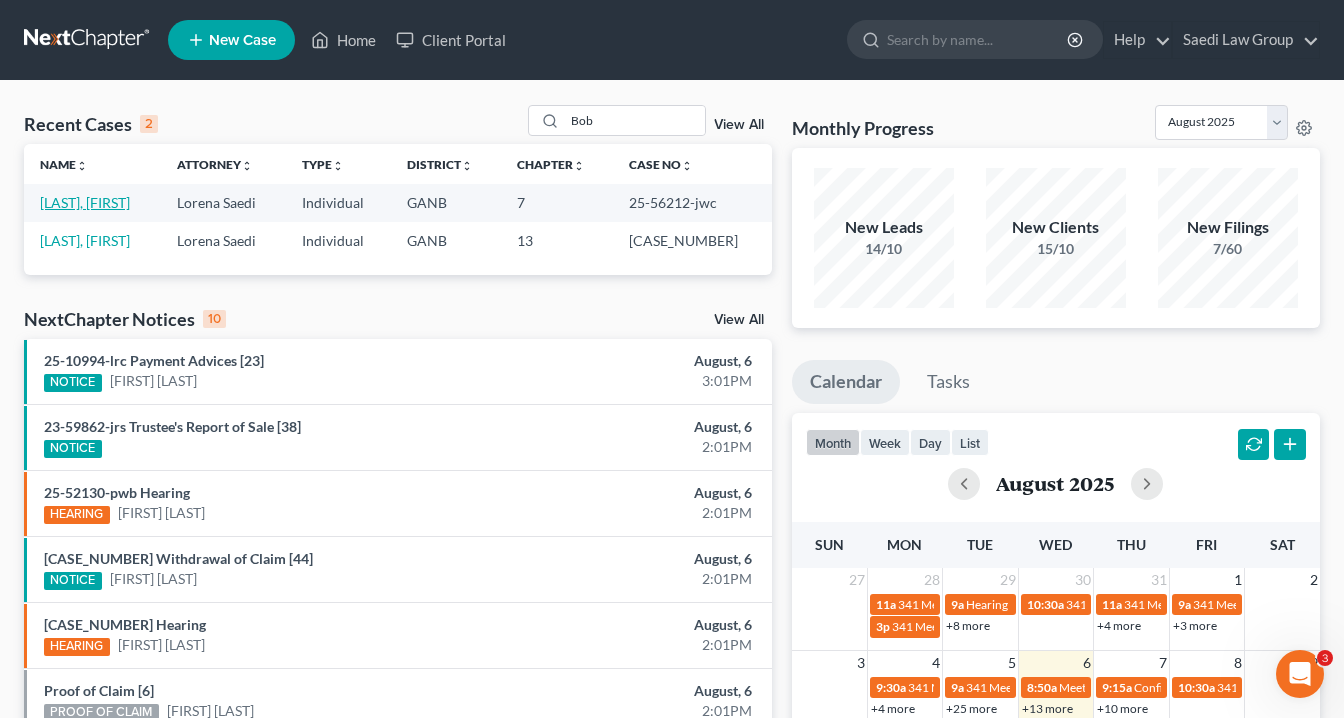 click on "Bobboy, Habiba" at bounding box center (85, 202) 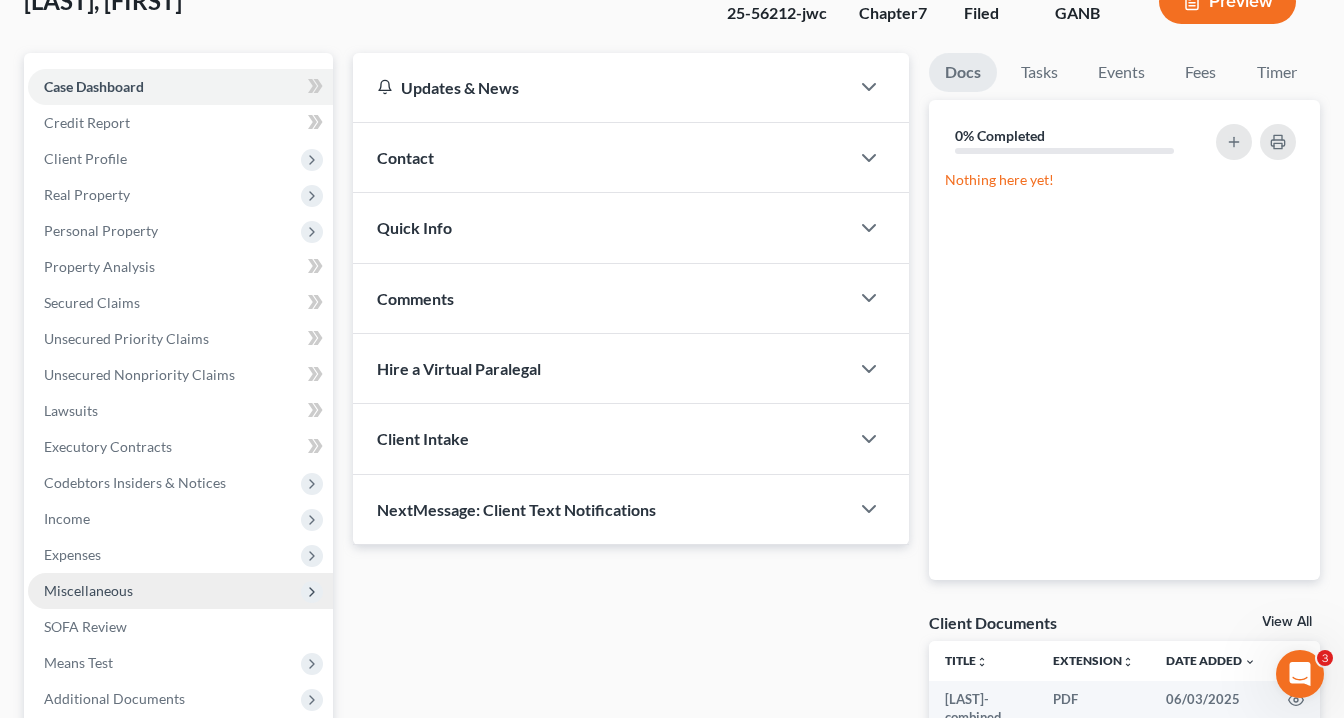 scroll, scrollTop: 240, scrollLeft: 0, axis: vertical 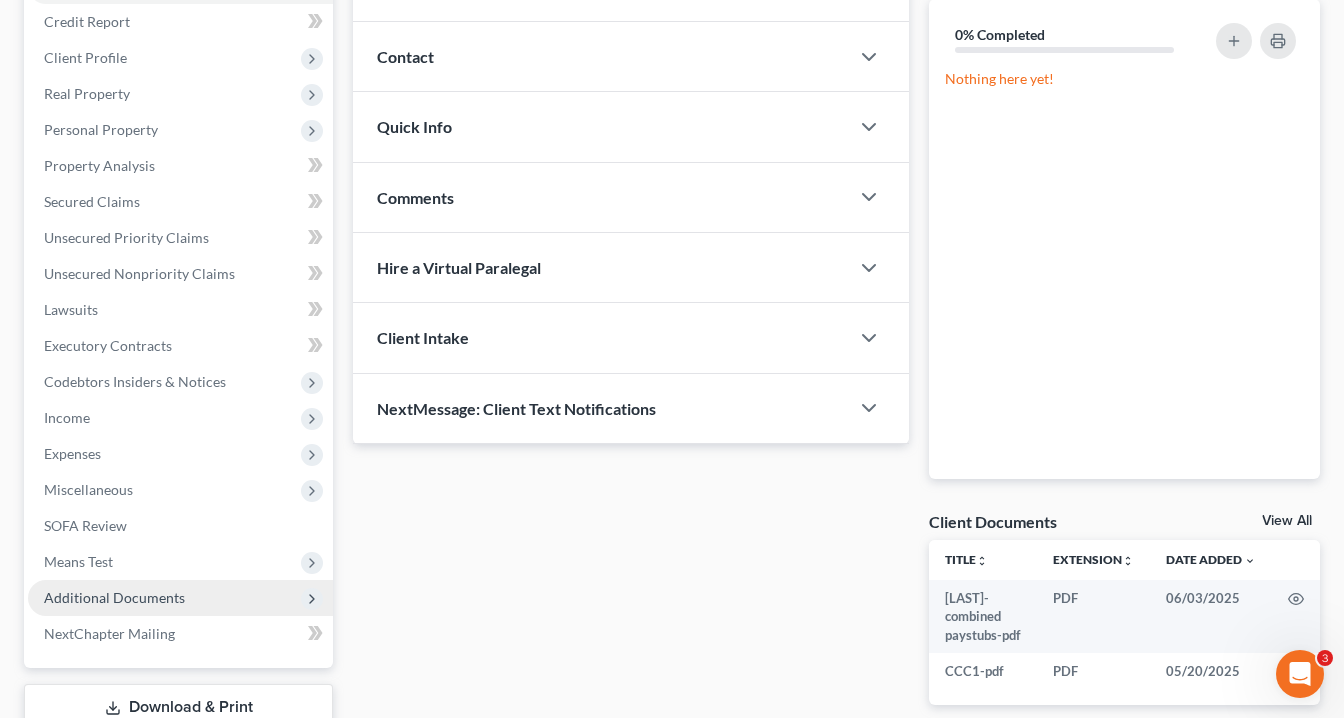 click on "Additional Documents" at bounding box center (180, 598) 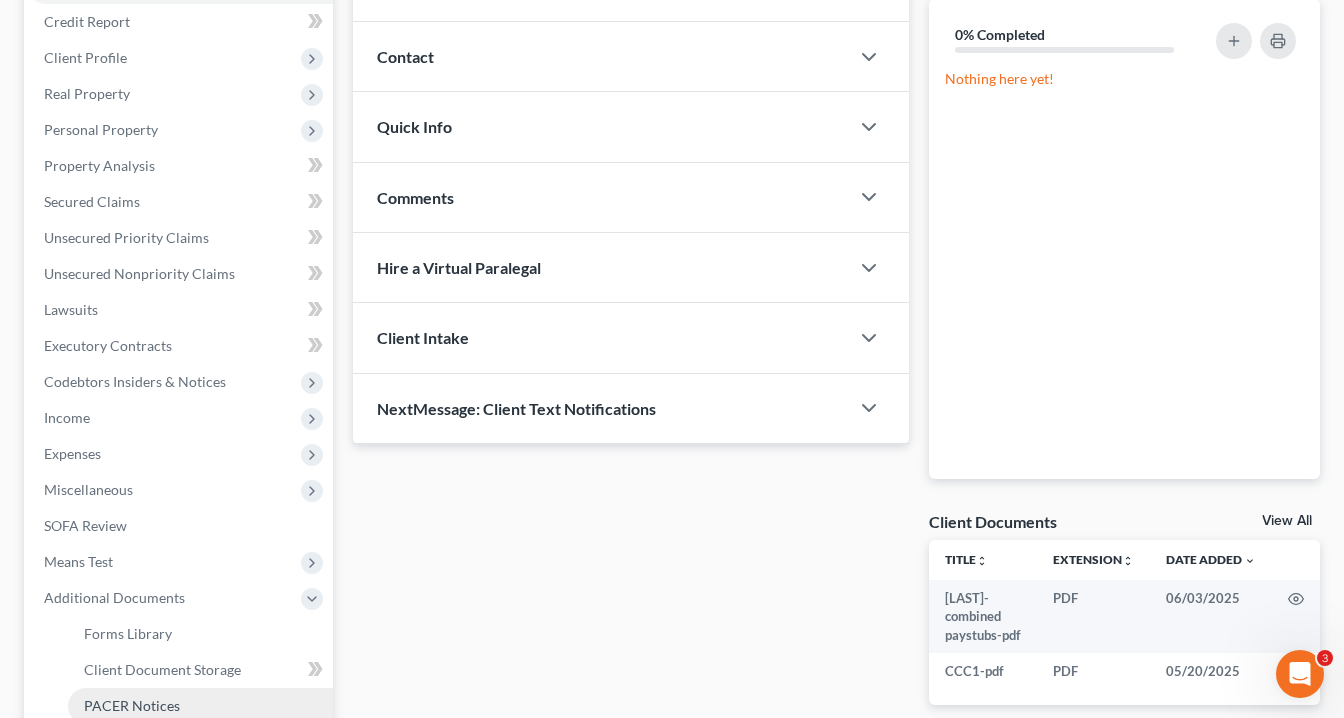 click on "PACER Notices" at bounding box center (132, 705) 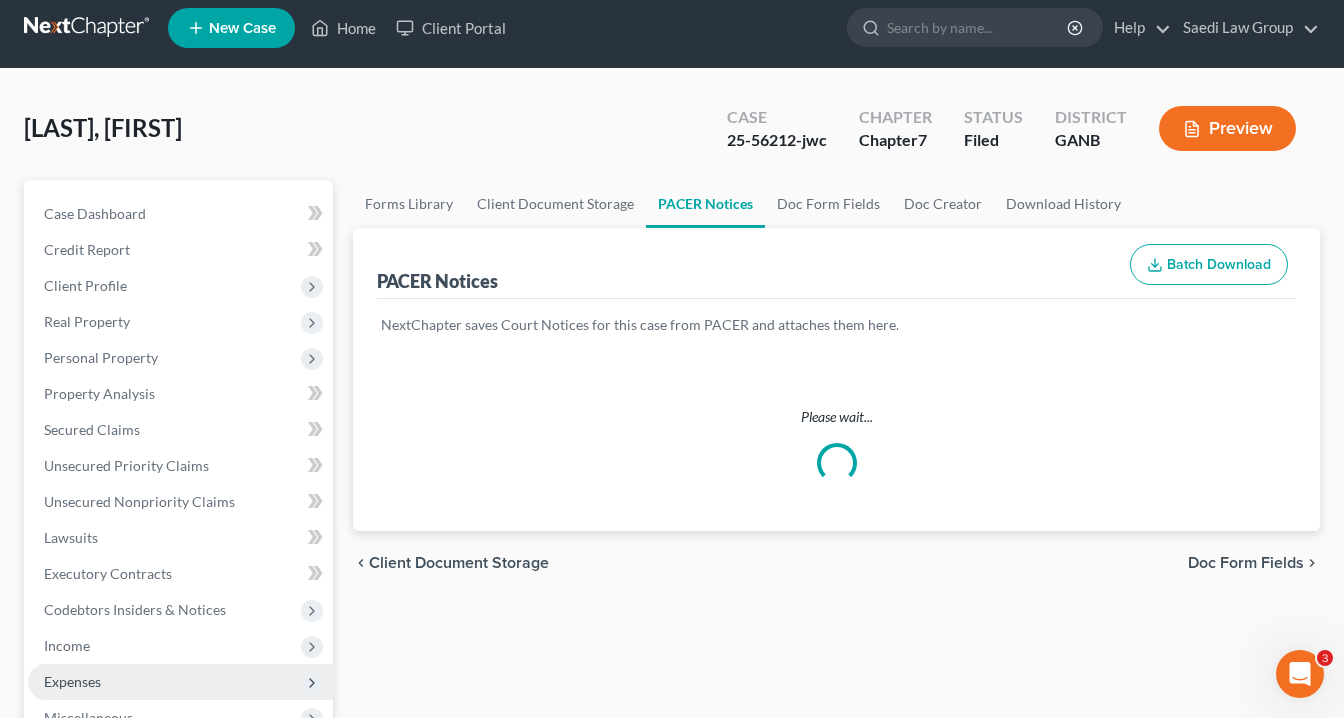 scroll, scrollTop: 0, scrollLeft: 0, axis: both 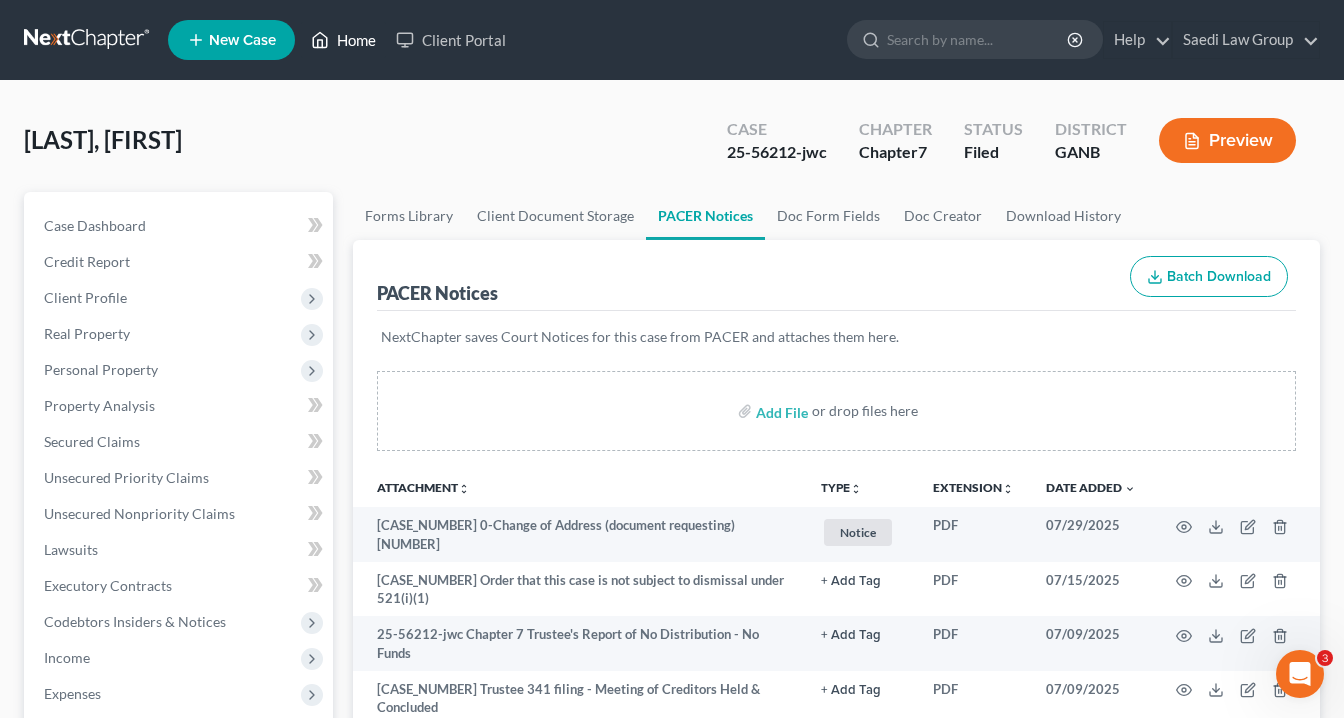 click on "Home" at bounding box center [343, 40] 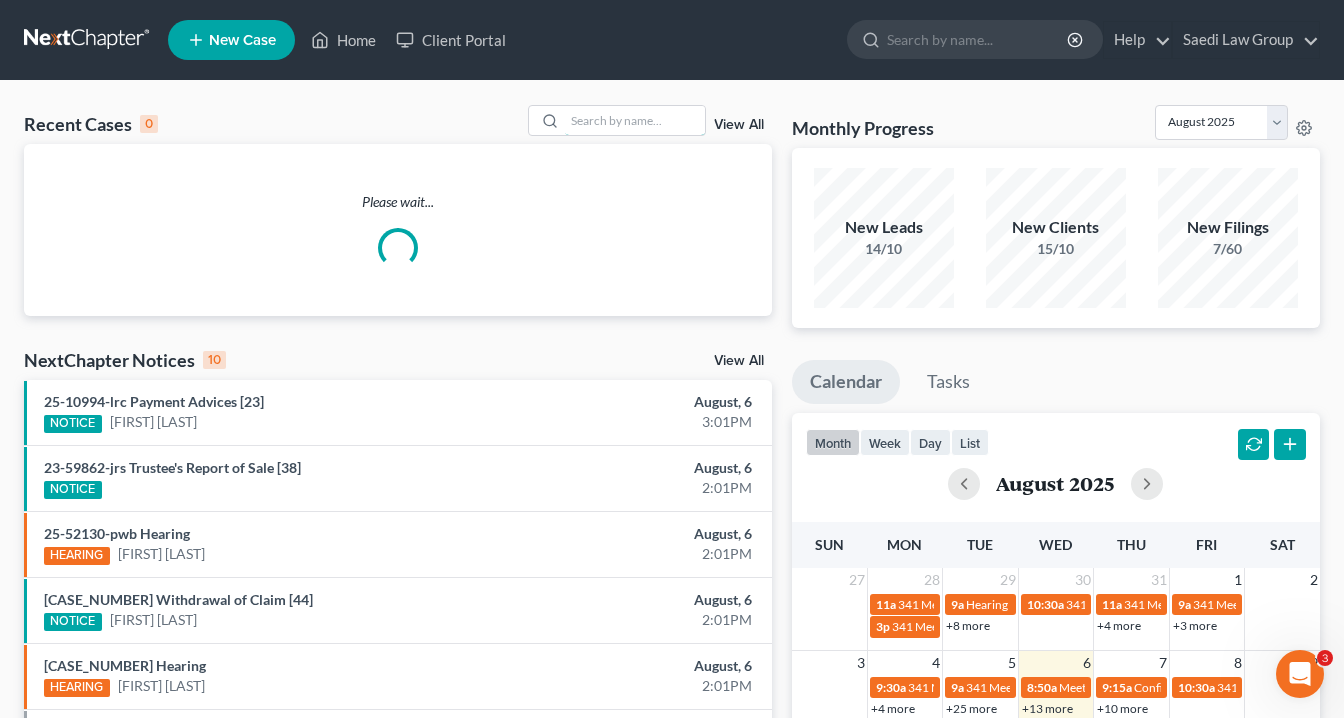 drag, startPoint x: 631, startPoint y: 120, endPoint x: 714, endPoint y: 89, distance: 88.60023 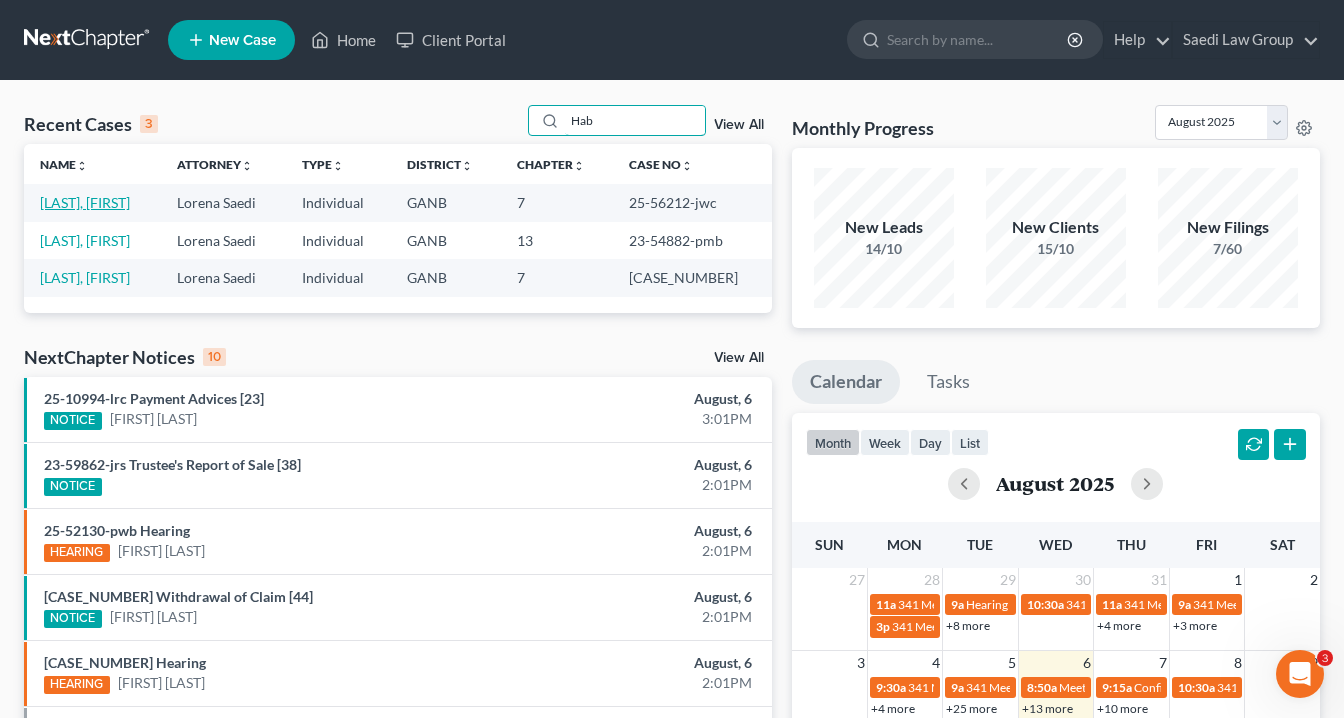 type on "Hab" 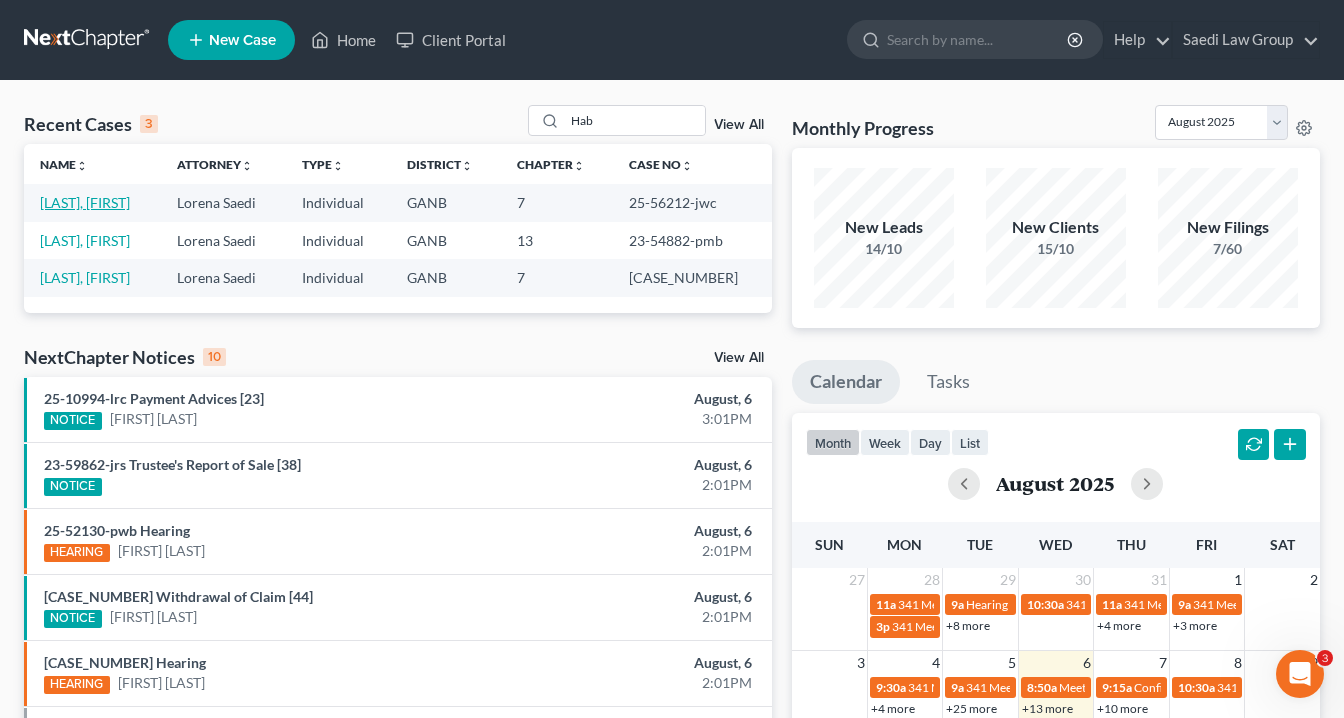 click on "Bobboy, Habiba" at bounding box center (85, 202) 